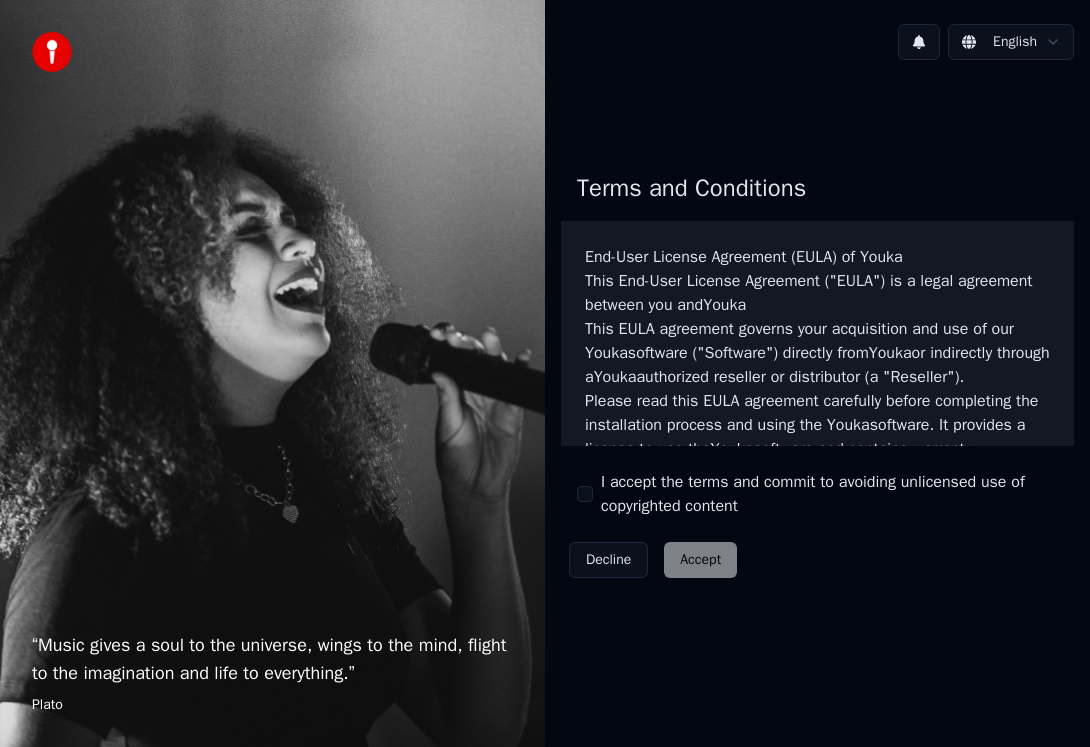 scroll, scrollTop: 0, scrollLeft: 0, axis: both 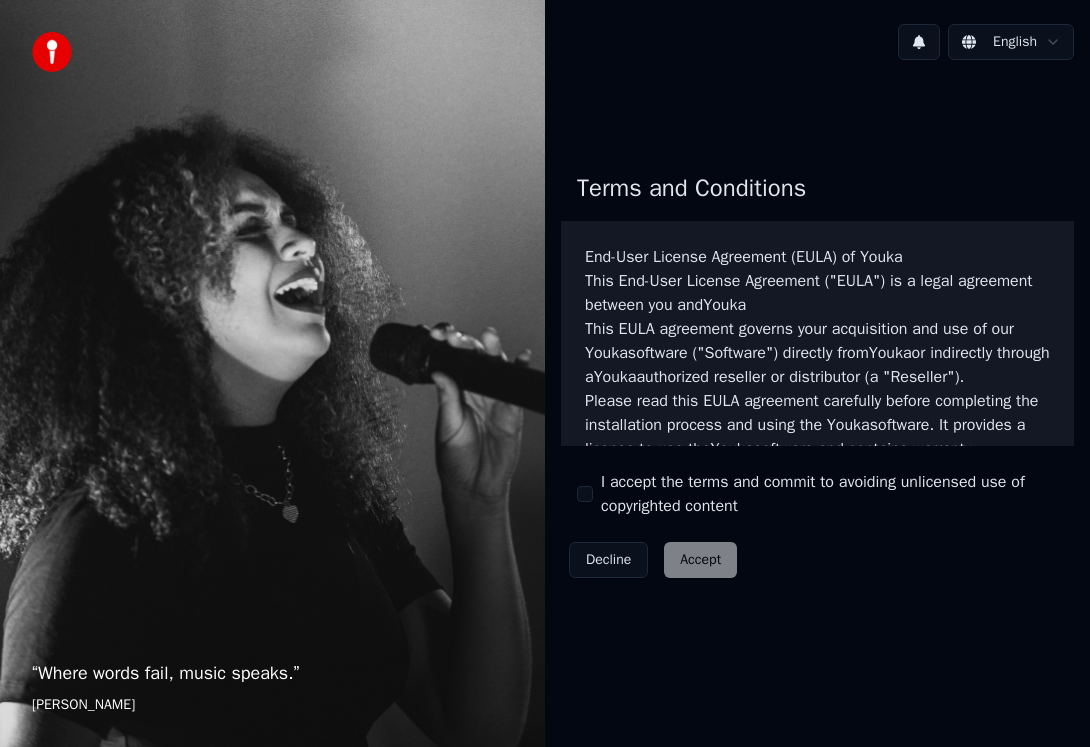 click on "Decline Accept" at bounding box center (653, 560) 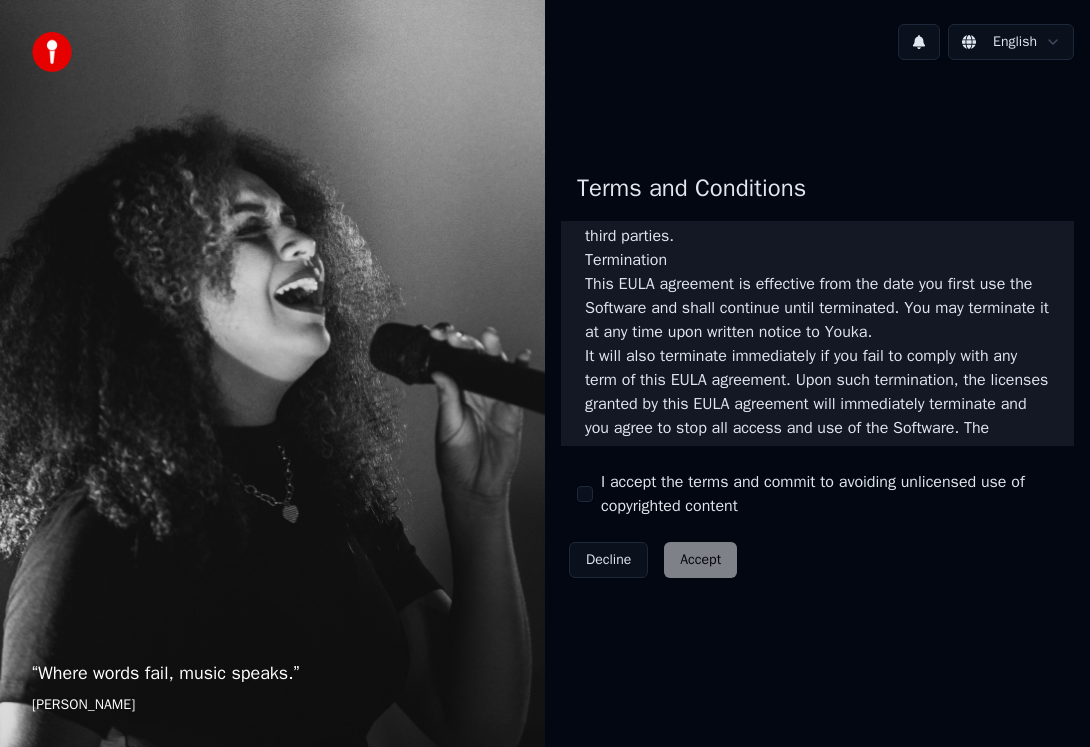 scroll, scrollTop: 1624, scrollLeft: 0, axis: vertical 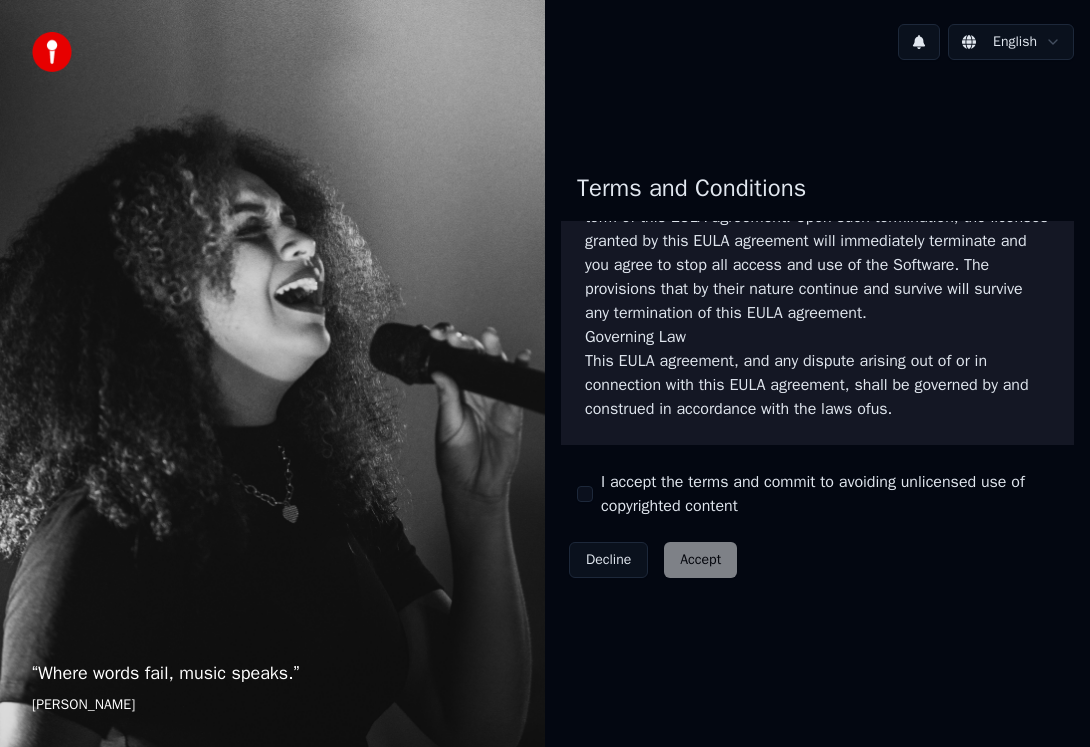 click on "I accept the terms and commit to avoiding unlicensed use of copyrighted content" at bounding box center [817, 494] 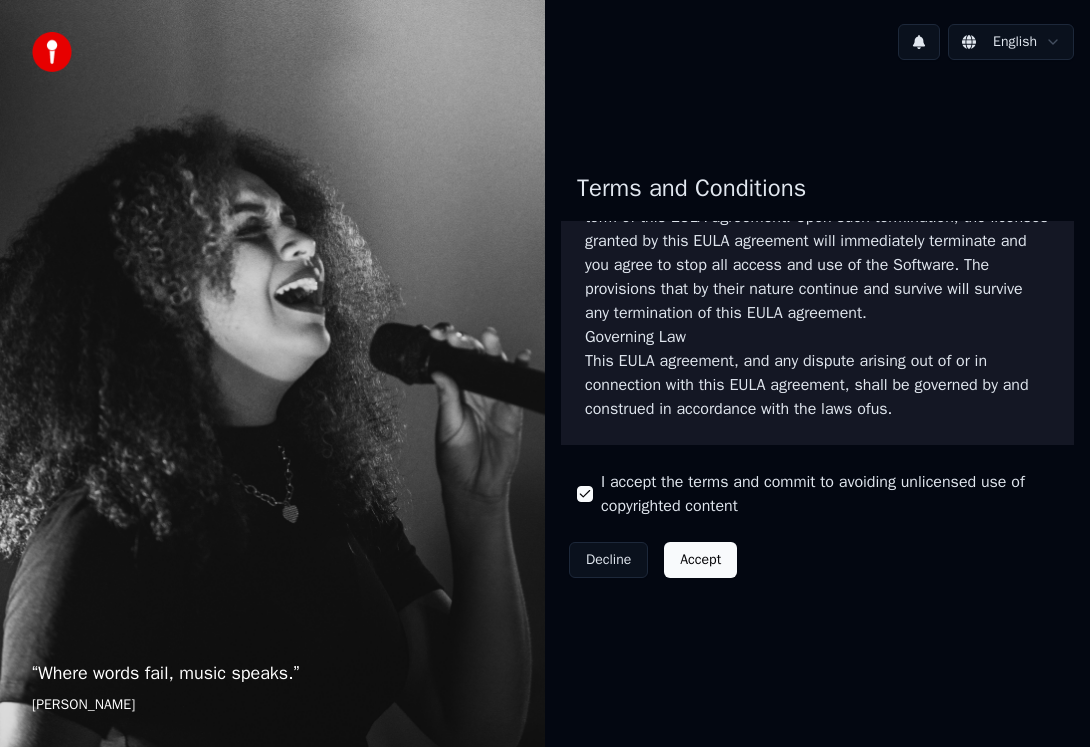 click on "Accept" at bounding box center [700, 560] 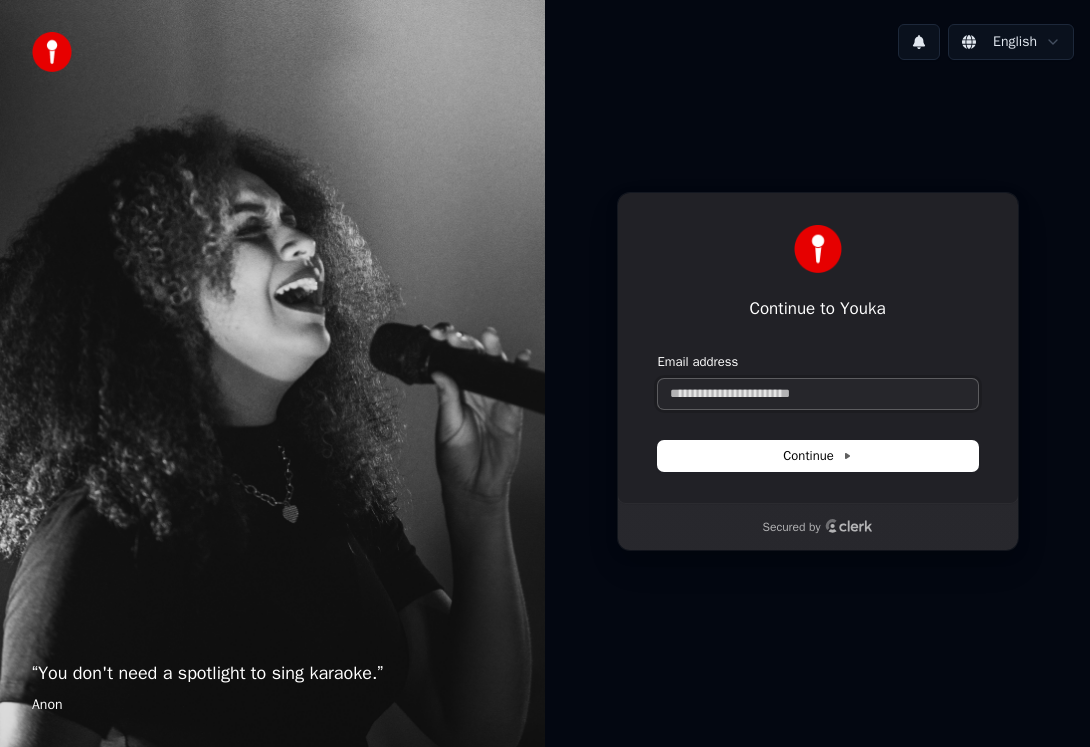 click on "Email address" at bounding box center [818, 394] 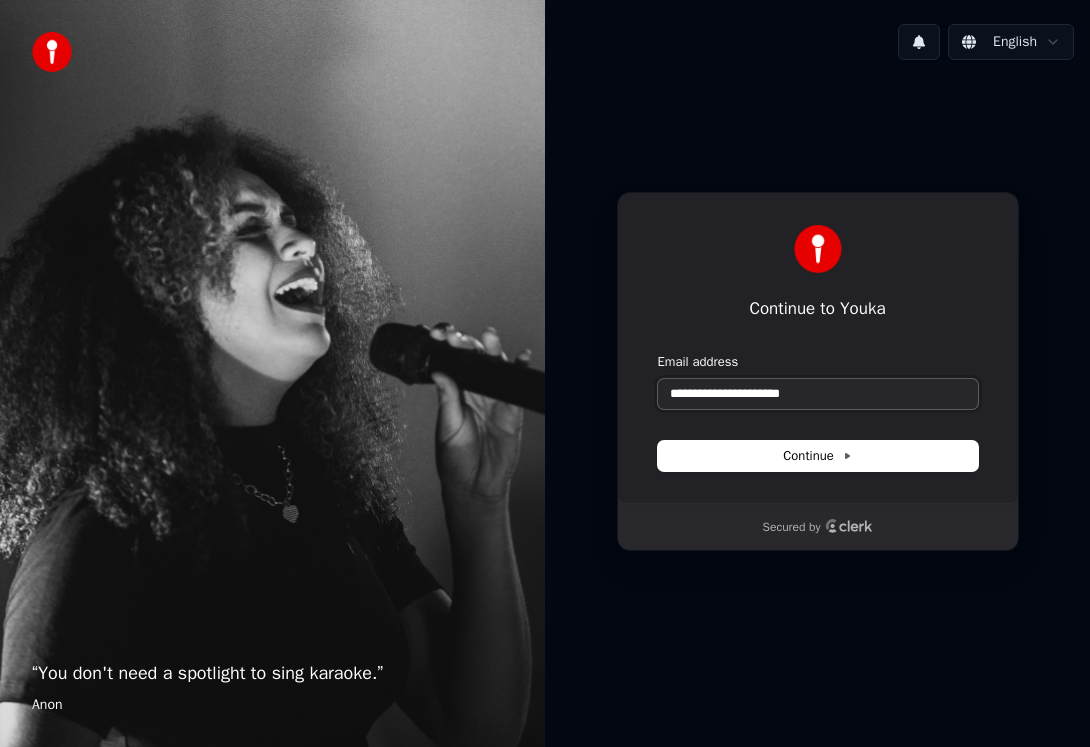 click at bounding box center (658, 353) 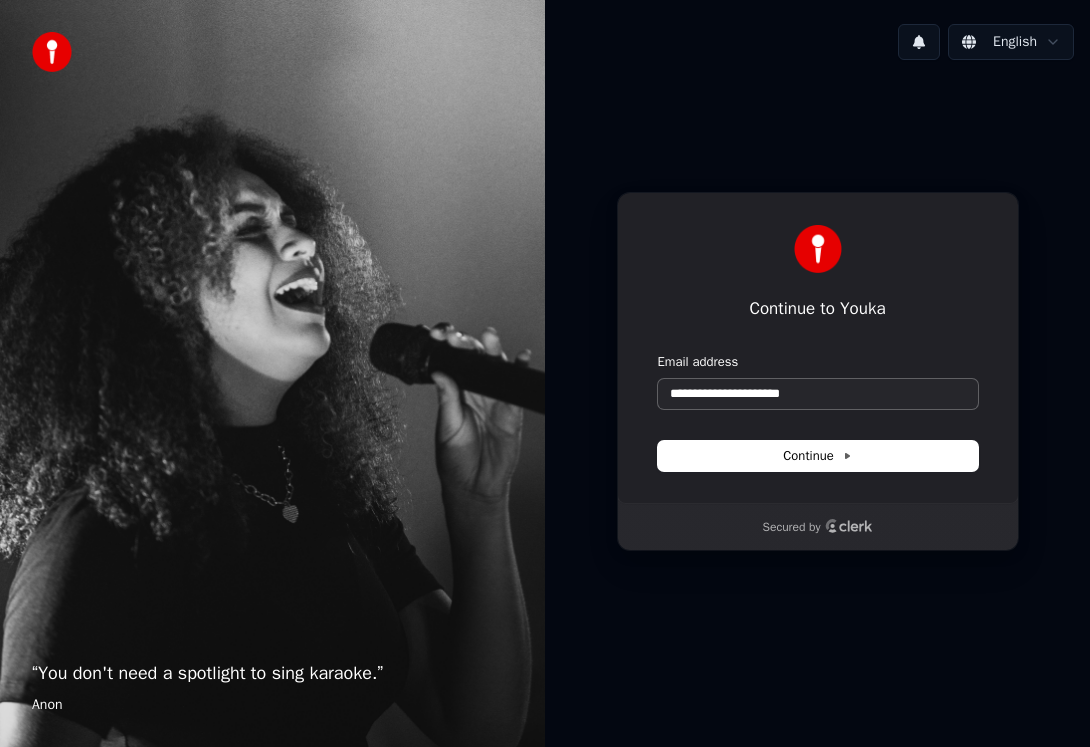 type on "**********" 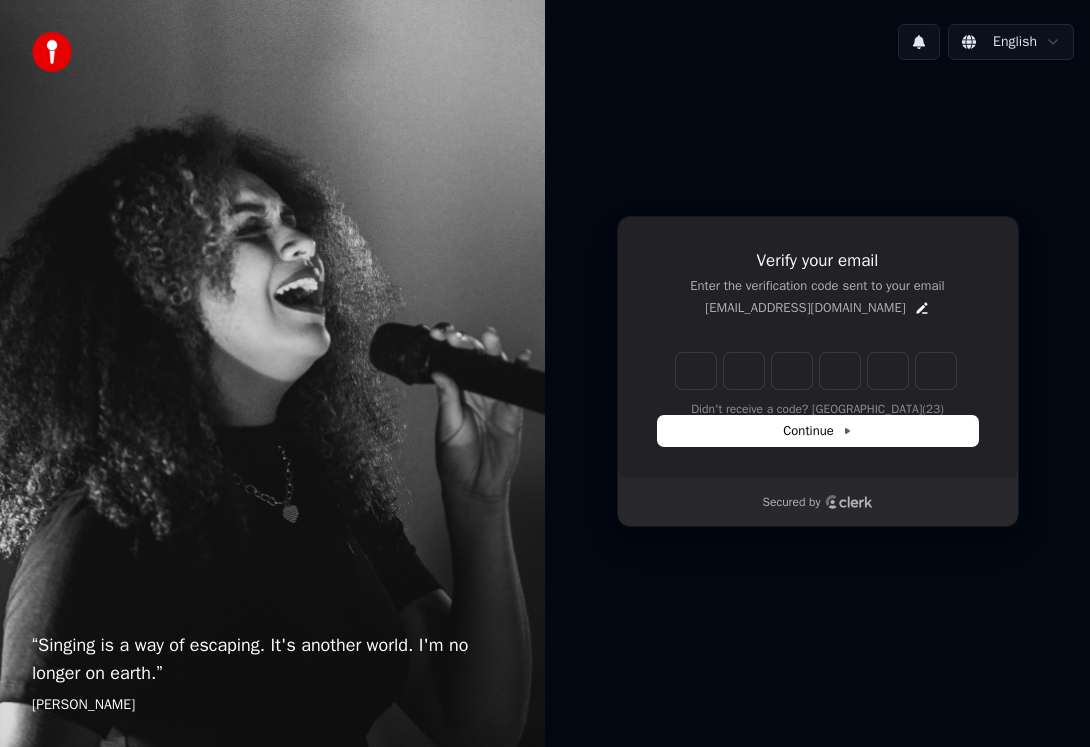 type on "*" 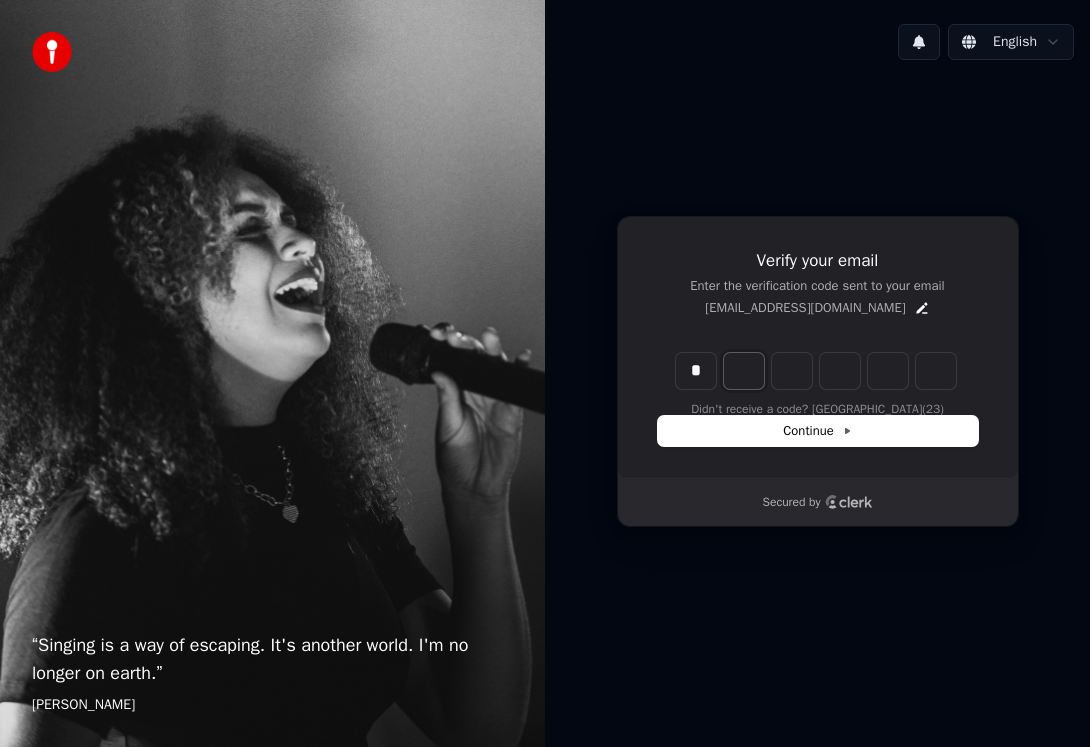 type on "*" 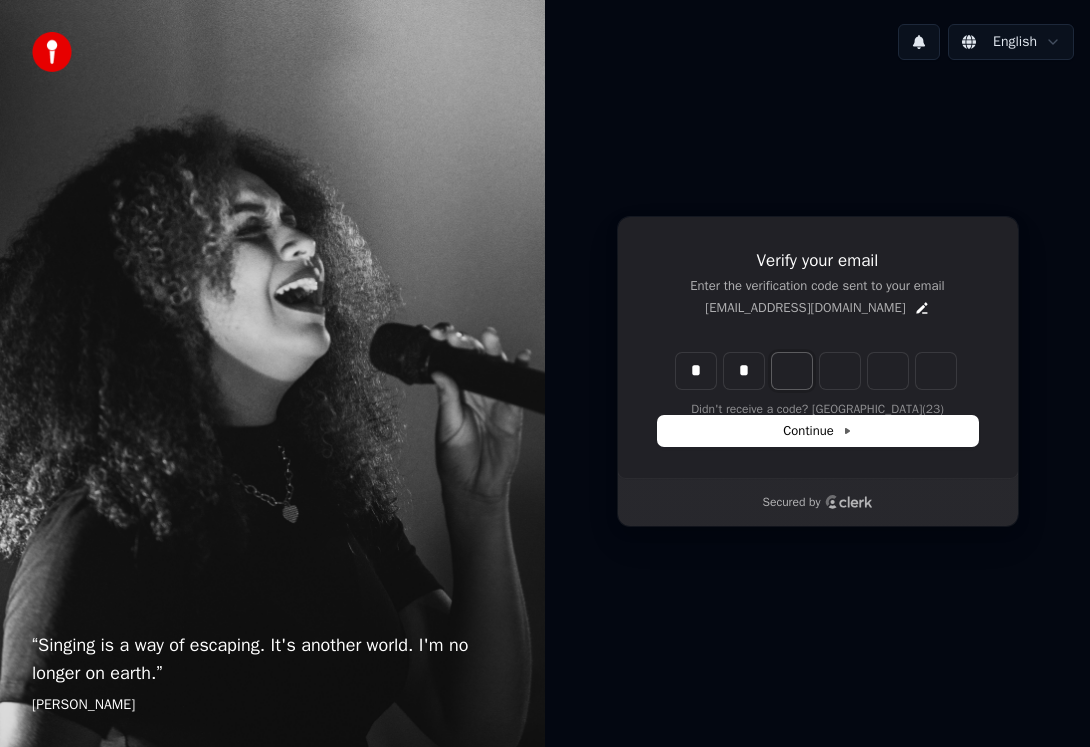 type on "**" 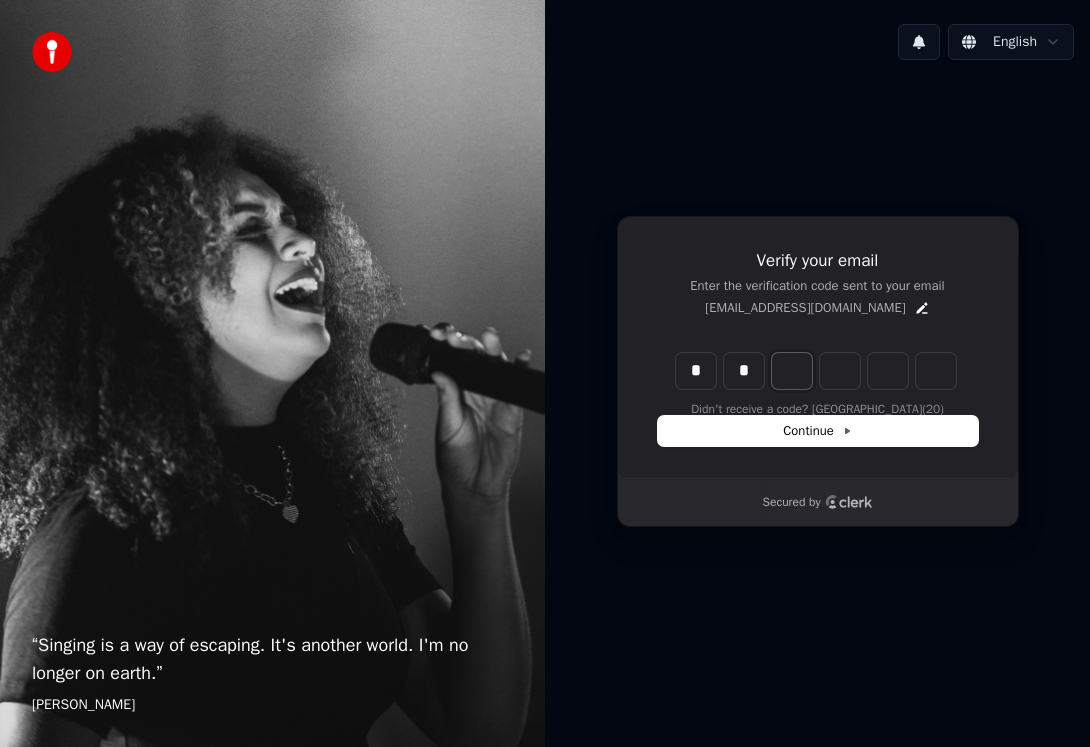 type on "*" 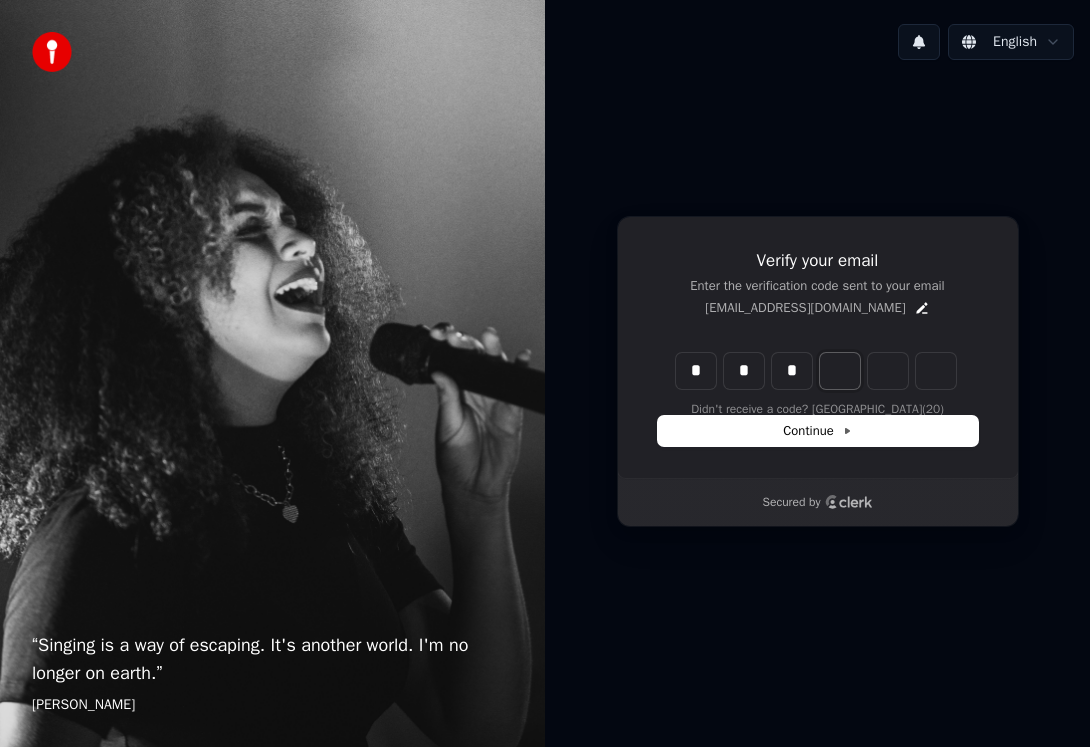 type on "***" 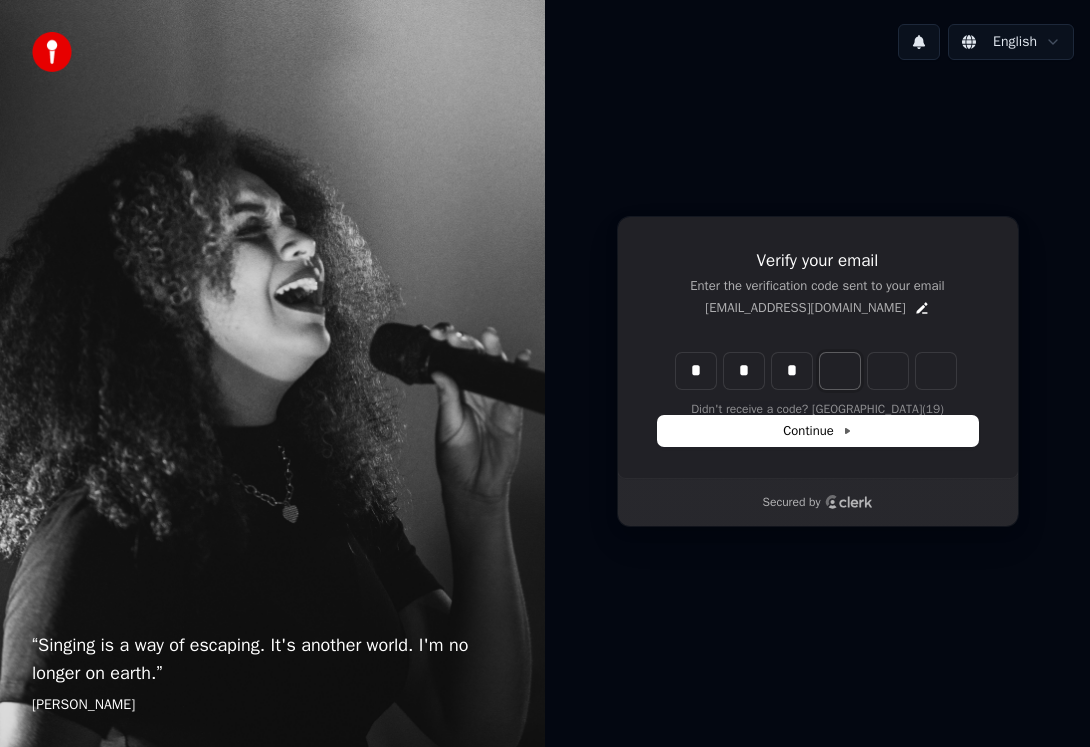 type on "*" 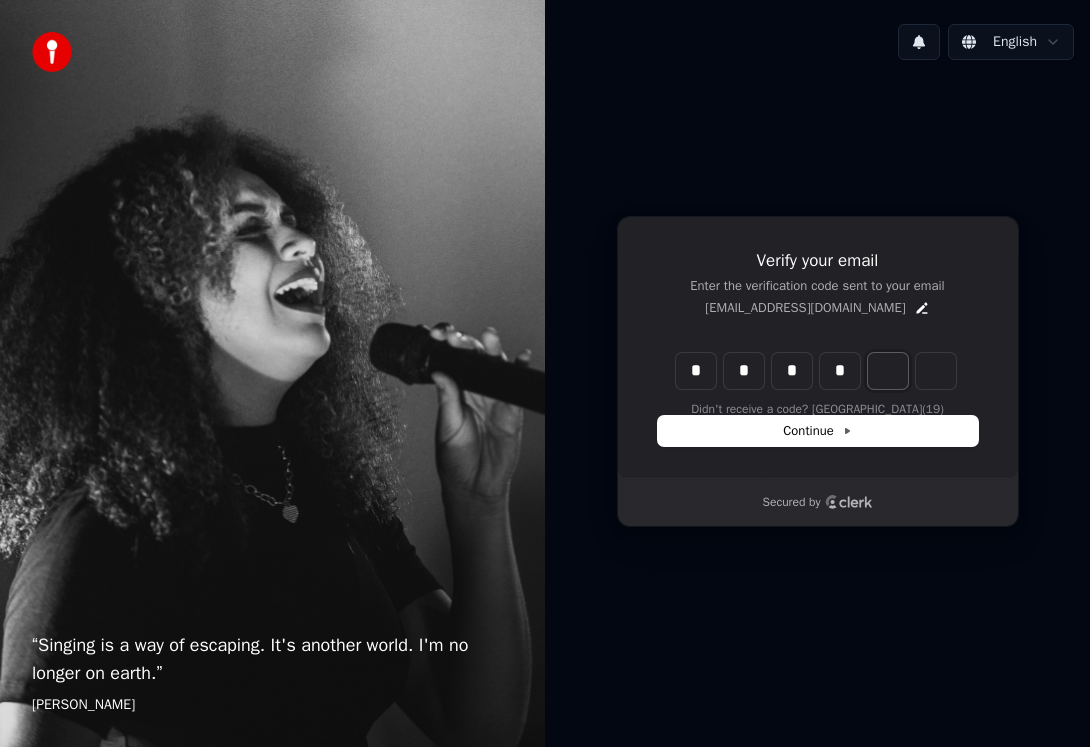 type on "****" 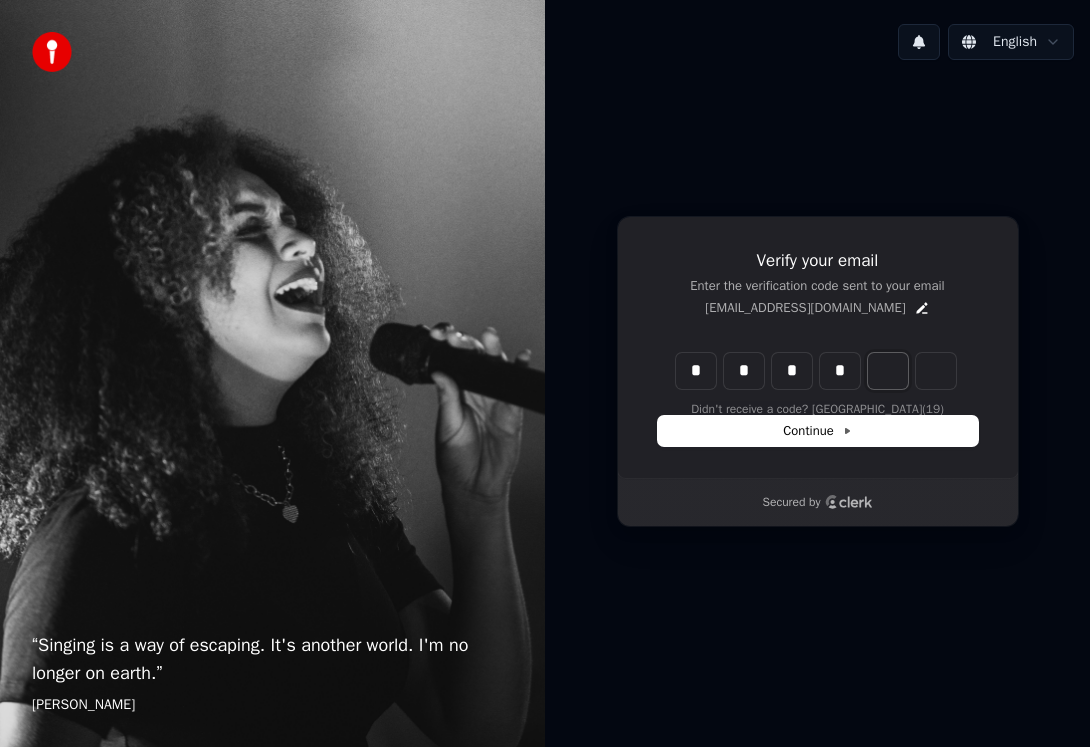 type on "*" 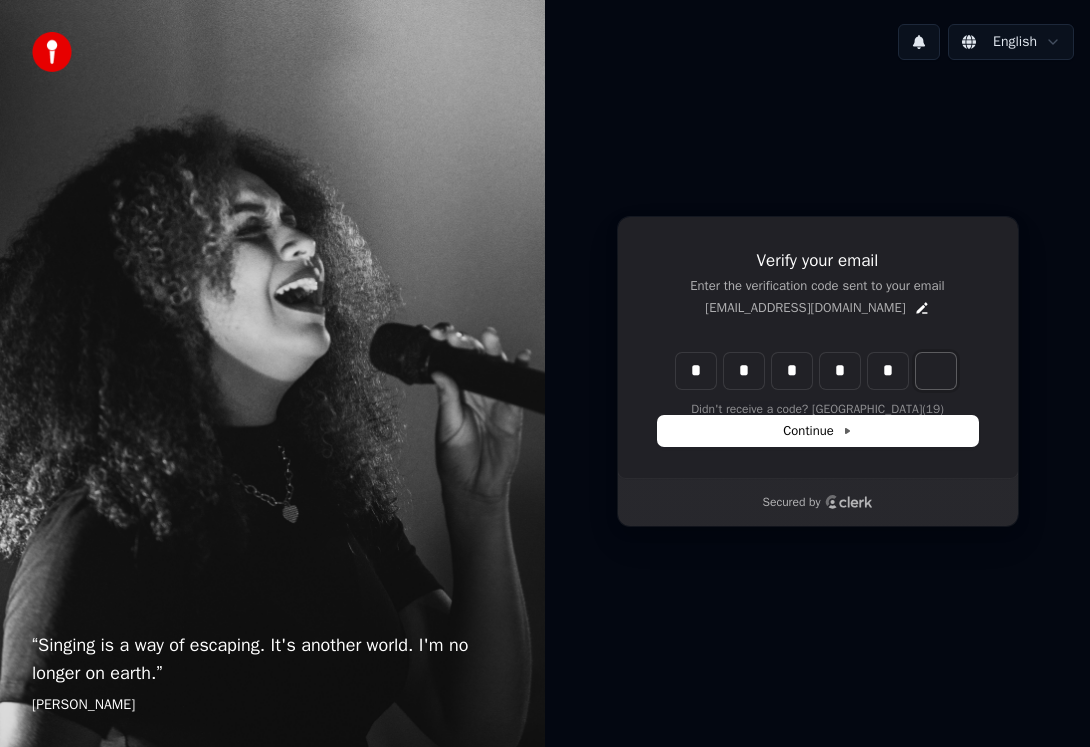 type on "*****" 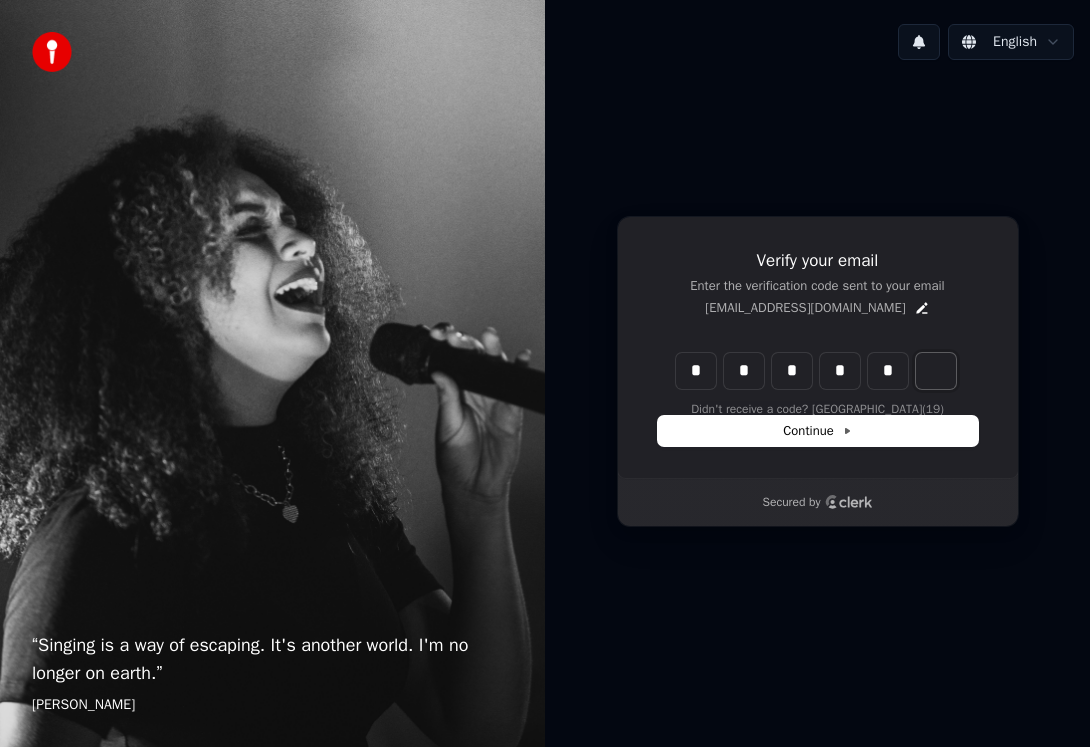 type on "*" 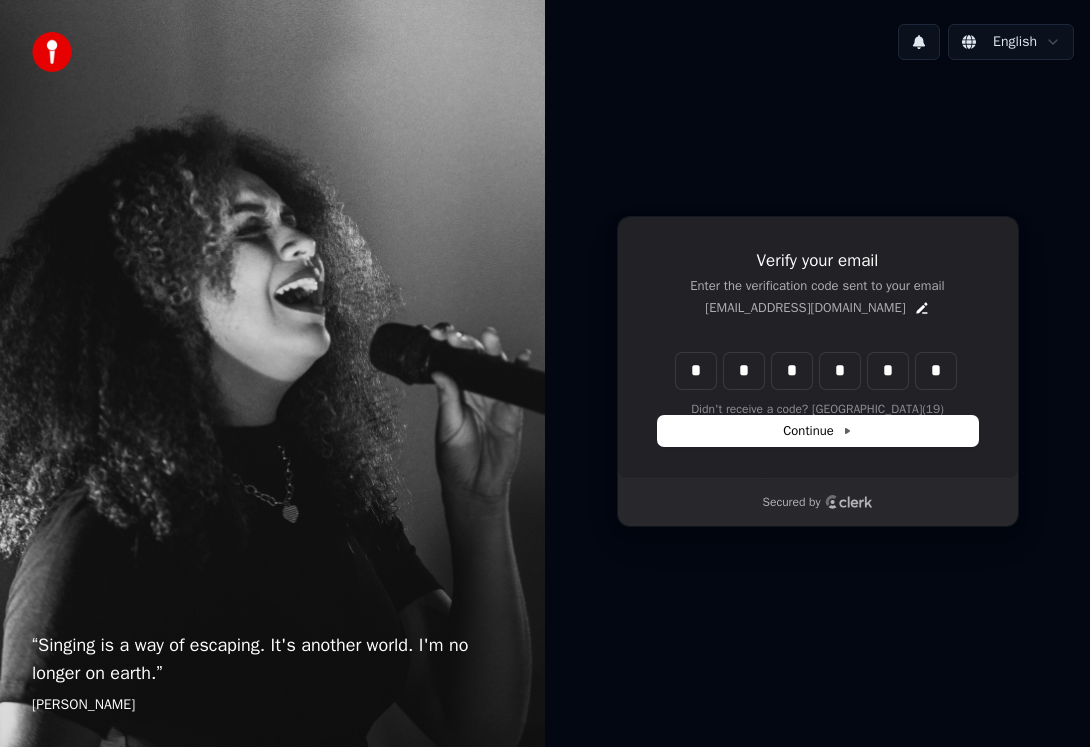 type on "******" 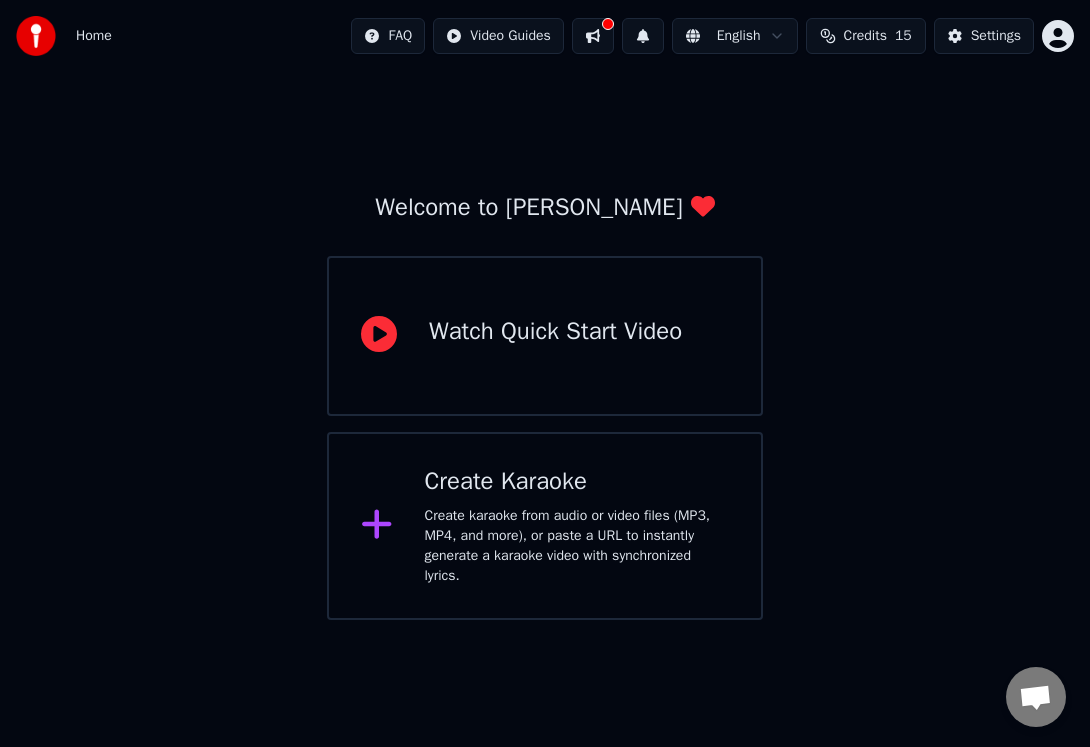 click on "Create Karaoke Create karaoke from audio or video files (MP3, MP4, and more), or paste a URL to instantly generate a karaoke video with synchronized lyrics." at bounding box center (577, 526) 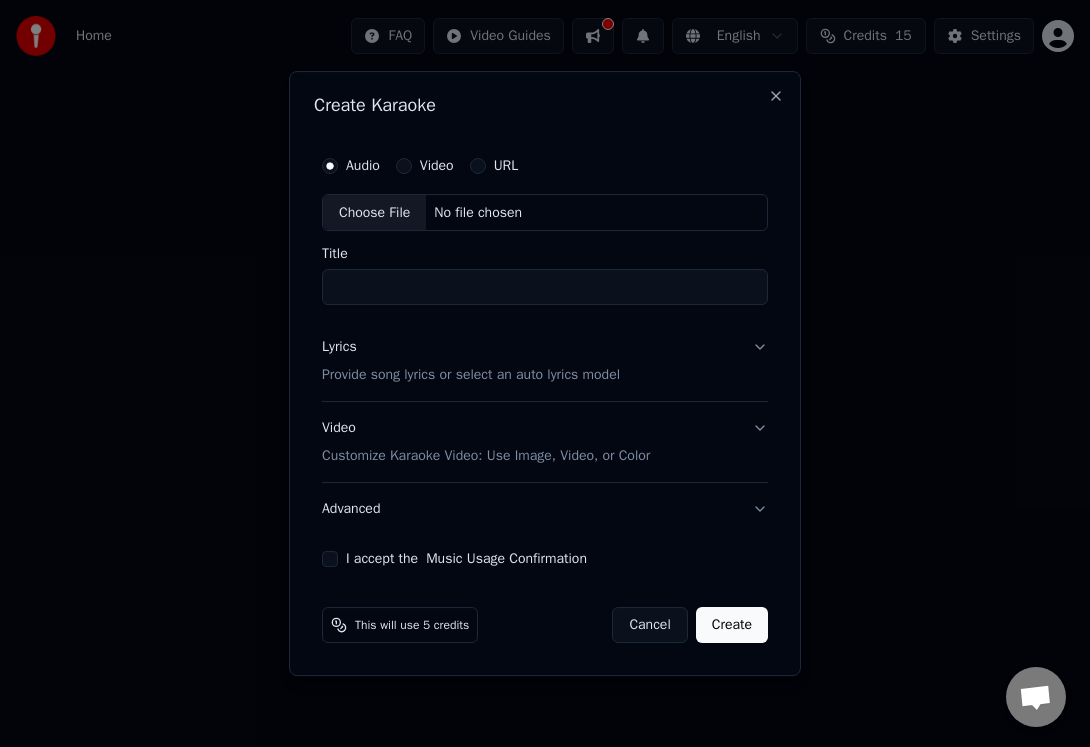 click on "URL" at bounding box center [506, 166] 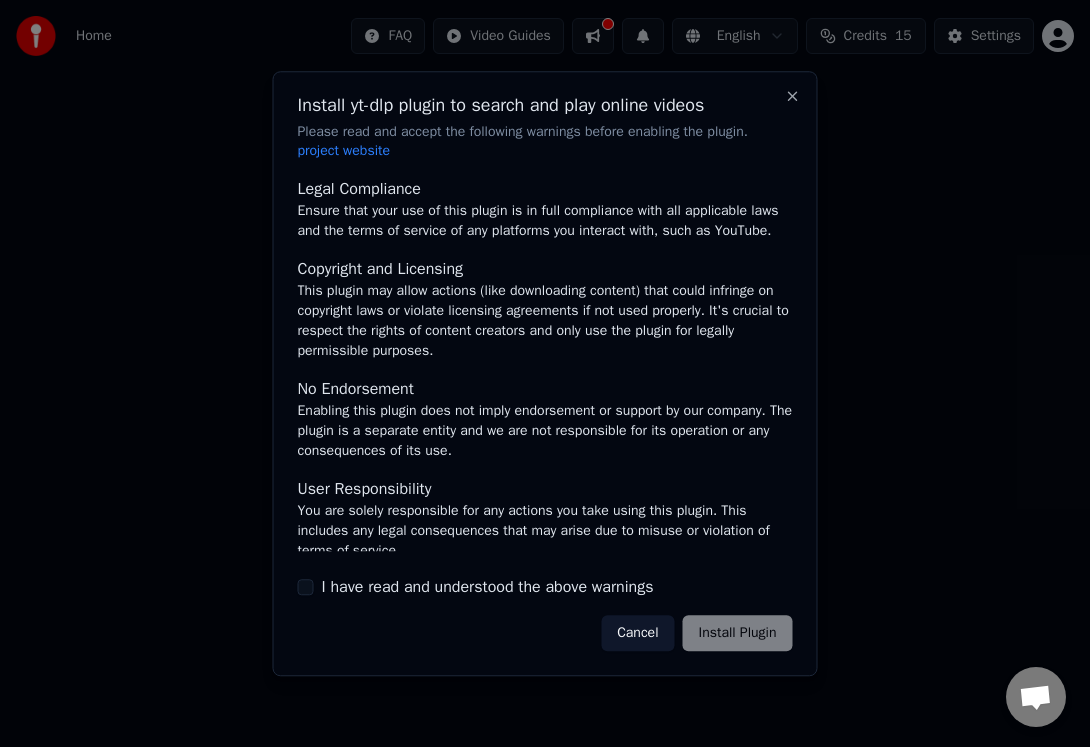 click on "I have read and understood the above warnings" at bounding box center [306, 587] 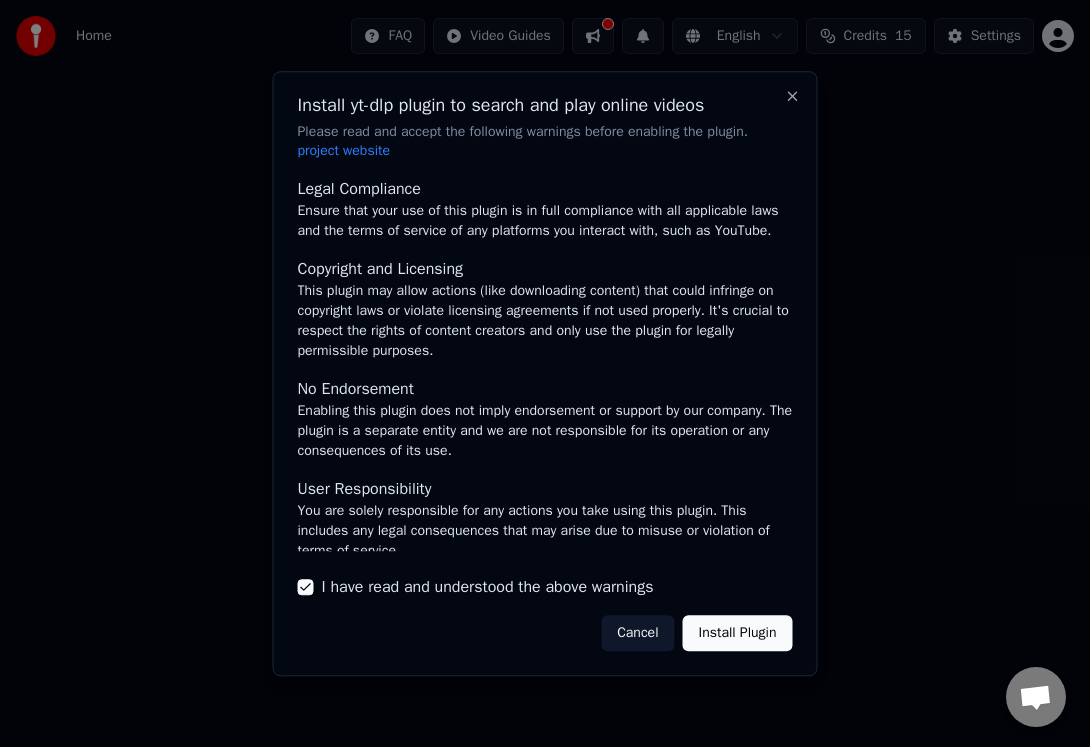 click on "Install Plugin" at bounding box center (738, 633) 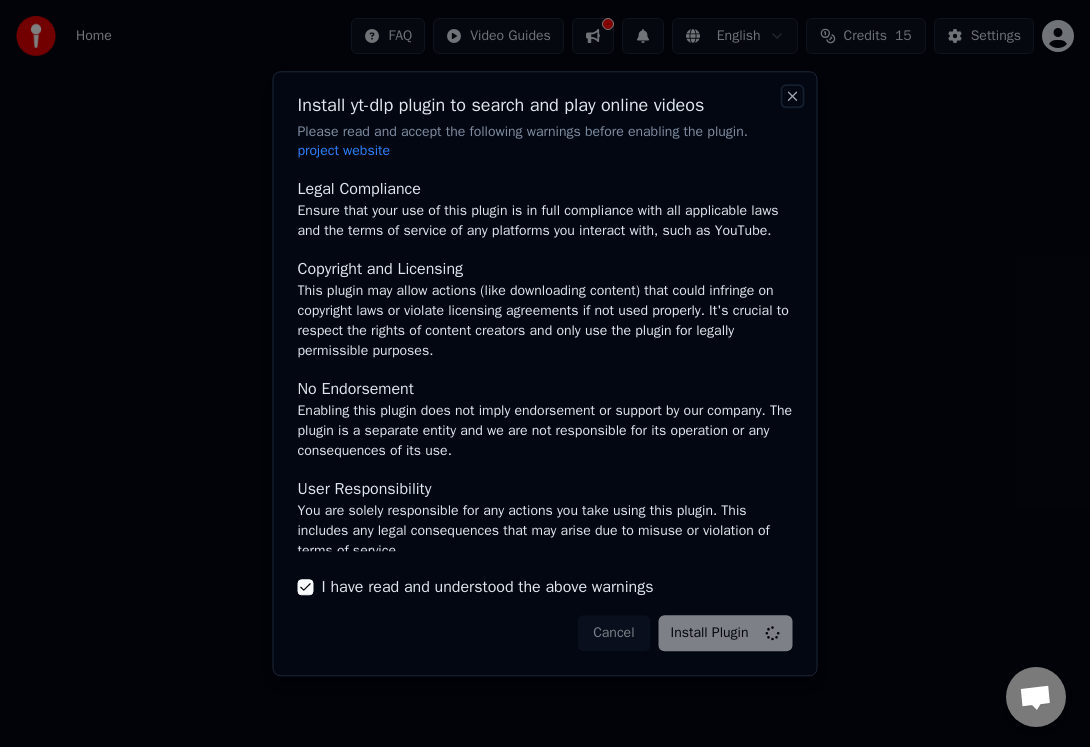 click on "Close" at bounding box center (793, 96) 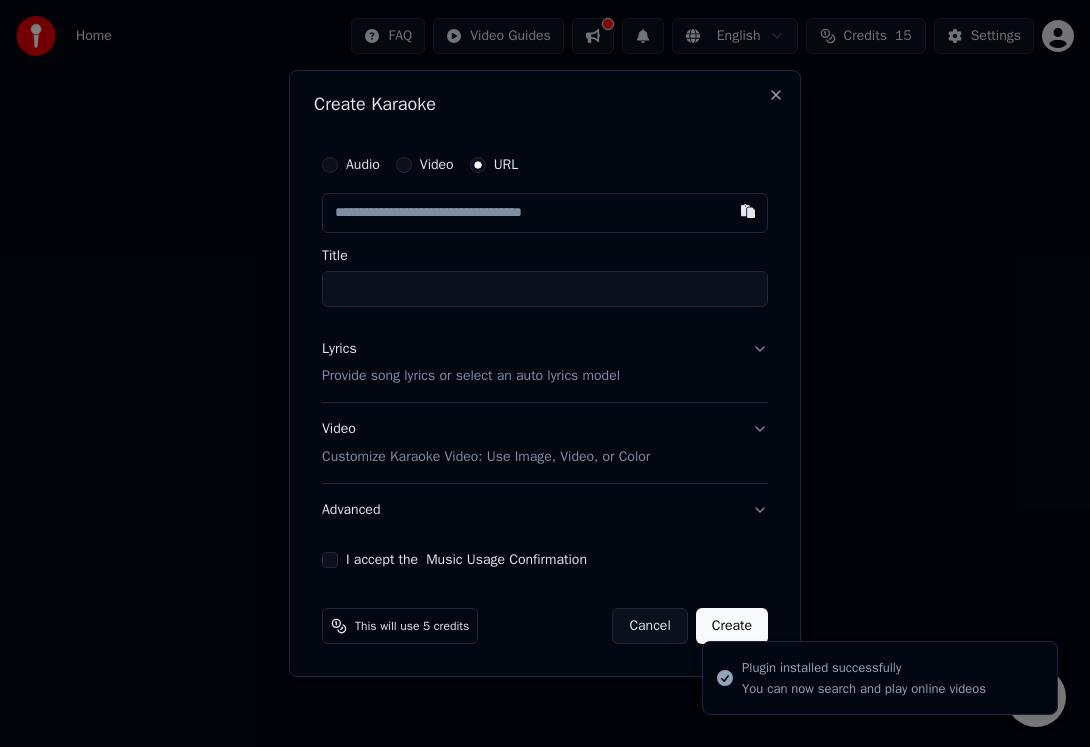 click at bounding box center [545, 213] 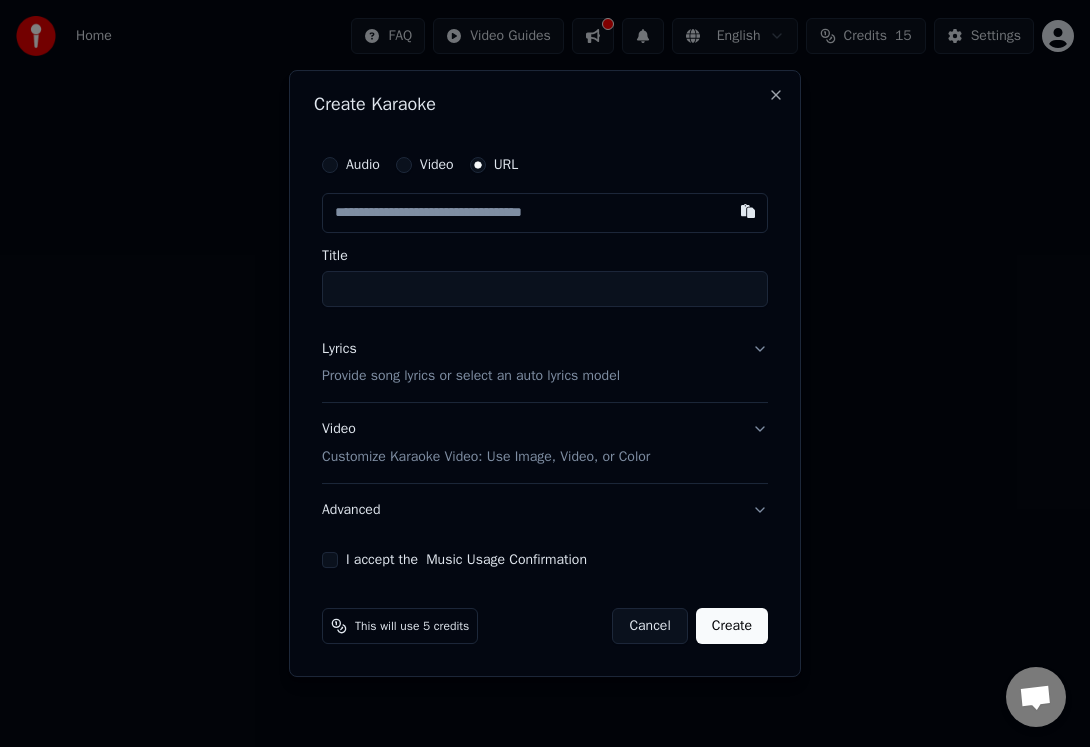 click on "Audio" at bounding box center [330, 165] 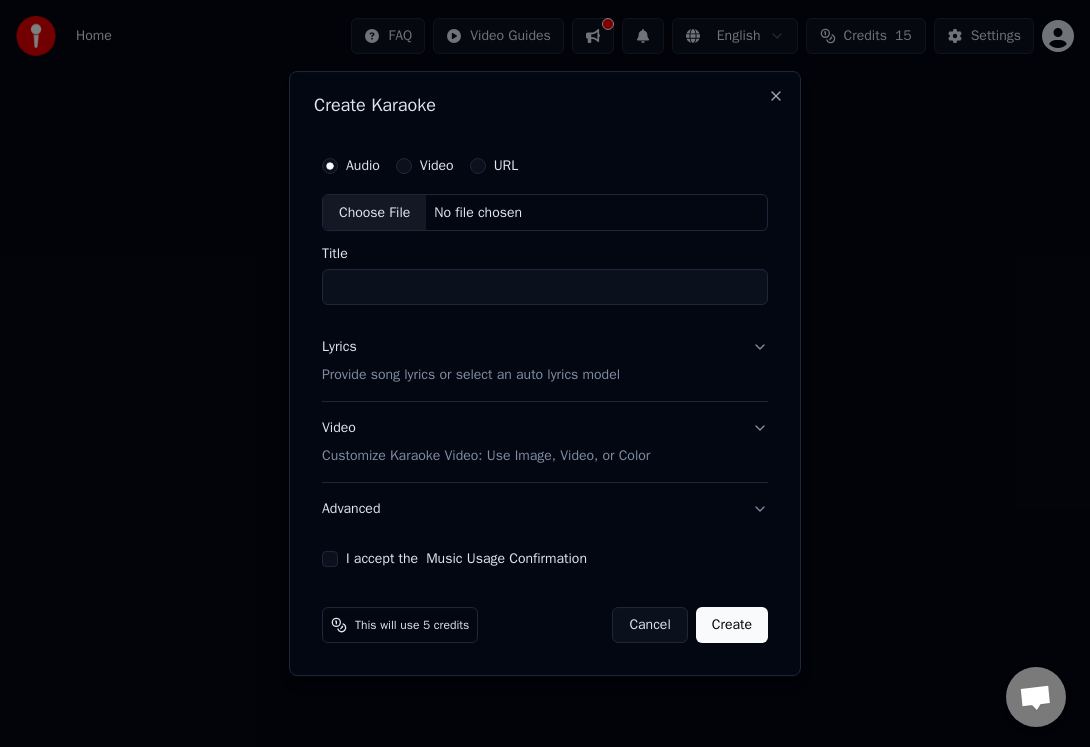 click on "Choose File" at bounding box center (374, 213) 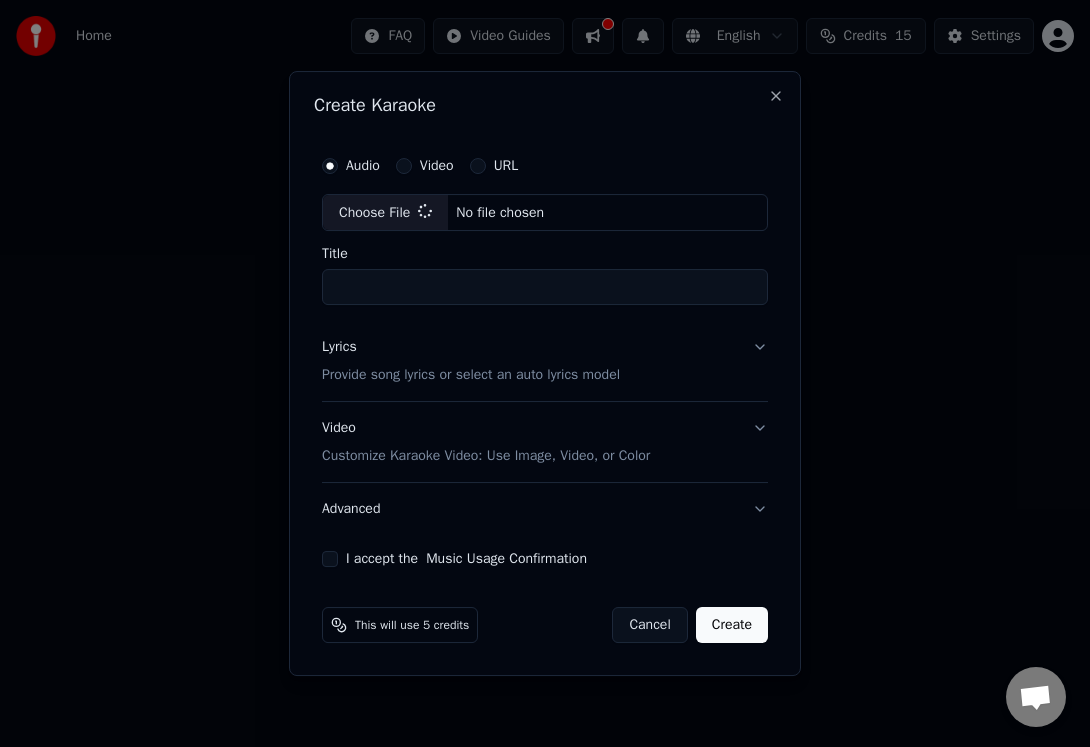 type on "**********" 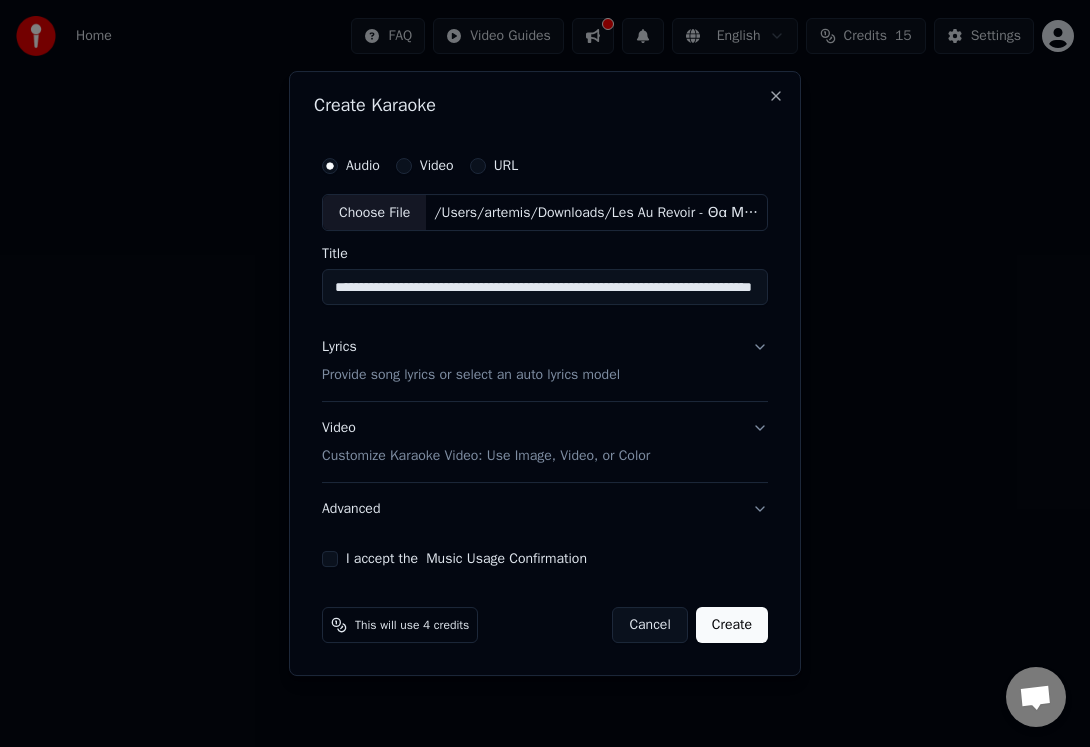 click on "Provide song lyrics or select an auto lyrics model" at bounding box center (471, 376) 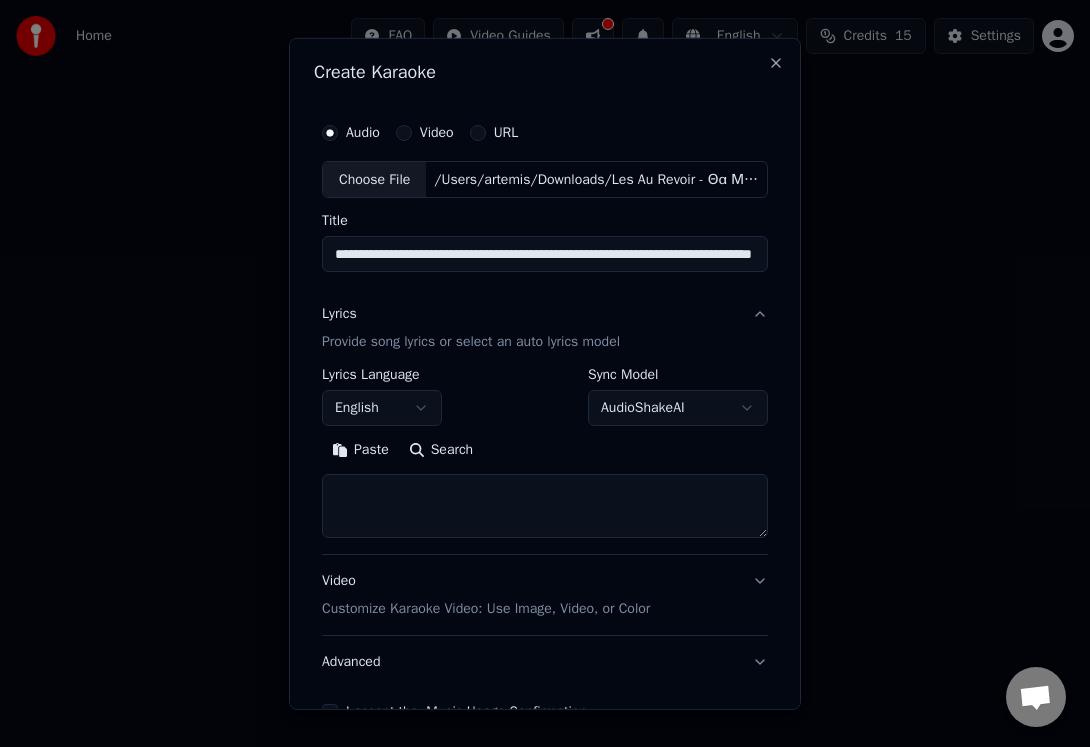 click on "English" at bounding box center (382, 408) 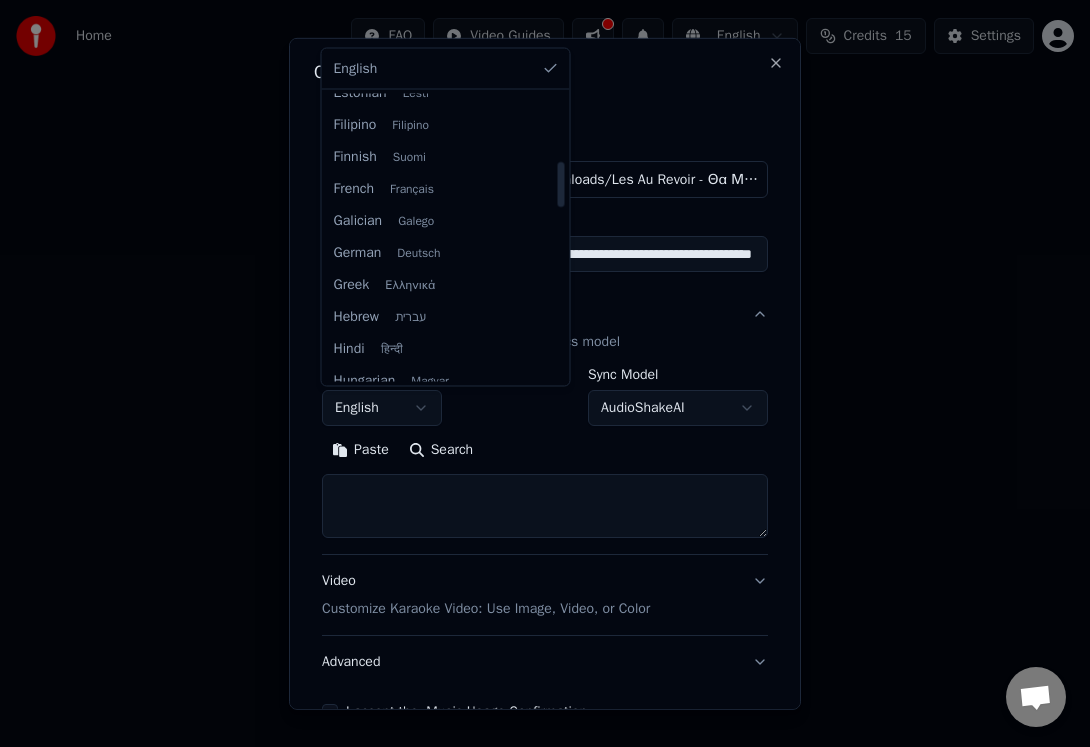 scroll, scrollTop: 429, scrollLeft: 0, axis: vertical 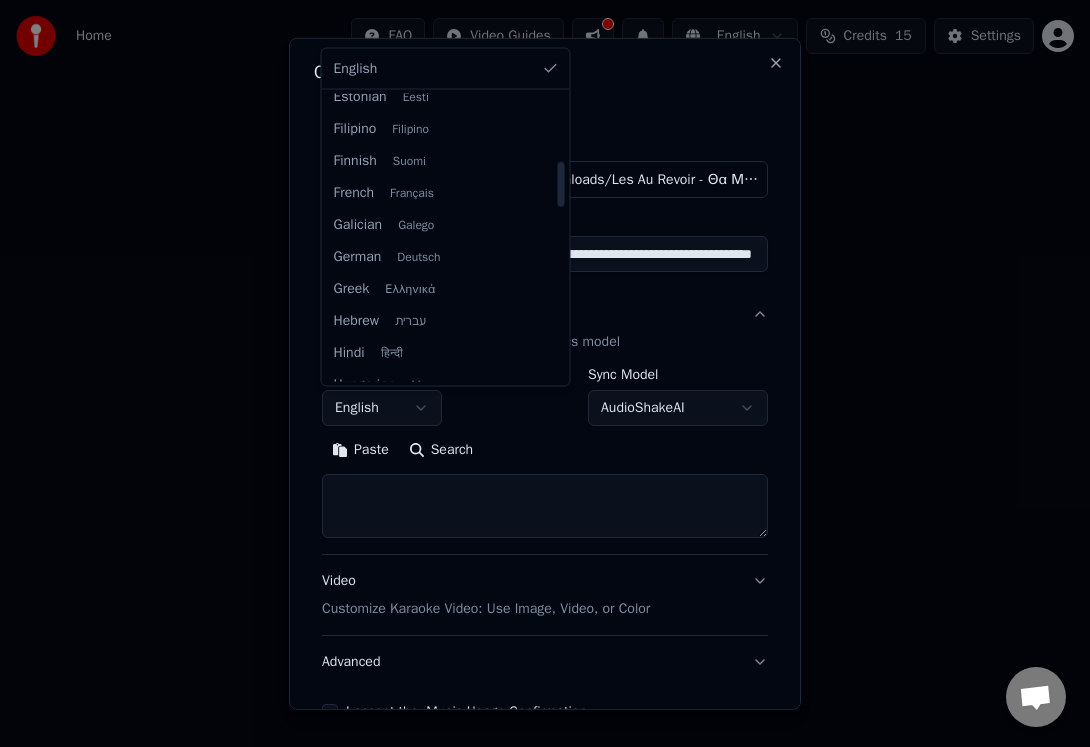 select on "**" 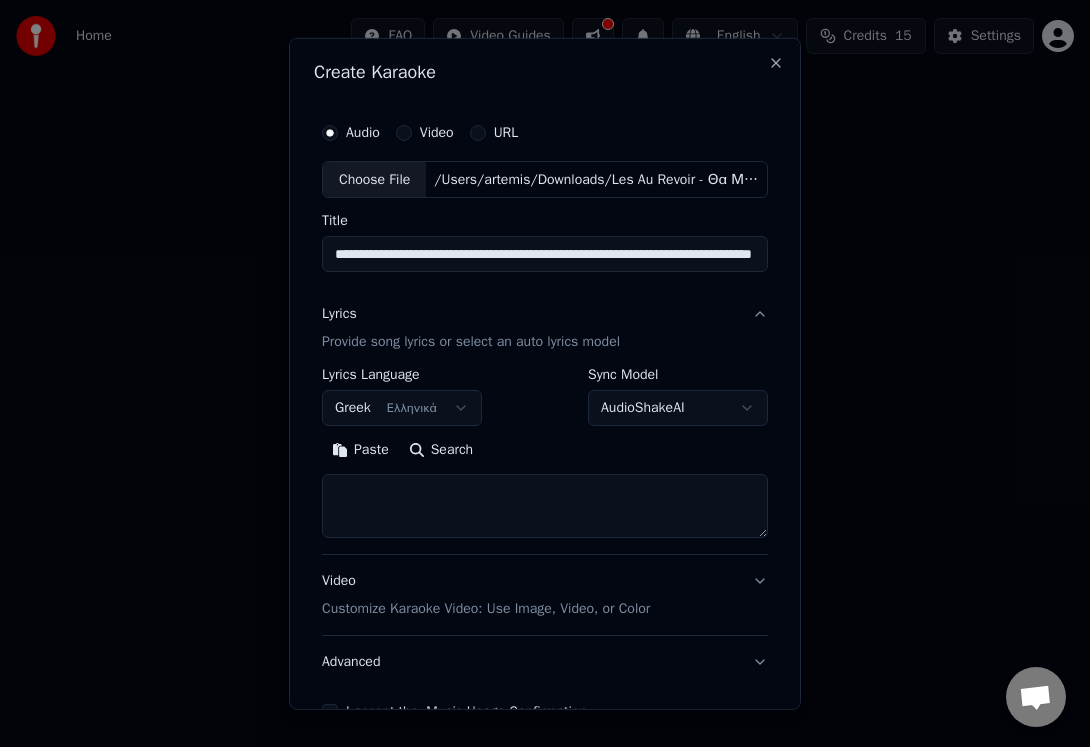 click on "**********" at bounding box center (545, 310) 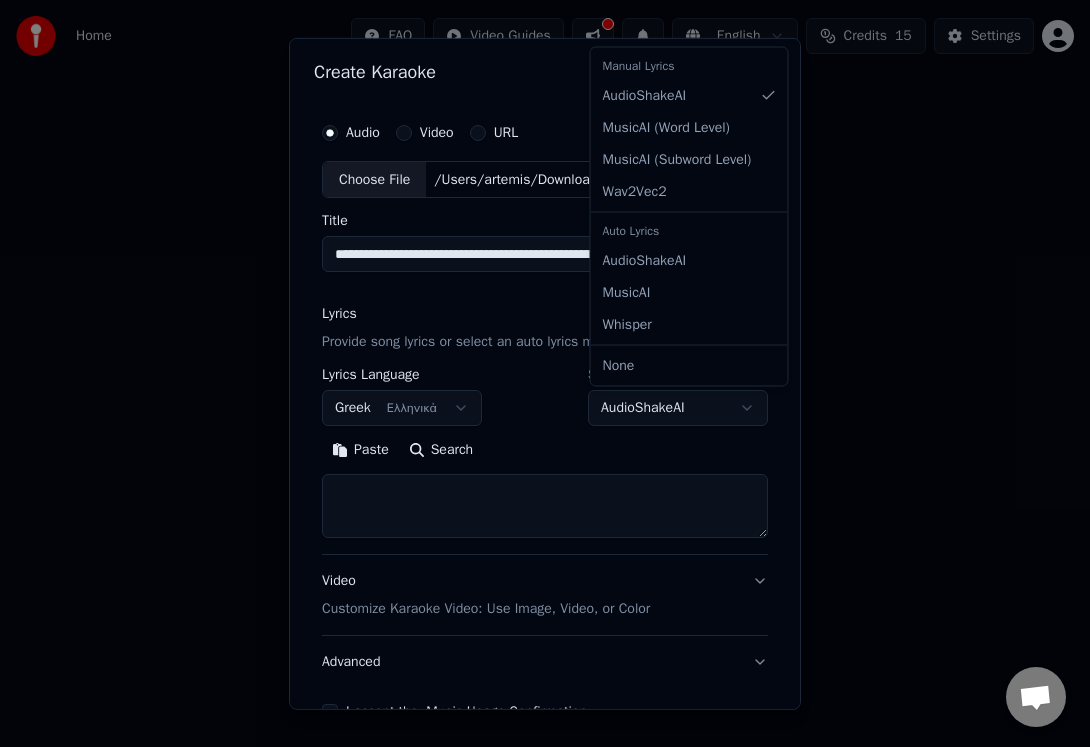 click on "**********" at bounding box center [545, 310] 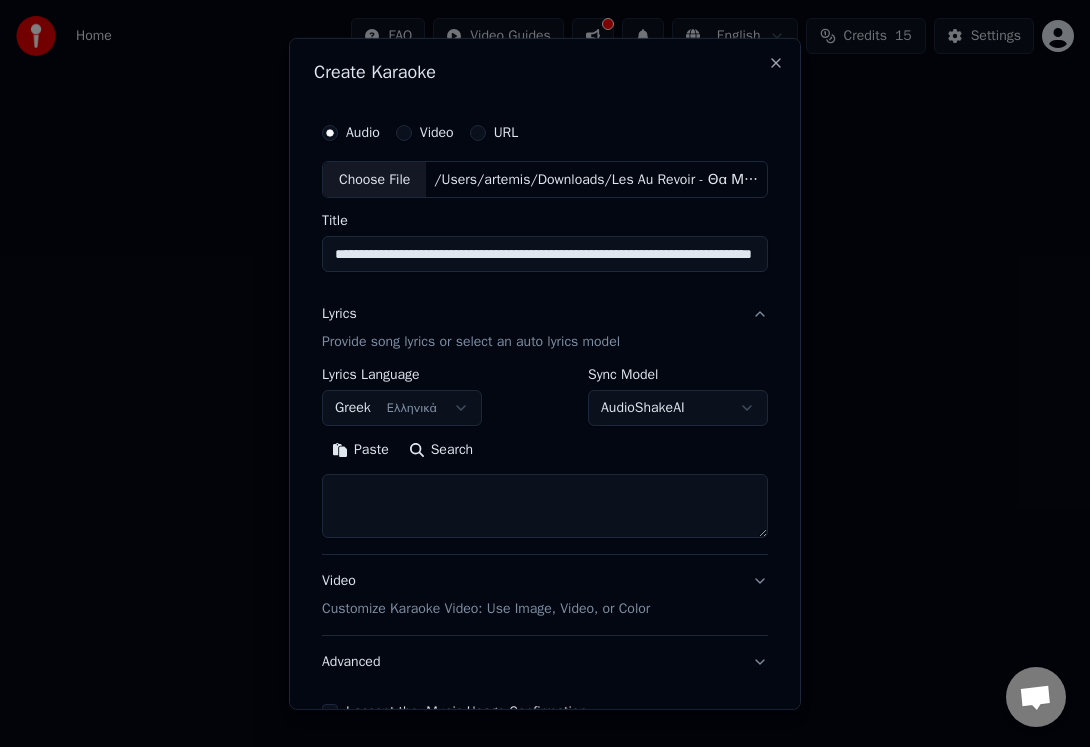 click on "**********" at bounding box center (545, 310) 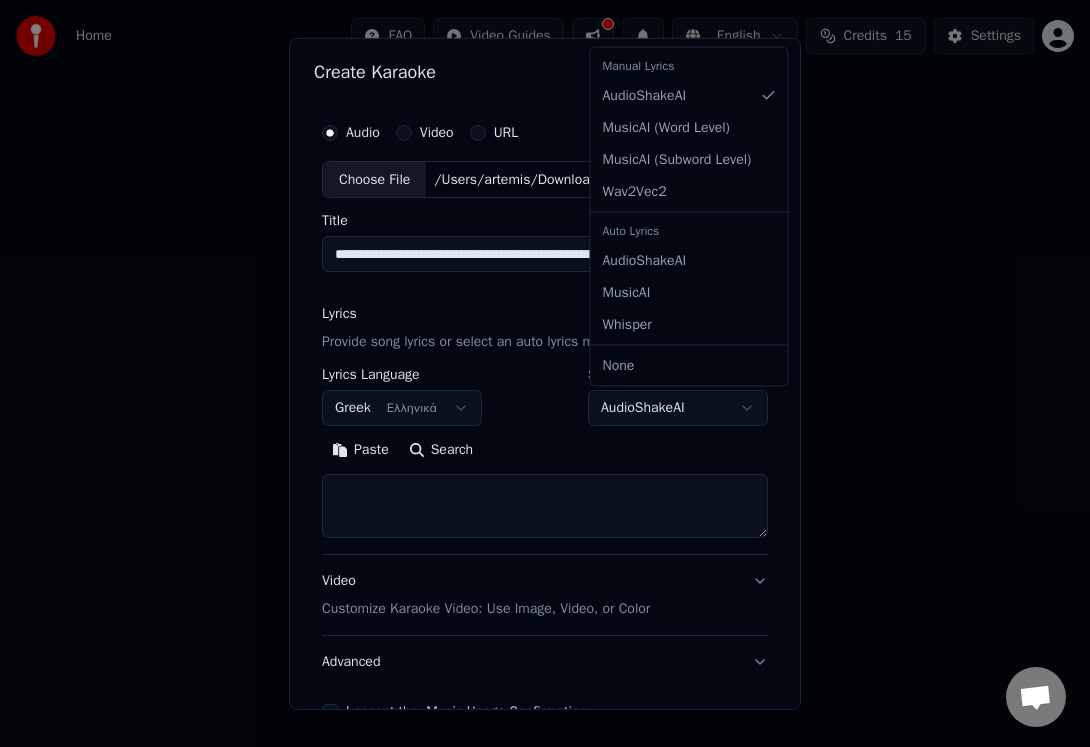 click on "**********" at bounding box center [545, 310] 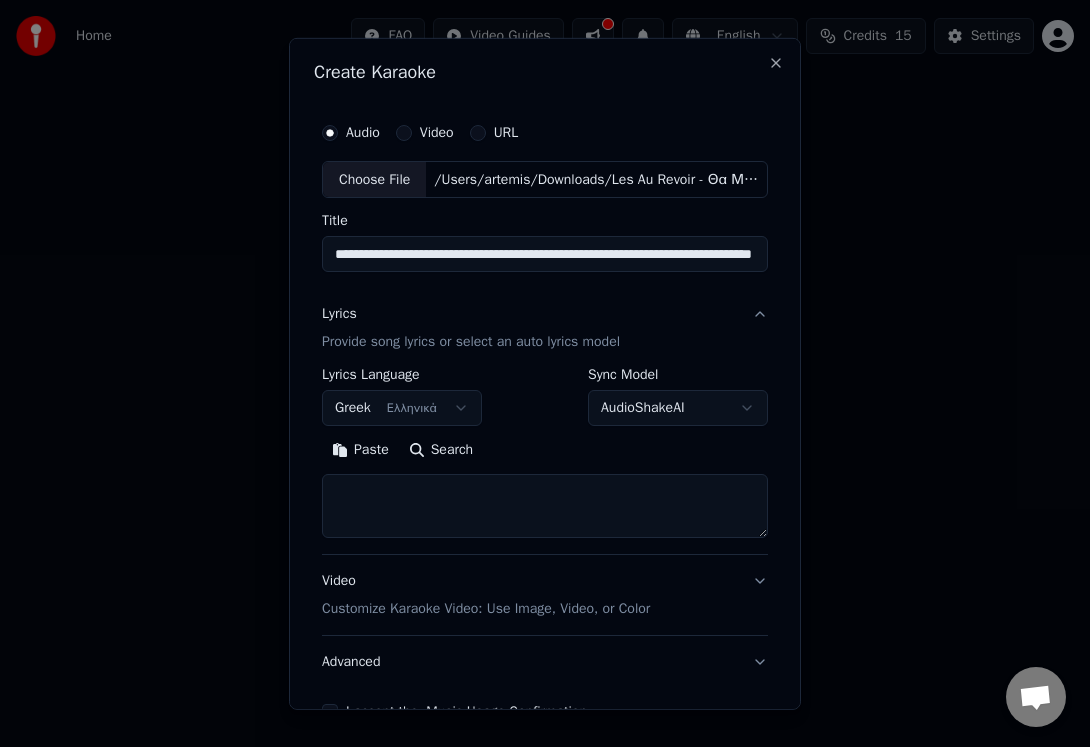 click at bounding box center [545, 506] 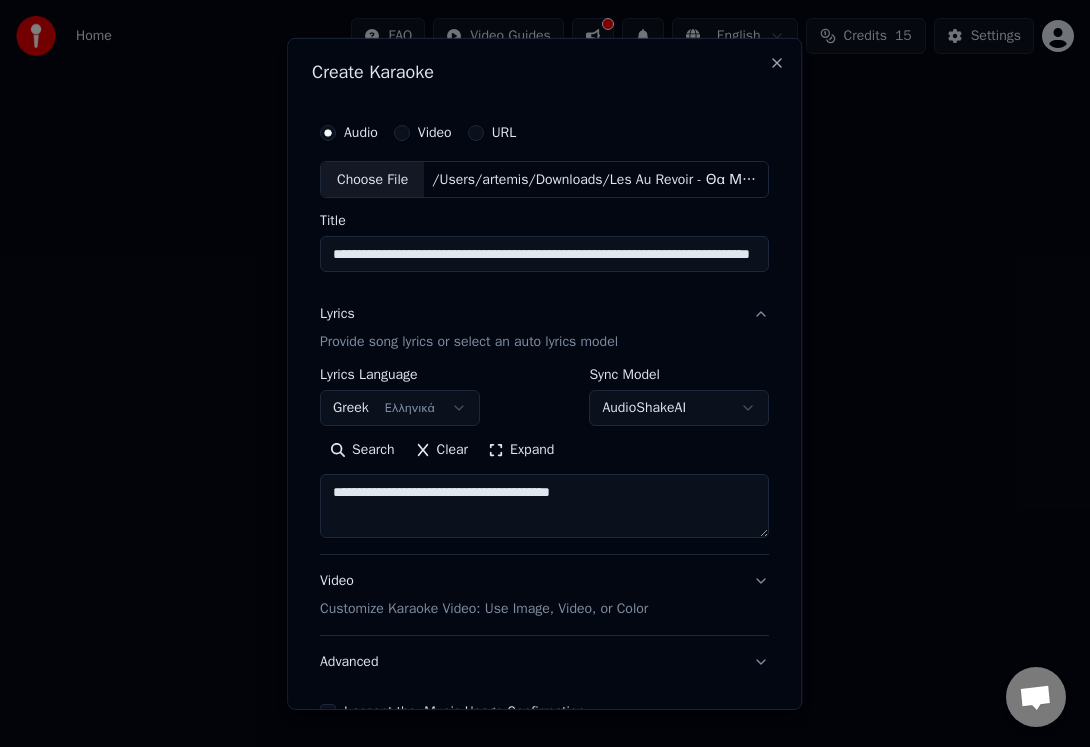 drag, startPoint x: 649, startPoint y: 485, endPoint x: 285, endPoint y: 475, distance: 364.13733 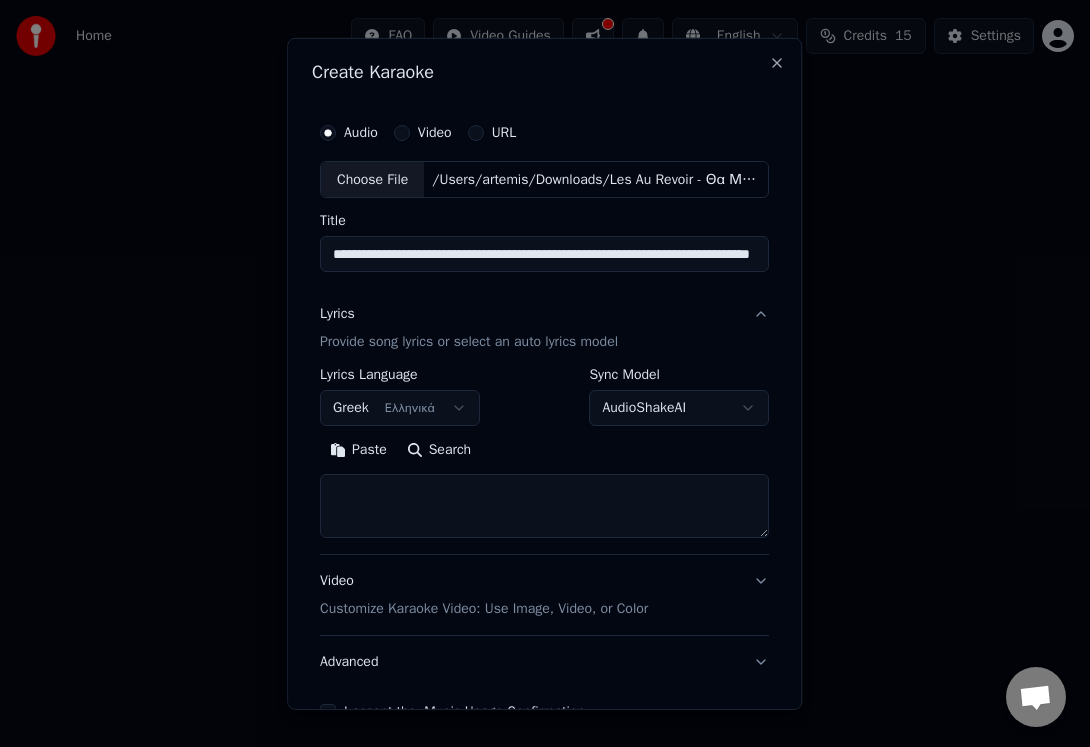 paste on "**********" 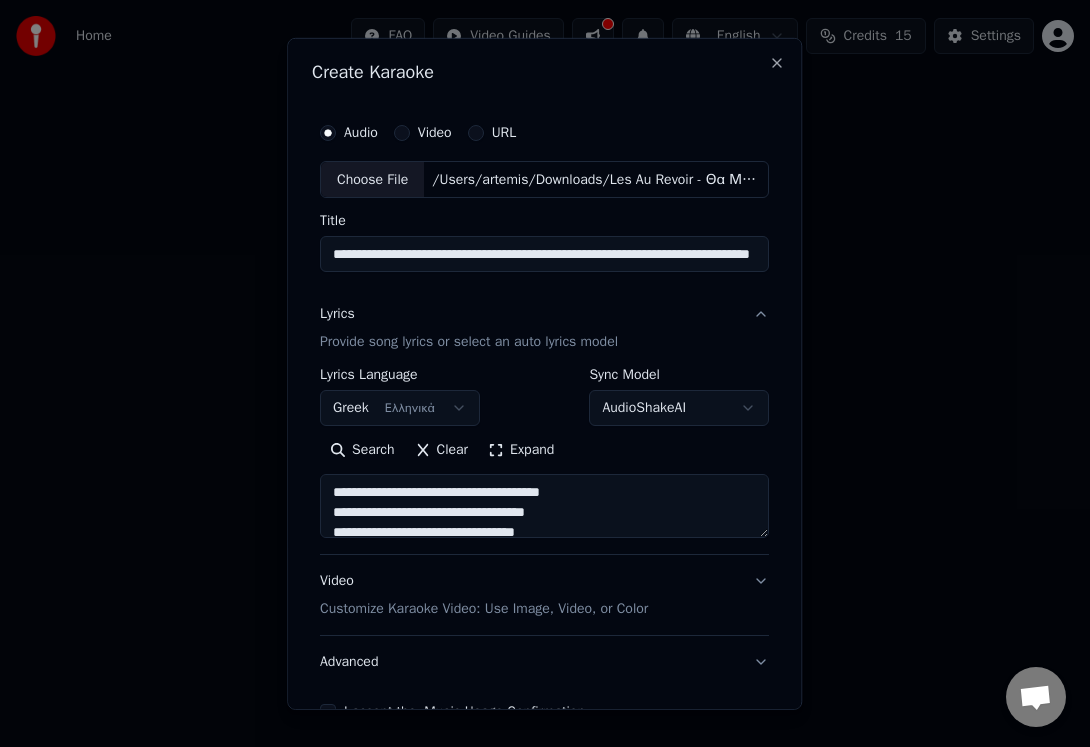 scroll, scrollTop: 524, scrollLeft: 0, axis: vertical 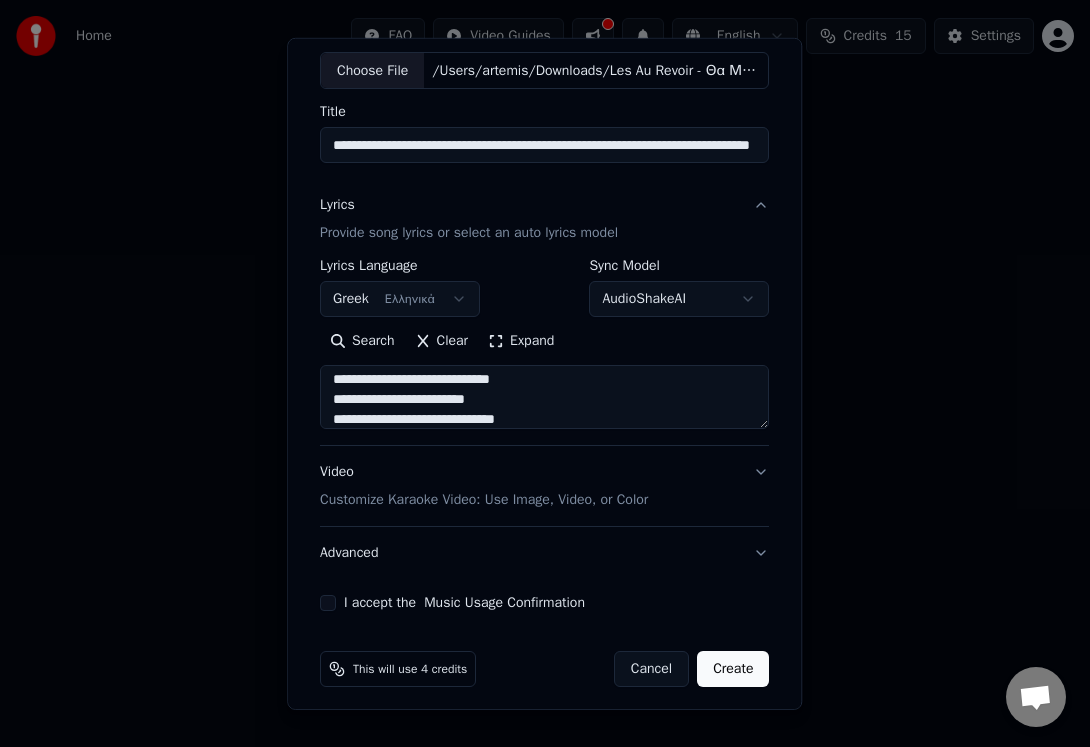 type on "**********" 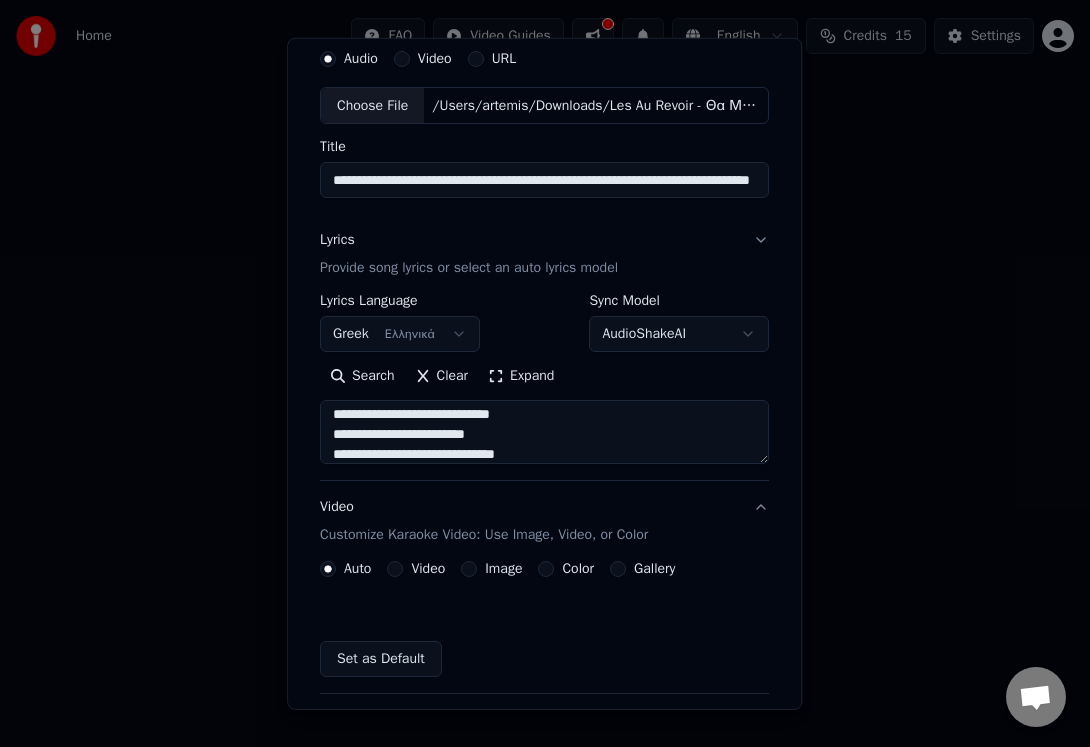 scroll, scrollTop: 65, scrollLeft: 0, axis: vertical 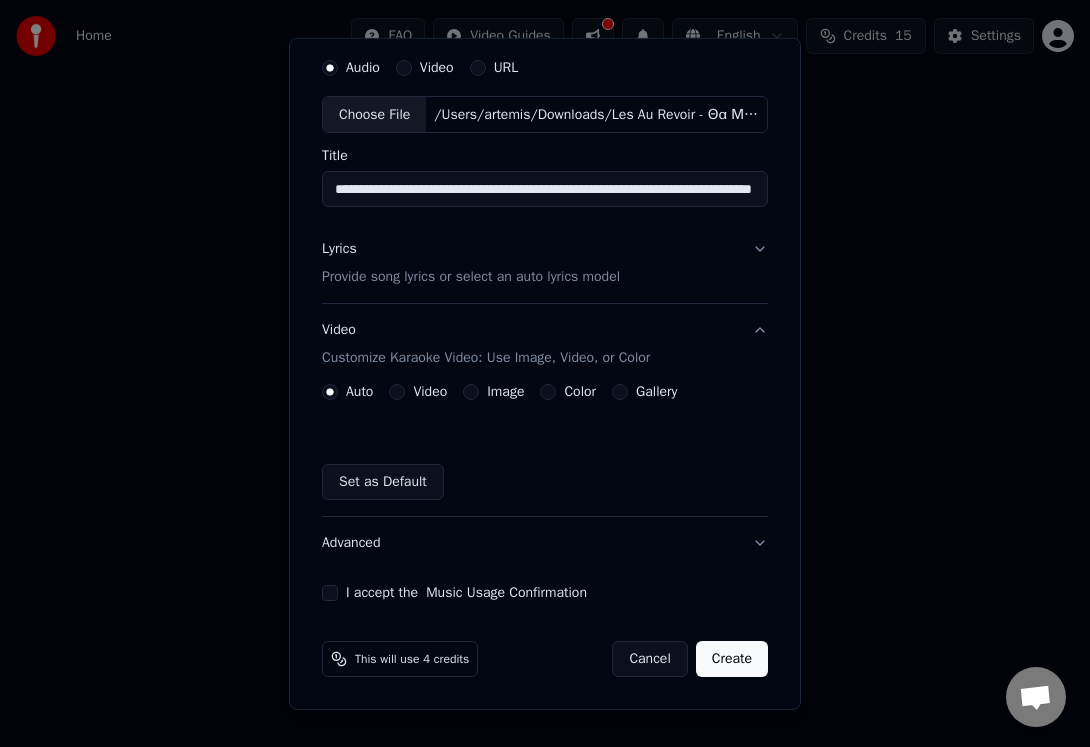 click on "Auto Video Image Color Gallery Set as Default" at bounding box center (545, 442) 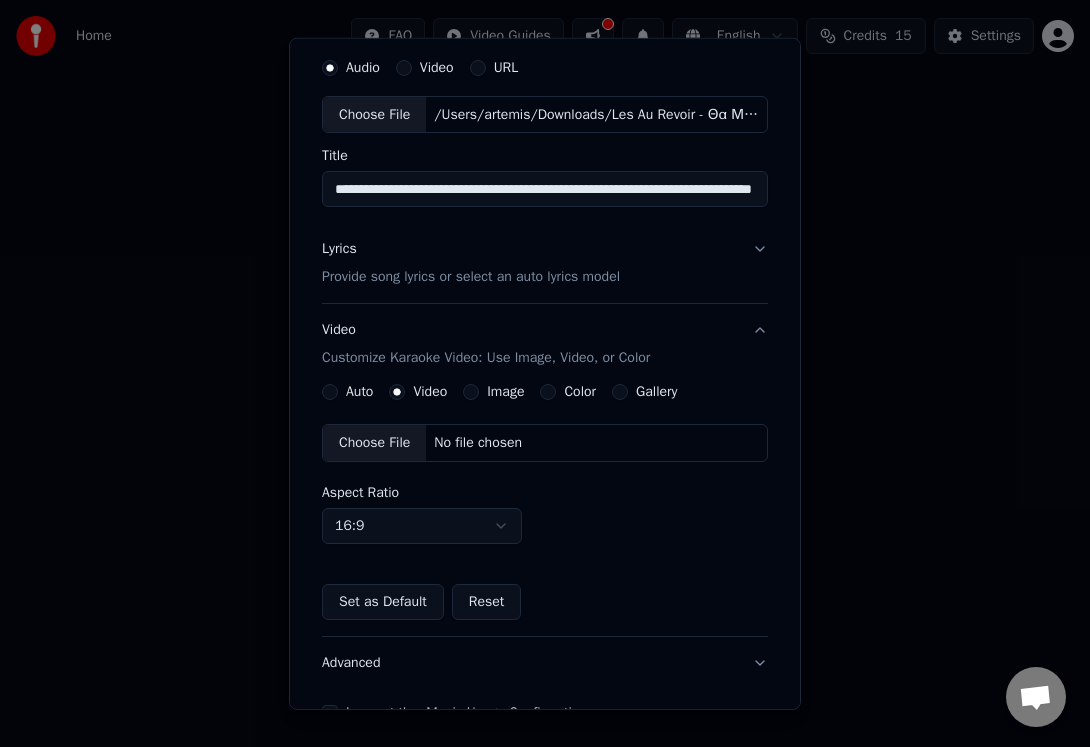 click on "Color" at bounding box center [568, 392] 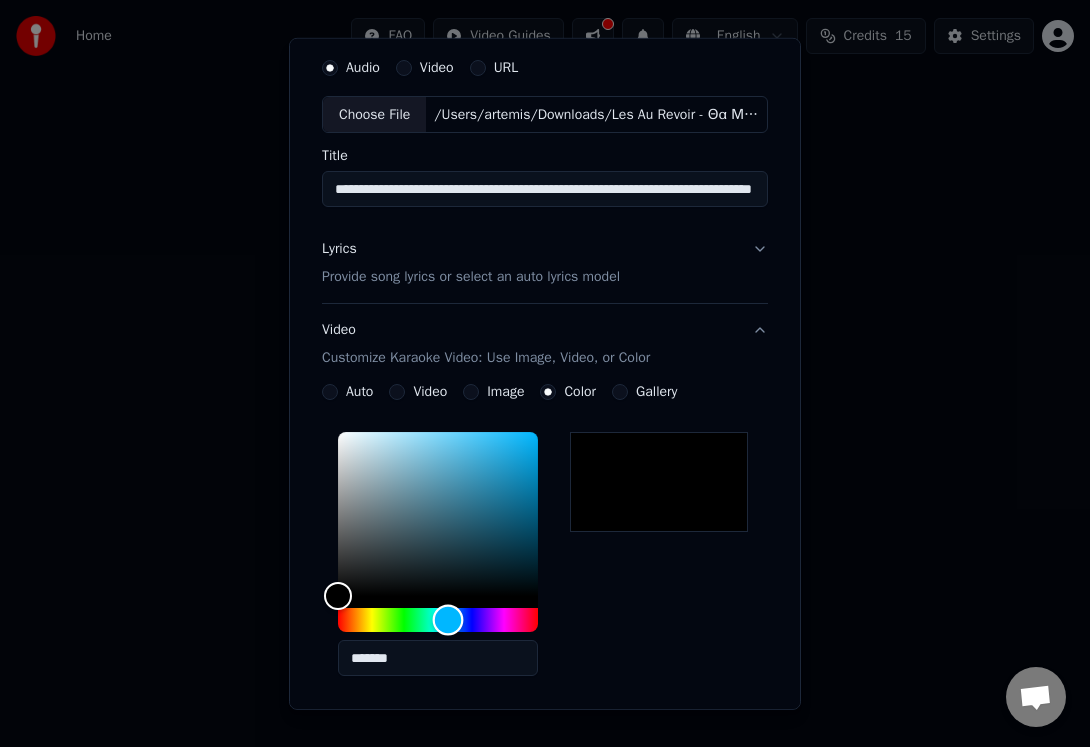 drag, startPoint x: 338, startPoint y: 622, endPoint x: 446, endPoint y: 632, distance: 108.461975 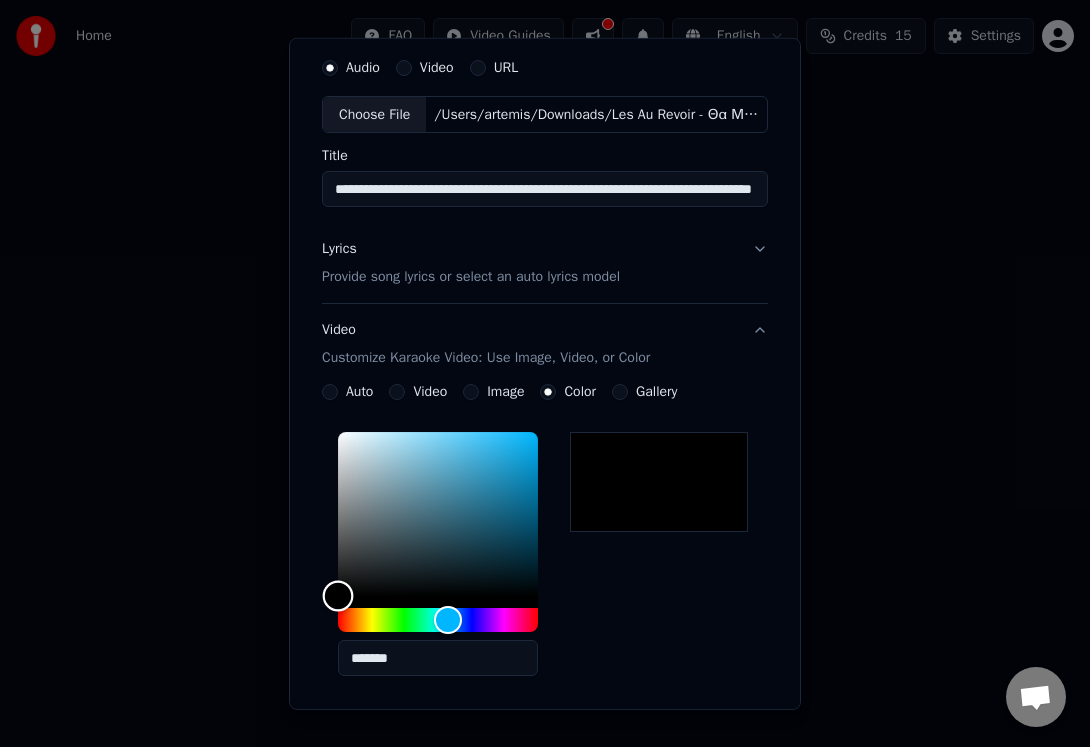 click at bounding box center (438, 514) 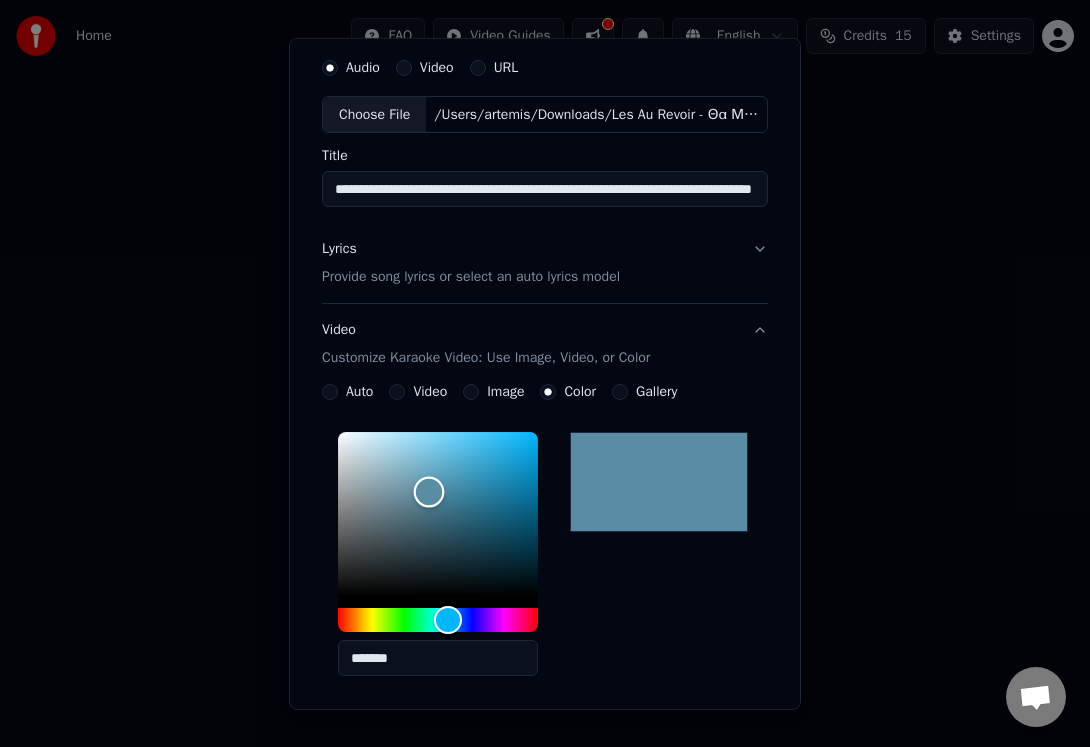 click at bounding box center [428, 491] 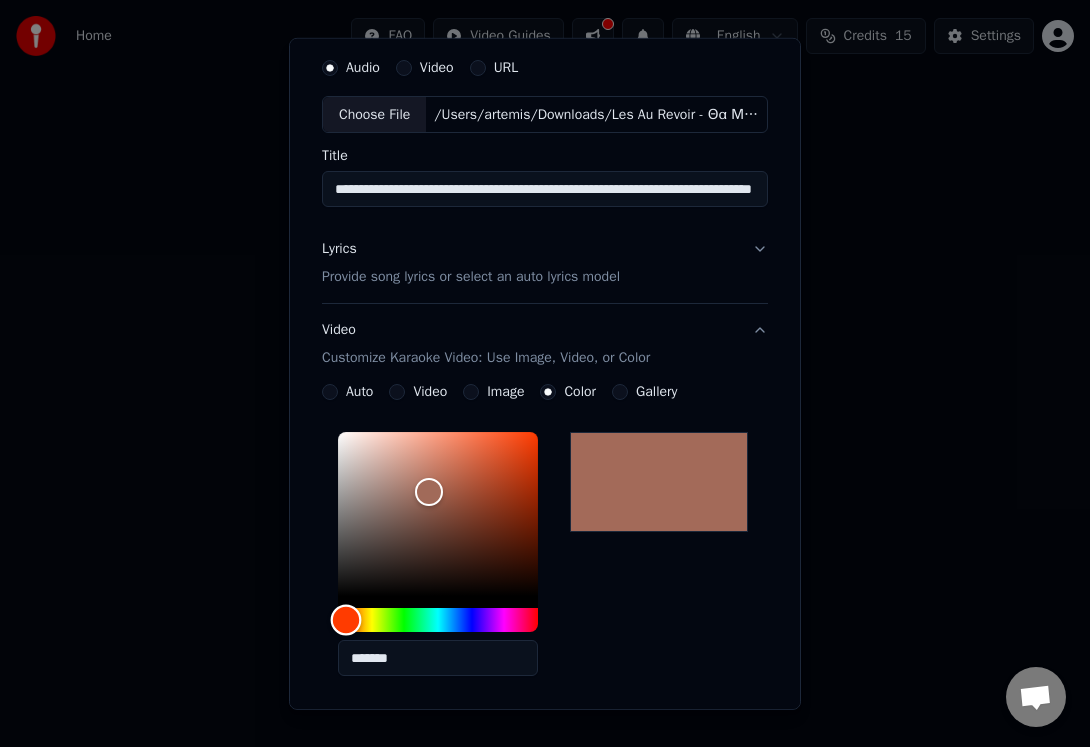 drag, startPoint x: 450, startPoint y: 625, endPoint x: 344, endPoint y: 615, distance: 106.47065 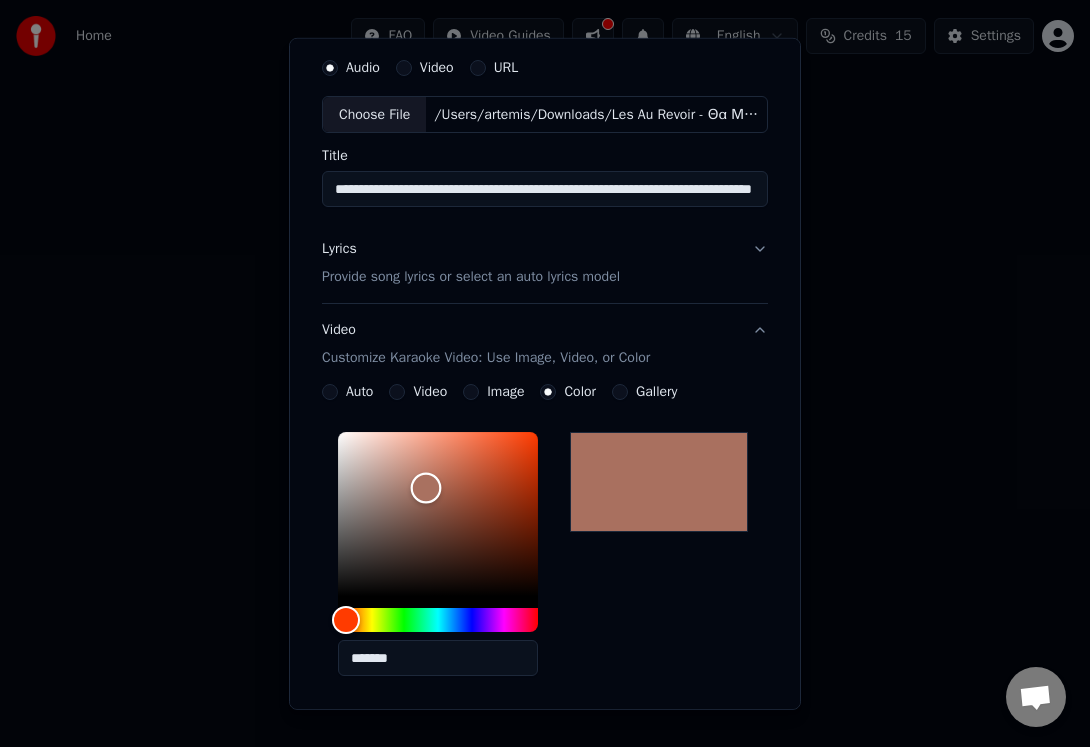 drag, startPoint x: 434, startPoint y: 480, endPoint x: 424, endPoint y: 487, distance: 12.206555 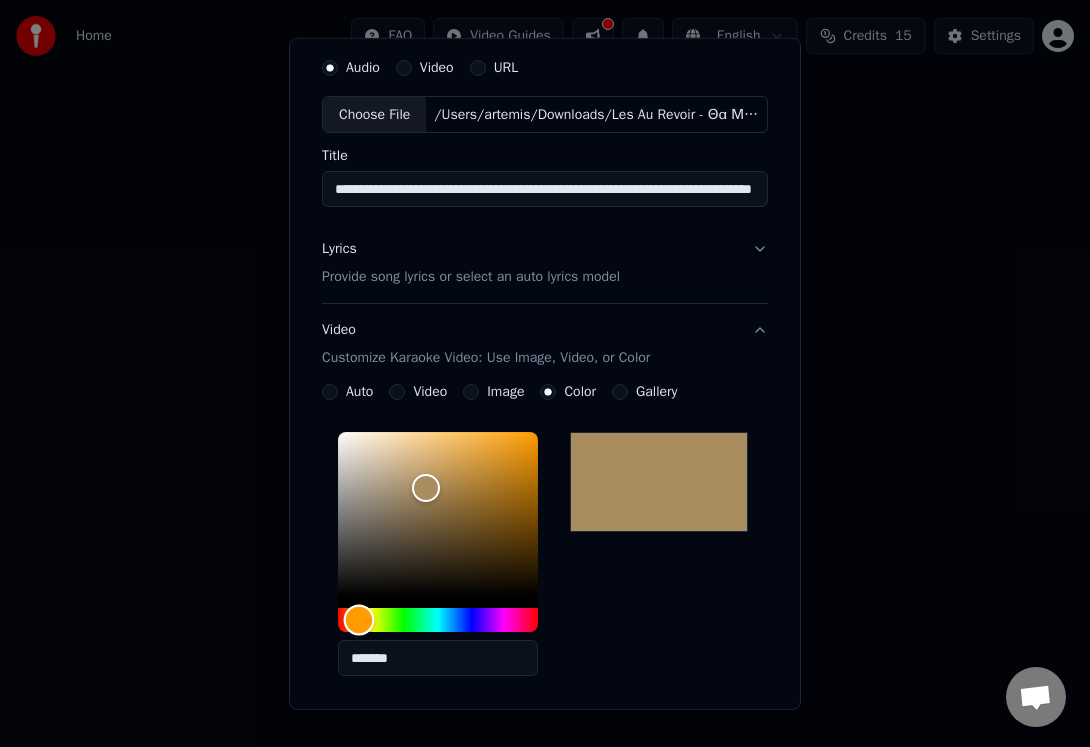 drag, startPoint x: 341, startPoint y: 622, endPoint x: 357, endPoint y: 620, distance: 16.124516 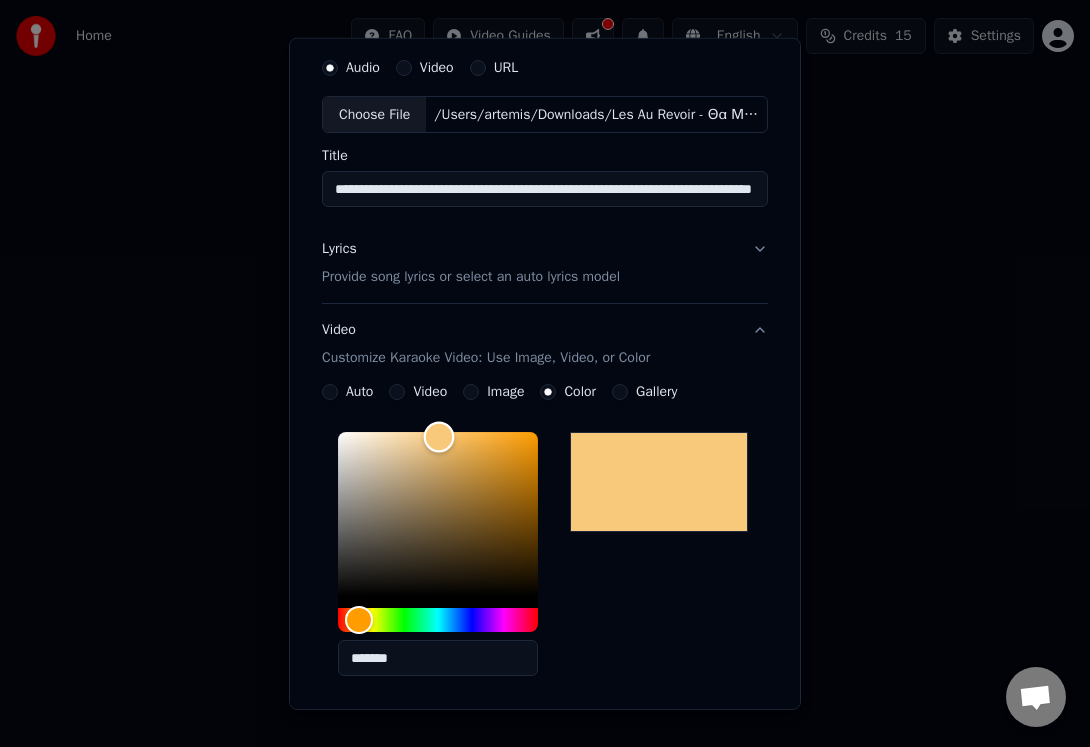 drag, startPoint x: 428, startPoint y: 478, endPoint x: 437, endPoint y: 437, distance: 41.976185 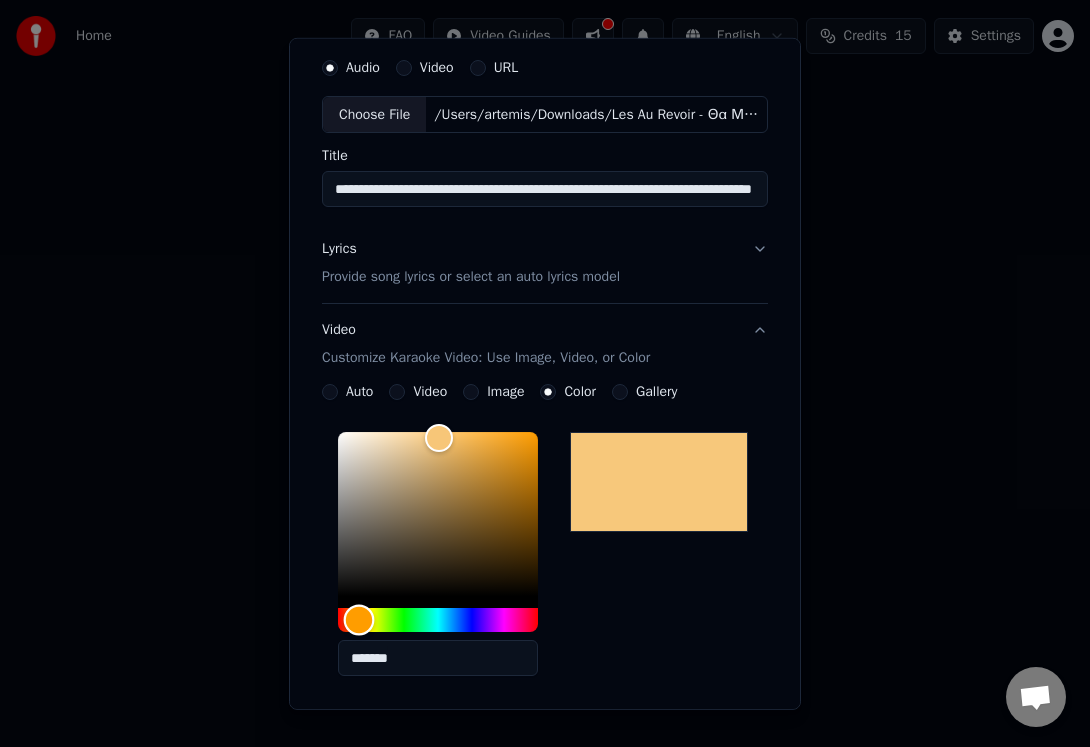 click at bounding box center (438, 620) 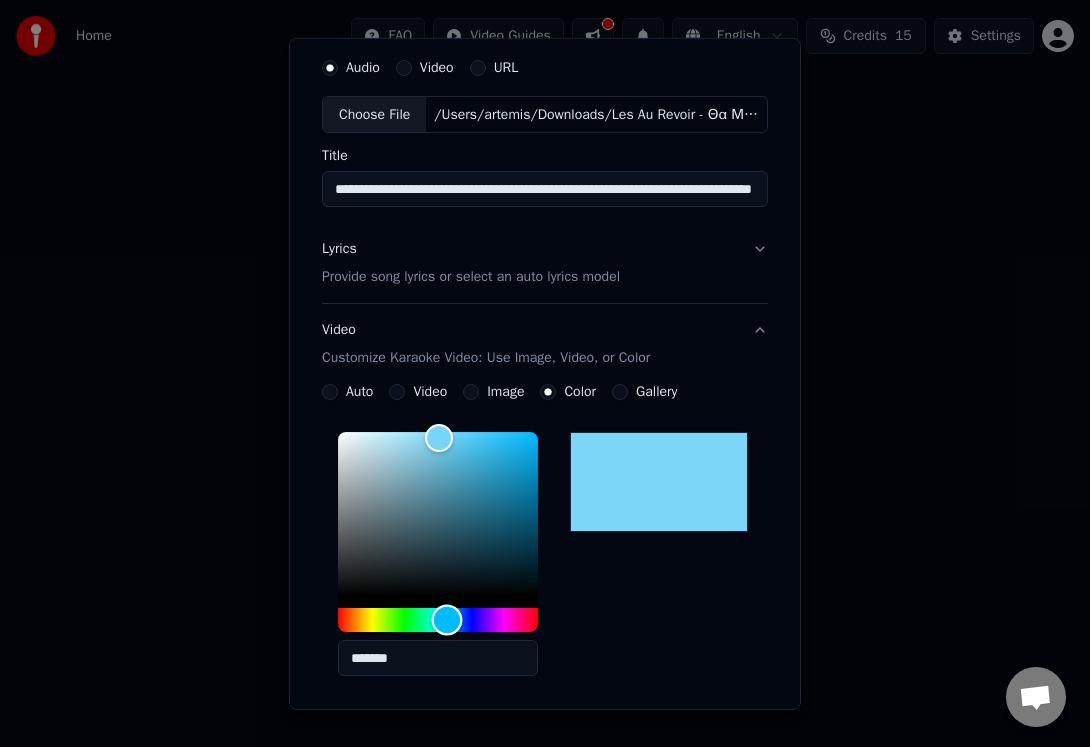 click at bounding box center (446, 620) 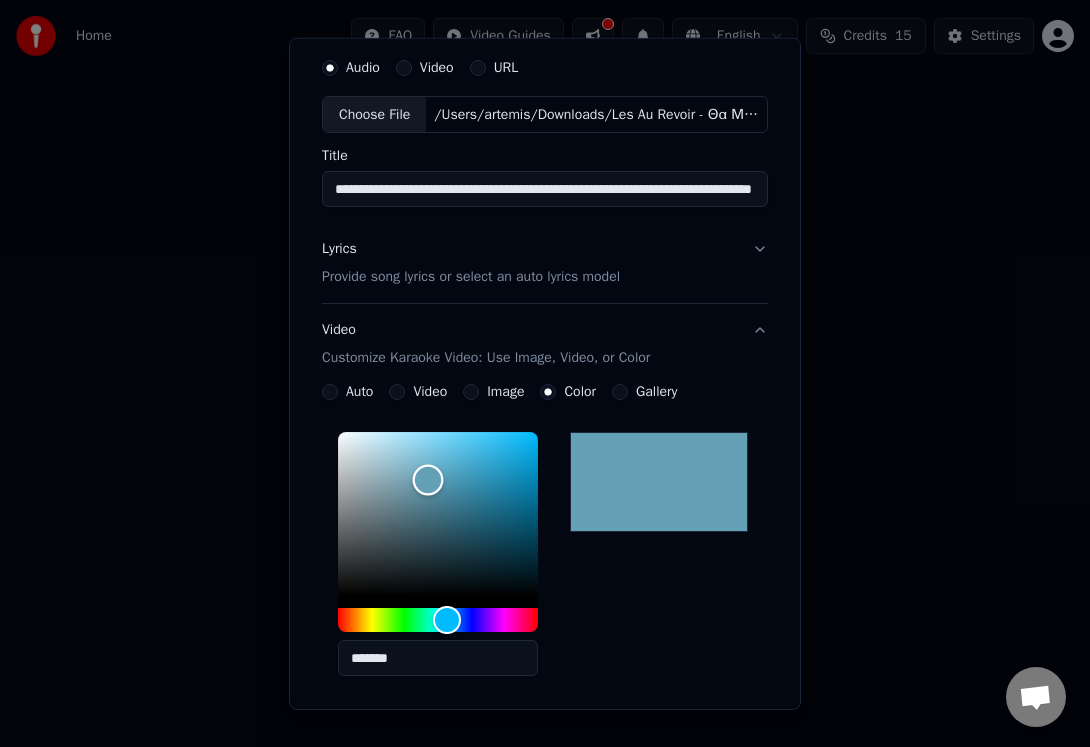 drag, startPoint x: 439, startPoint y: 441, endPoint x: 425, endPoint y: 477, distance: 38.626415 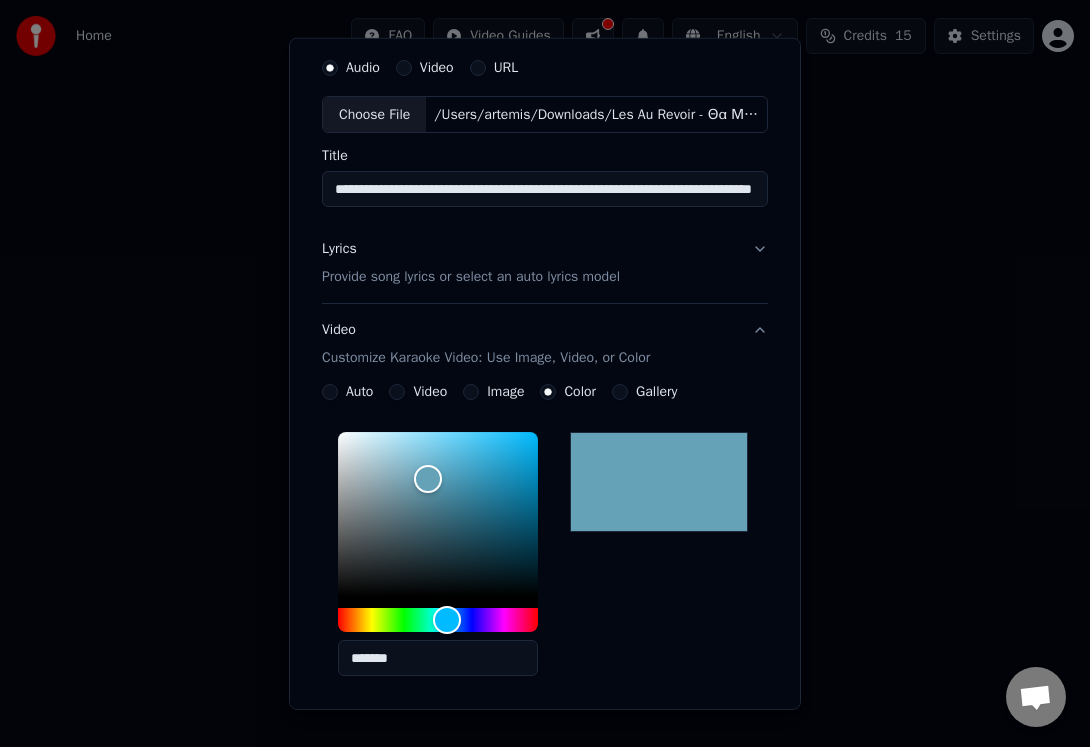 click on "*******" at bounding box center (545, 558) 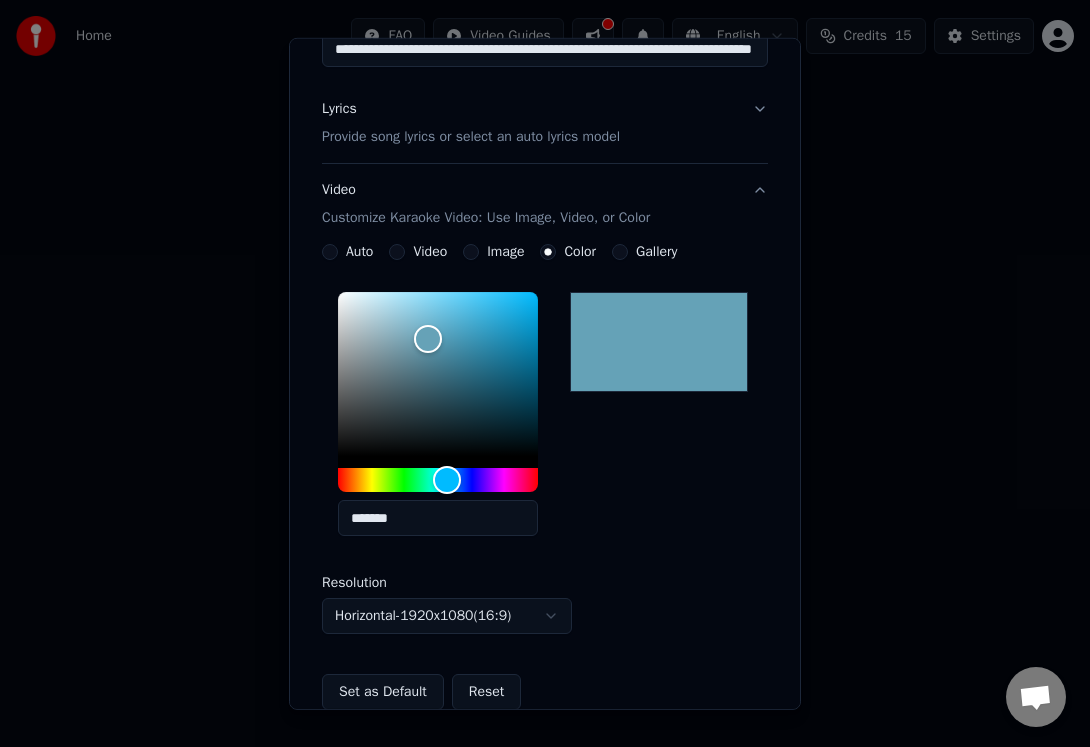 scroll, scrollTop: 233, scrollLeft: 0, axis: vertical 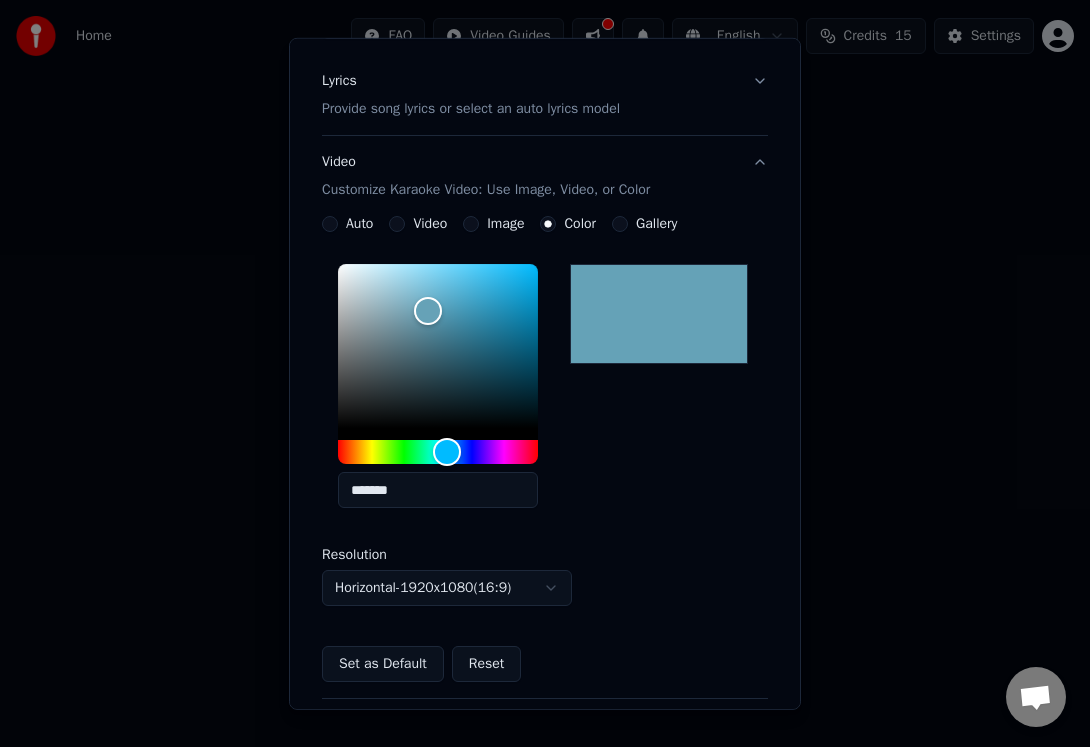 click on "**********" at bounding box center [545, 310] 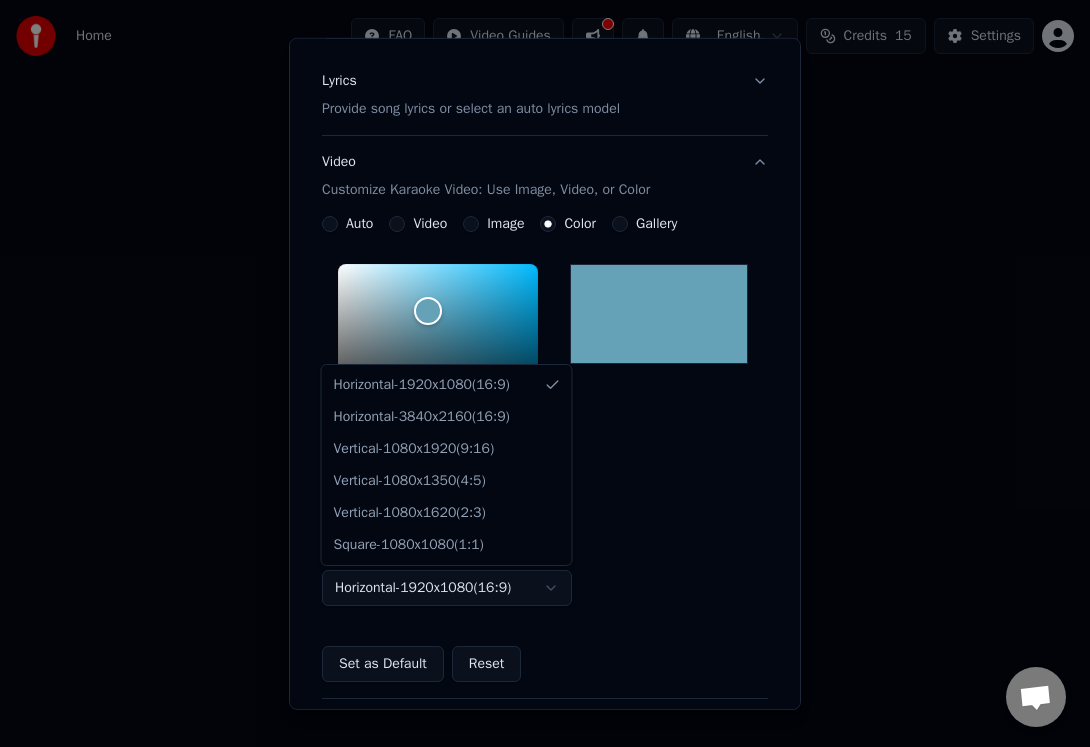 click at bounding box center (545, 373) 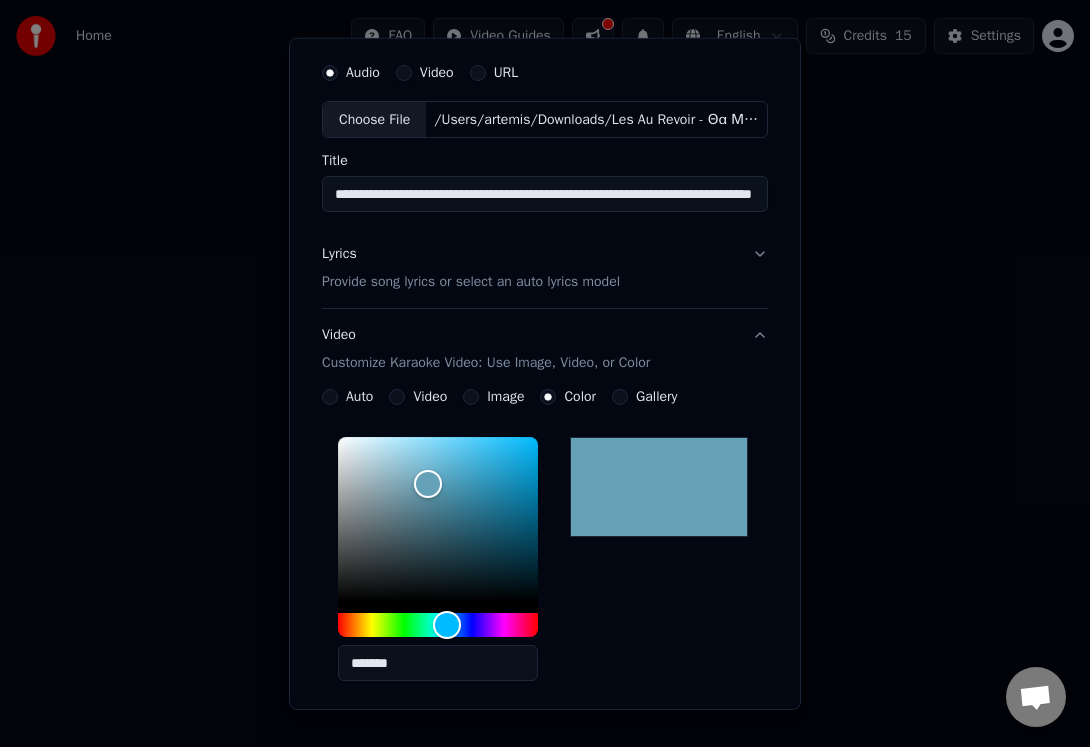 scroll, scrollTop: 0, scrollLeft: 0, axis: both 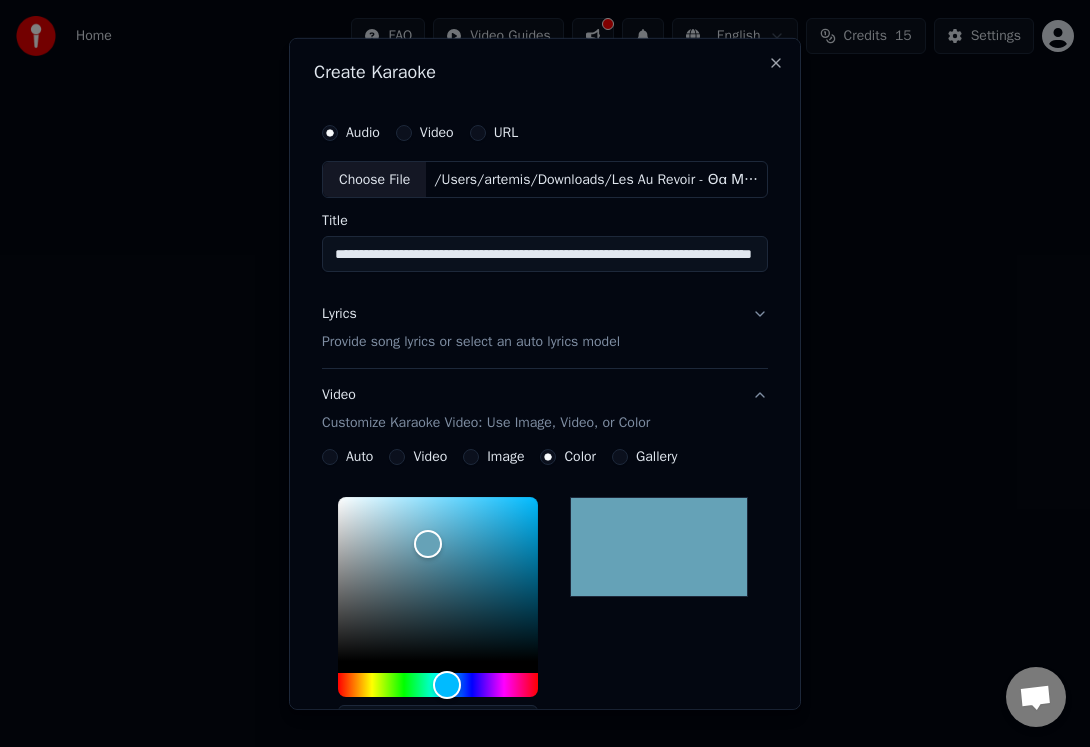 click on "Lyrics Provide song lyrics or select an auto lyrics model" at bounding box center (545, 328) 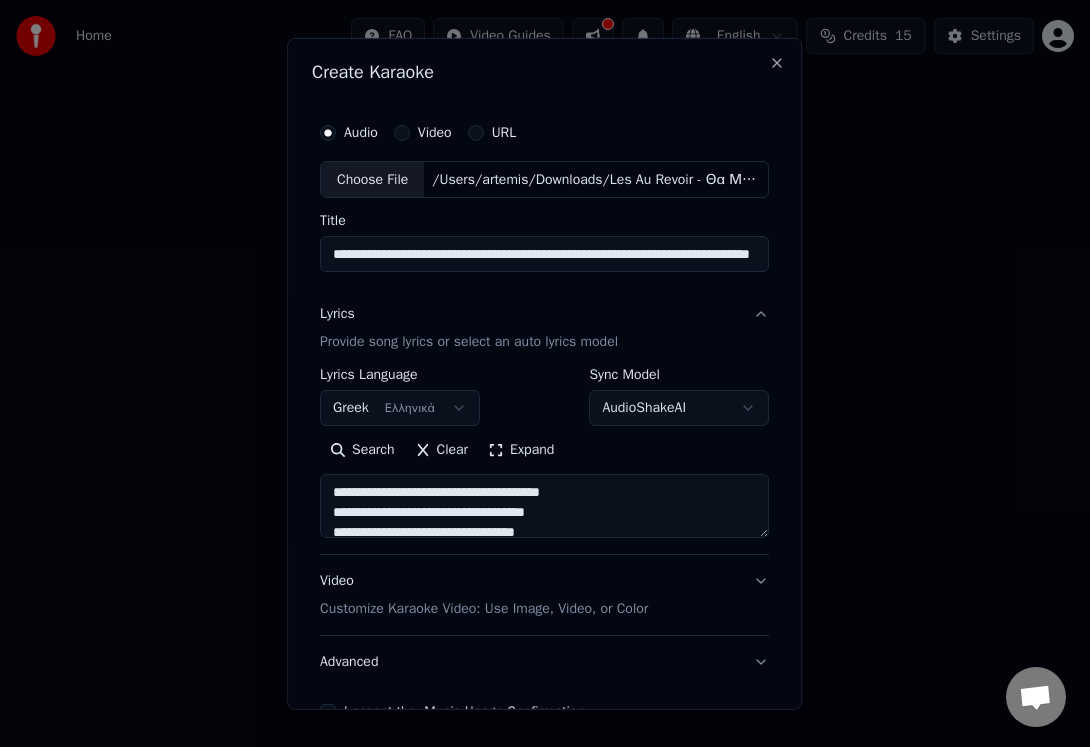 scroll, scrollTop: 119, scrollLeft: 0, axis: vertical 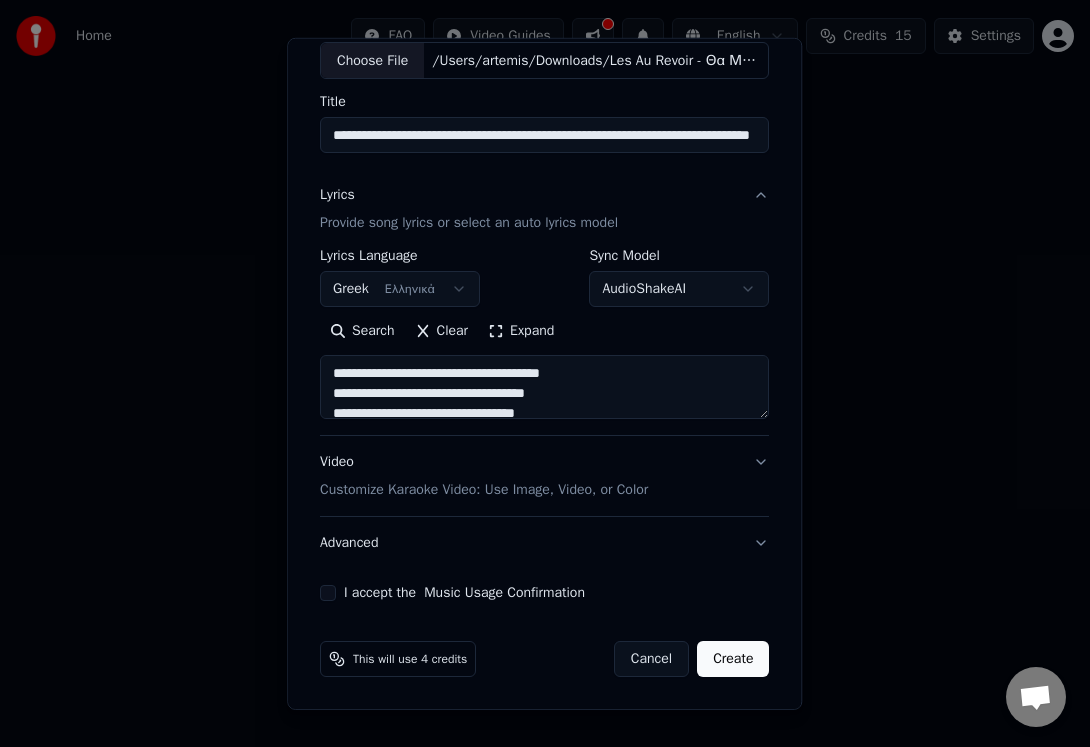 click on "Create" at bounding box center [733, 659] 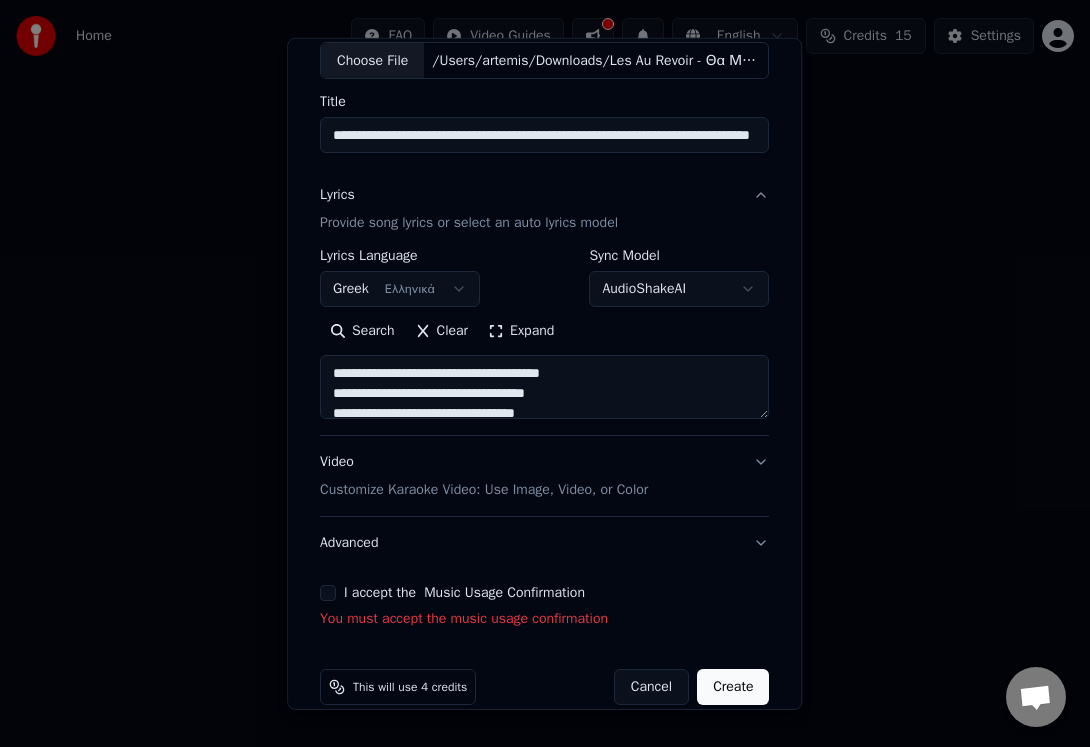 click on "I accept the   Music Usage Confirmation" at bounding box center (328, 593) 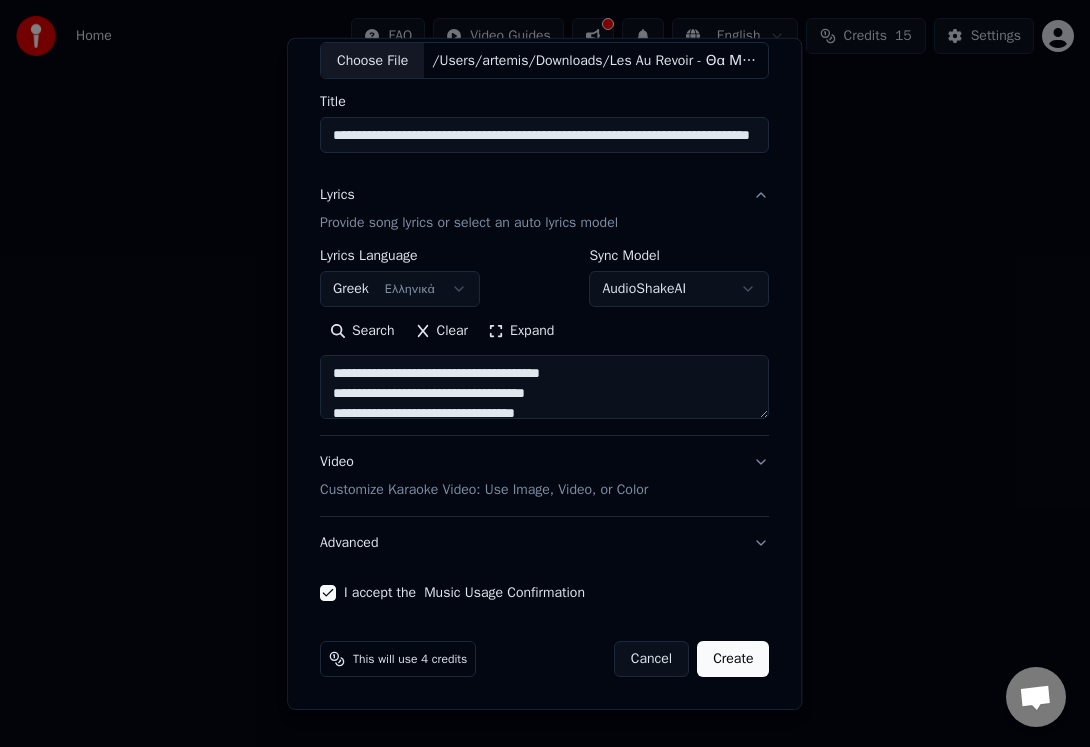 click on "Create" at bounding box center (733, 659) 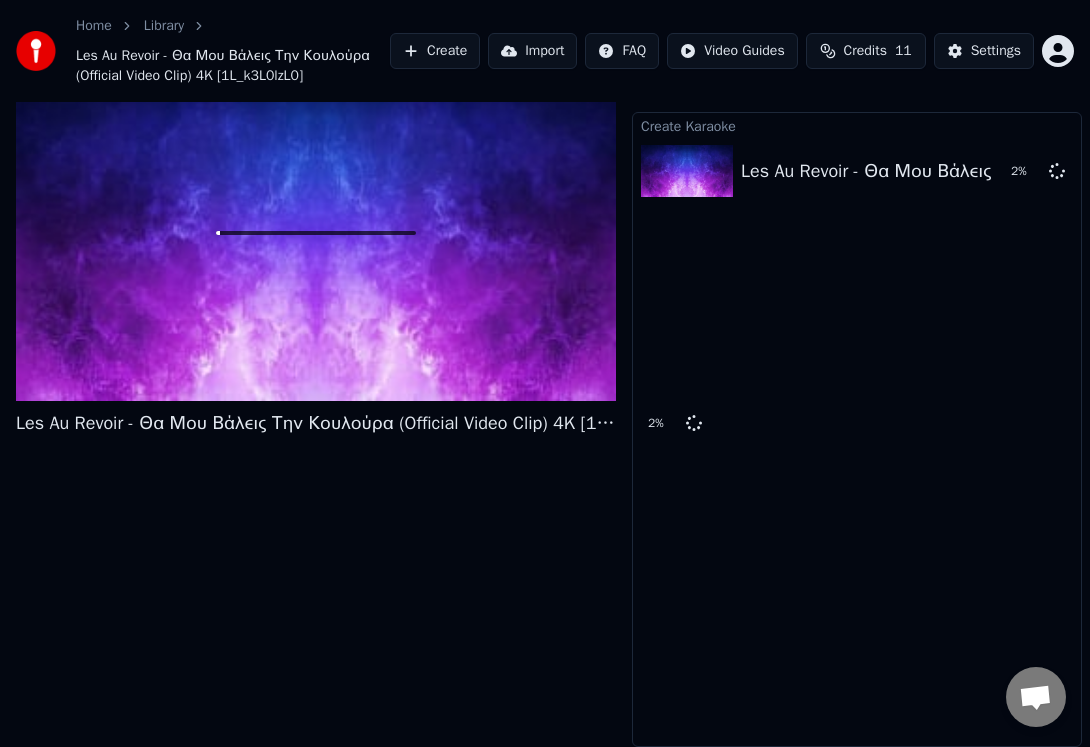 scroll, scrollTop: 0, scrollLeft: 0, axis: both 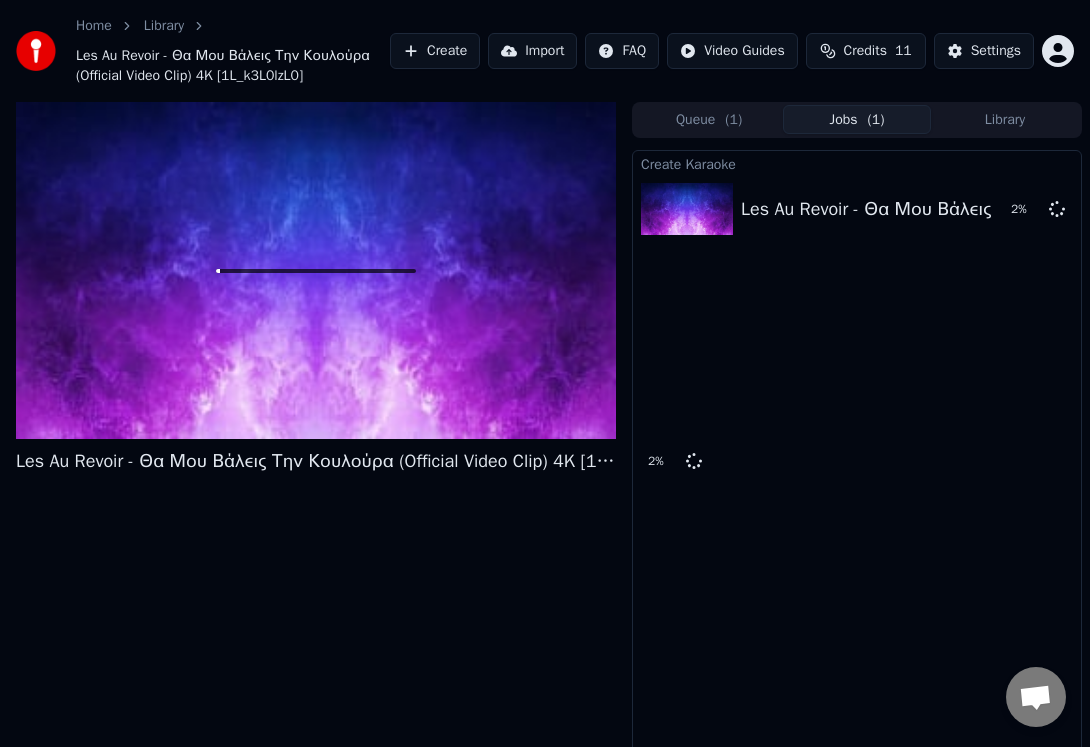 click on "Queue ( 1 )" at bounding box center (709, 119) 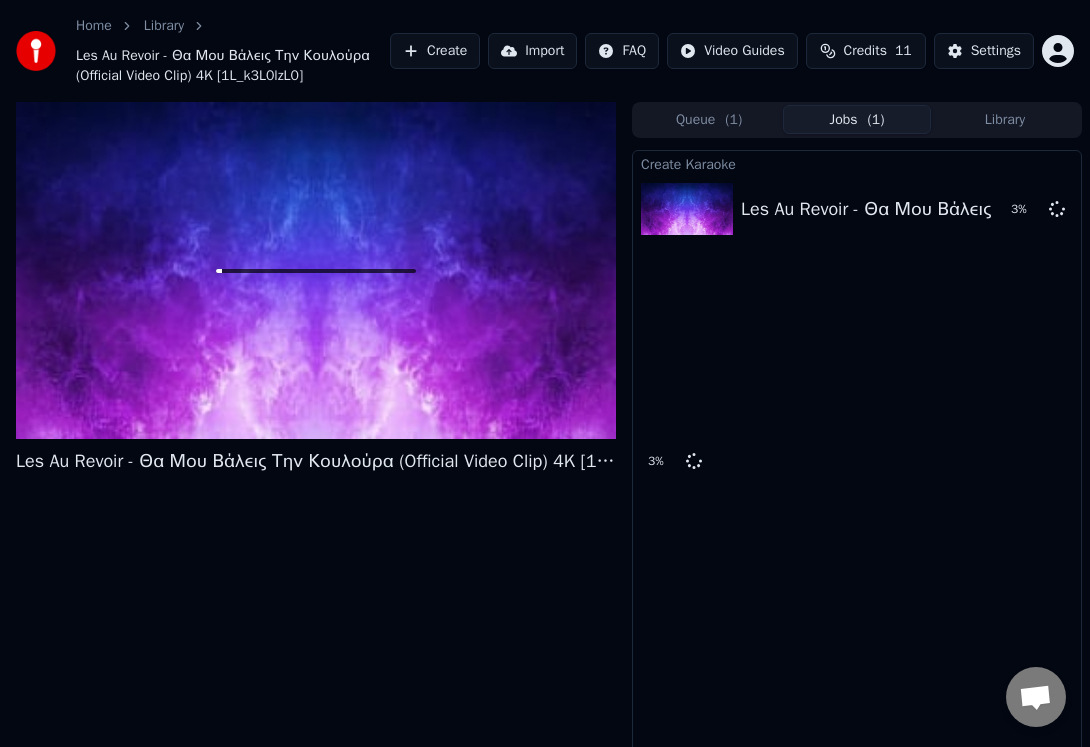 click on "Jobs ( 1 )" at bounding box center (857, 119) 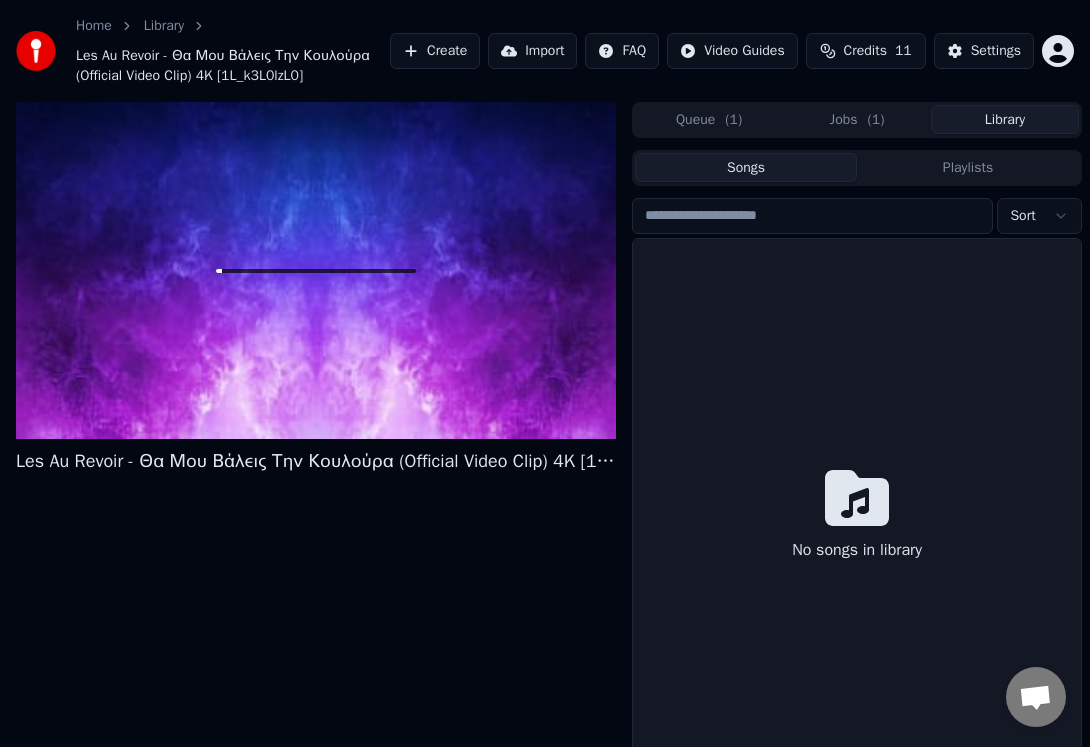 click on "Library" at bounding box center (1005, 119) 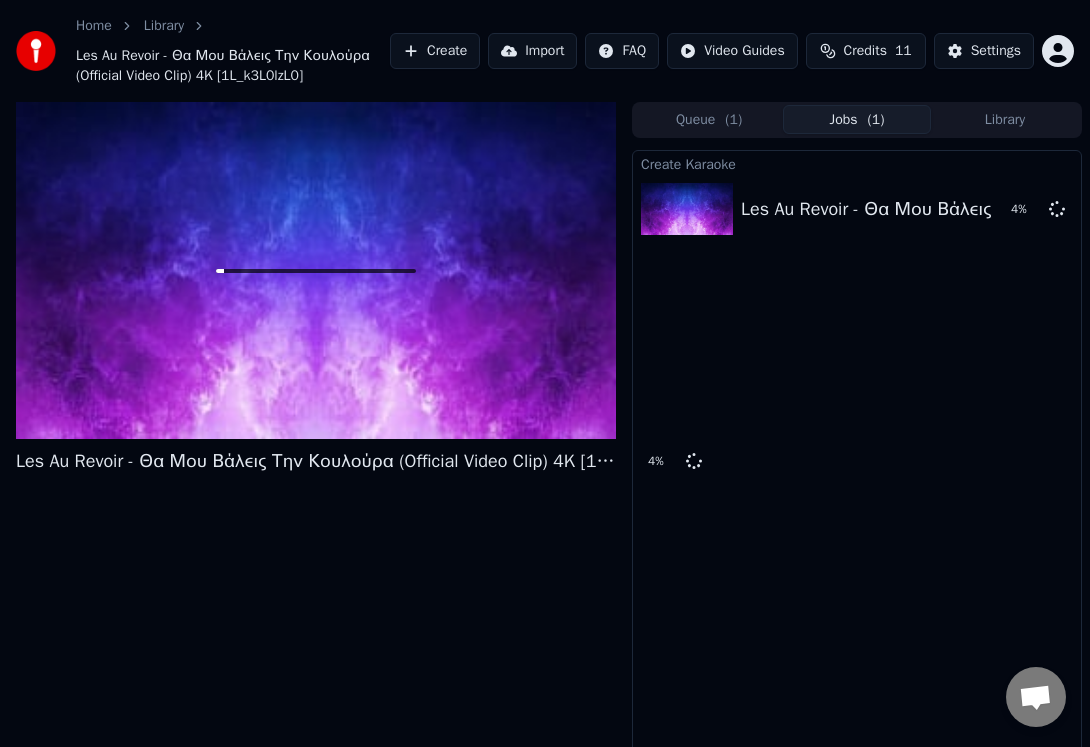 click on "Queue ( 1 )" at bounding box center (709, 119) 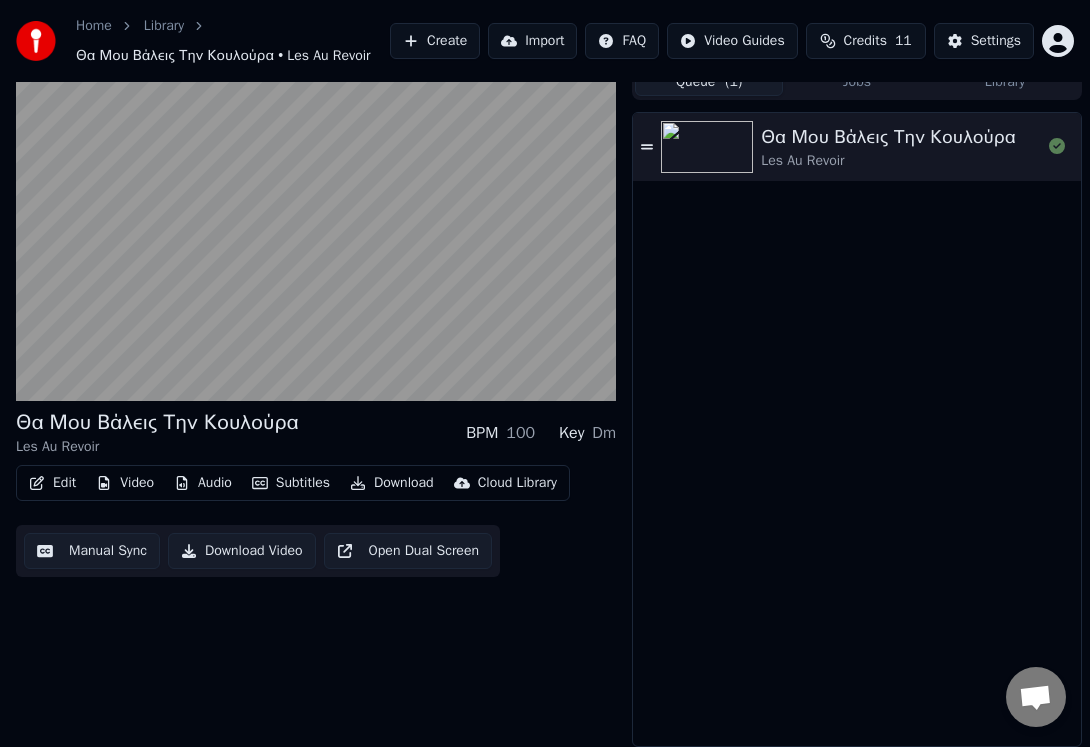 scroll, scrollTop: 0, scrollLeft: 0, axis: both 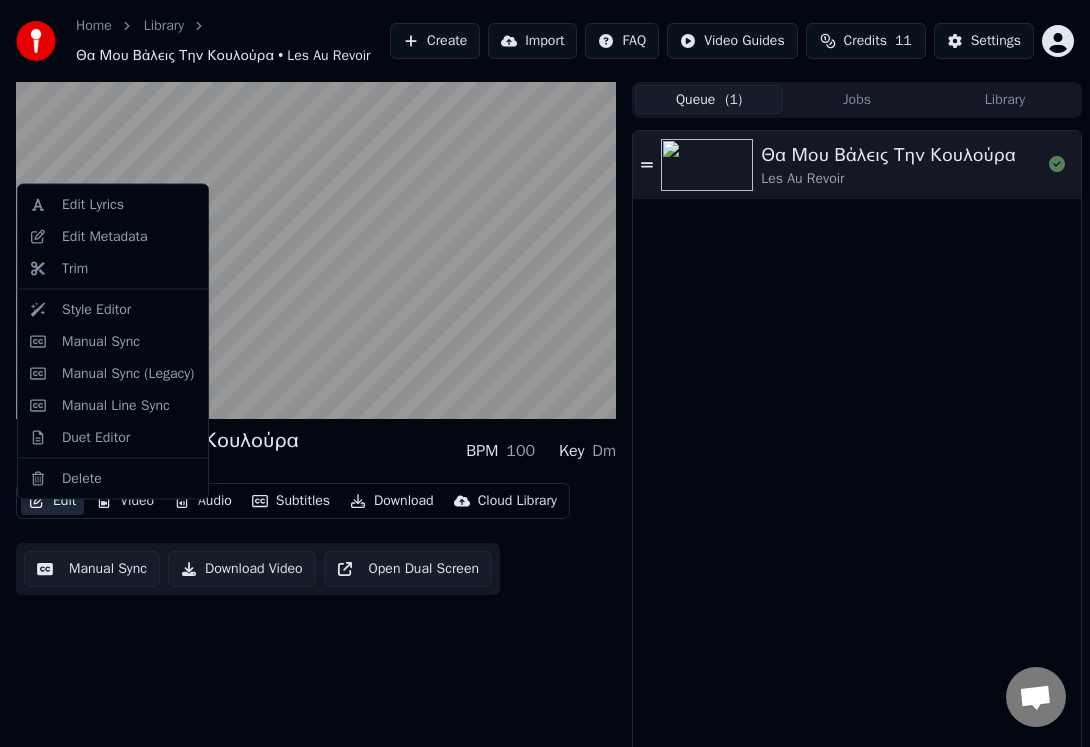 click on "Edit" at bounding box center (52, 501) 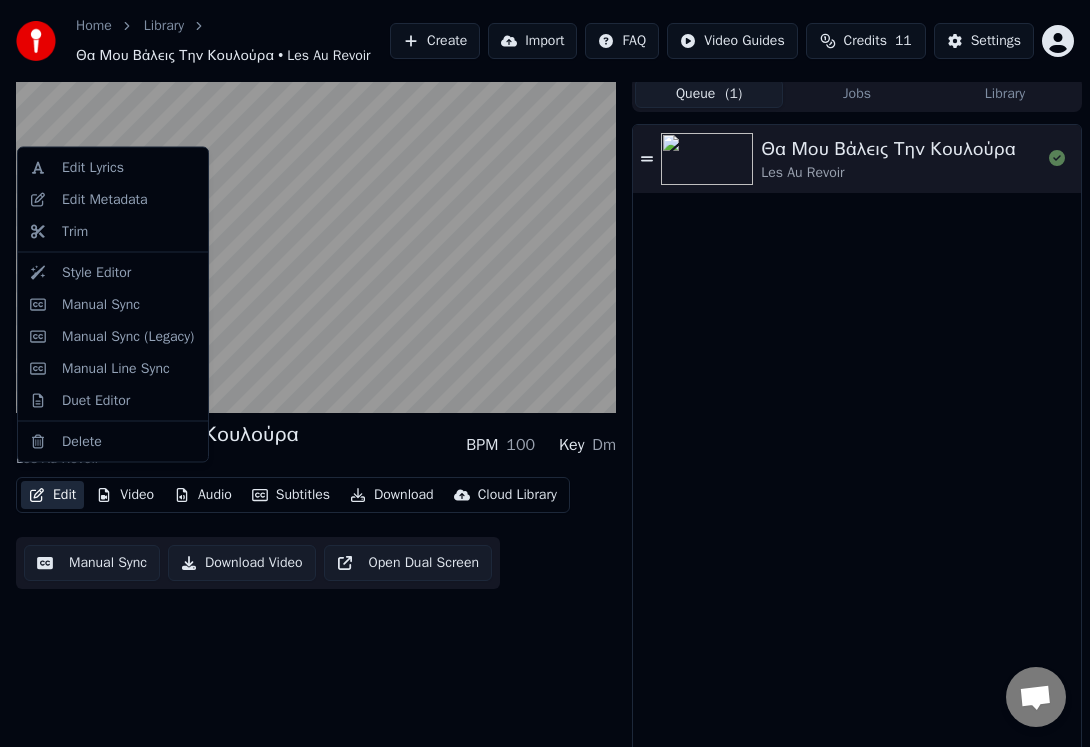 scroll, scrollTop: 0, scrollLeft: 0, axis: both 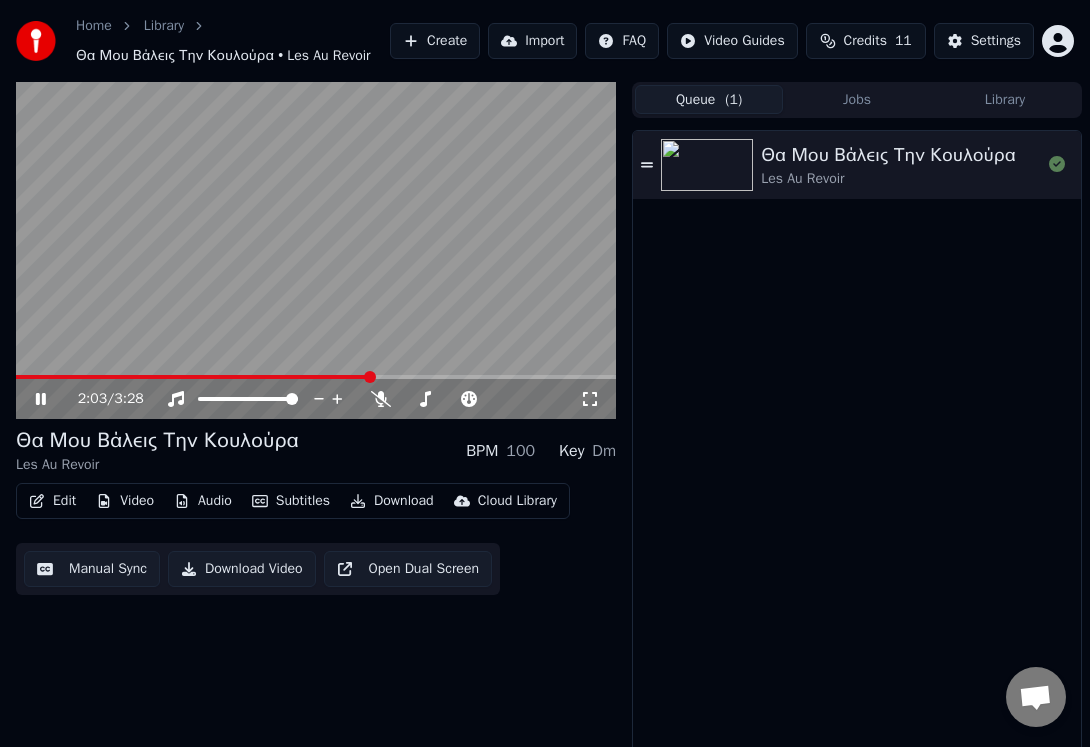 click at bounding box center (707, 165) 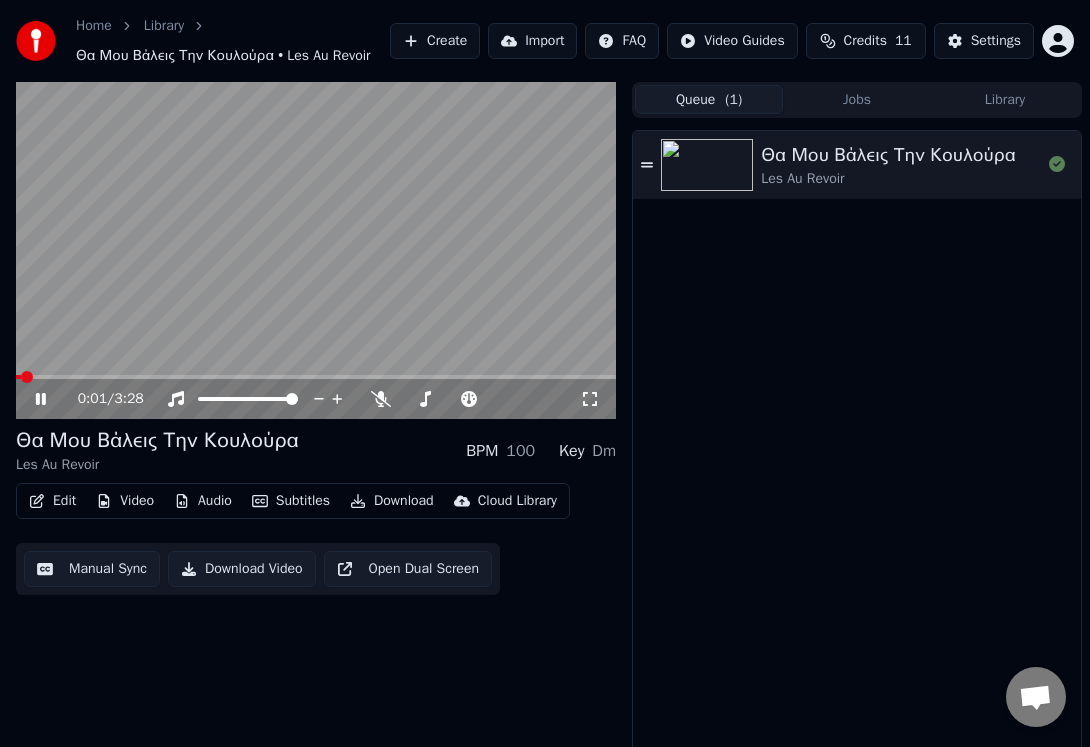 click 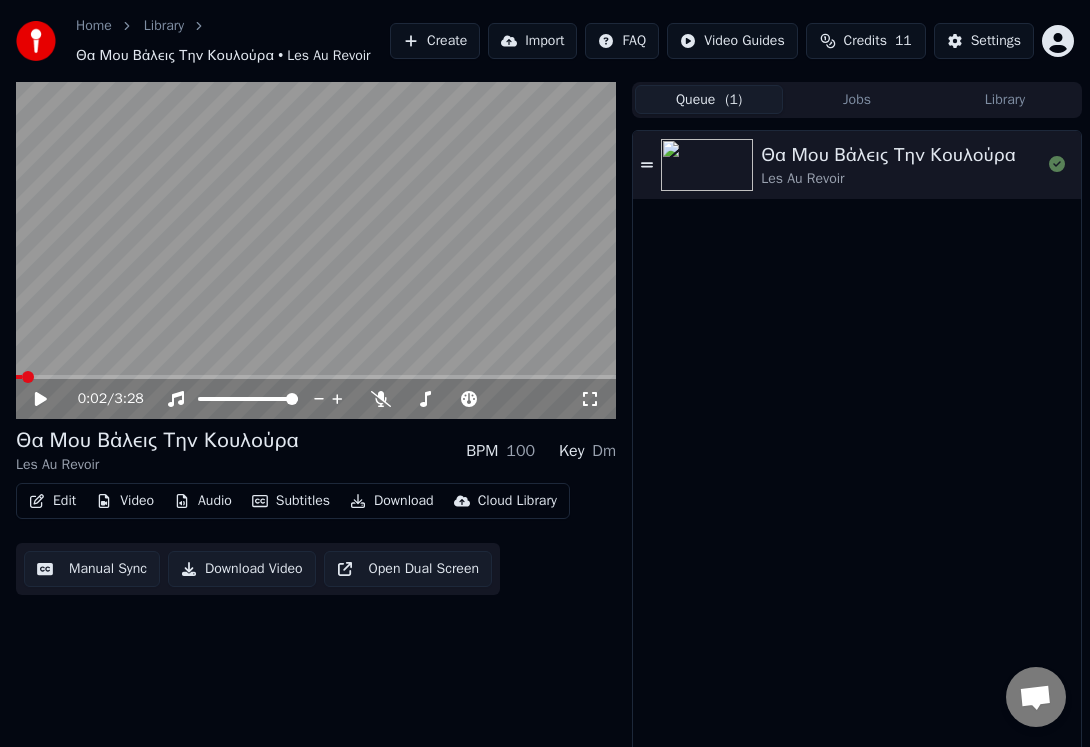 click on "Θα Μου Βάλεις Την Κουλούρα" at bounding box center [888, 155] 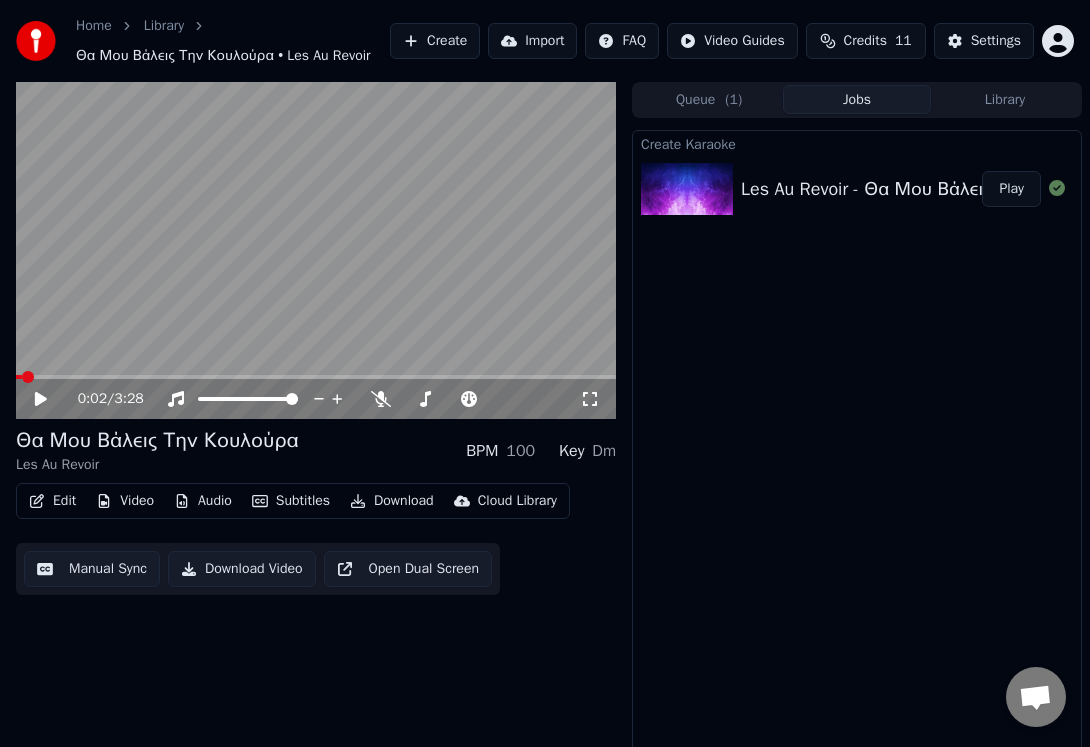 click on "Jobs" at bounding box center (857, 99) 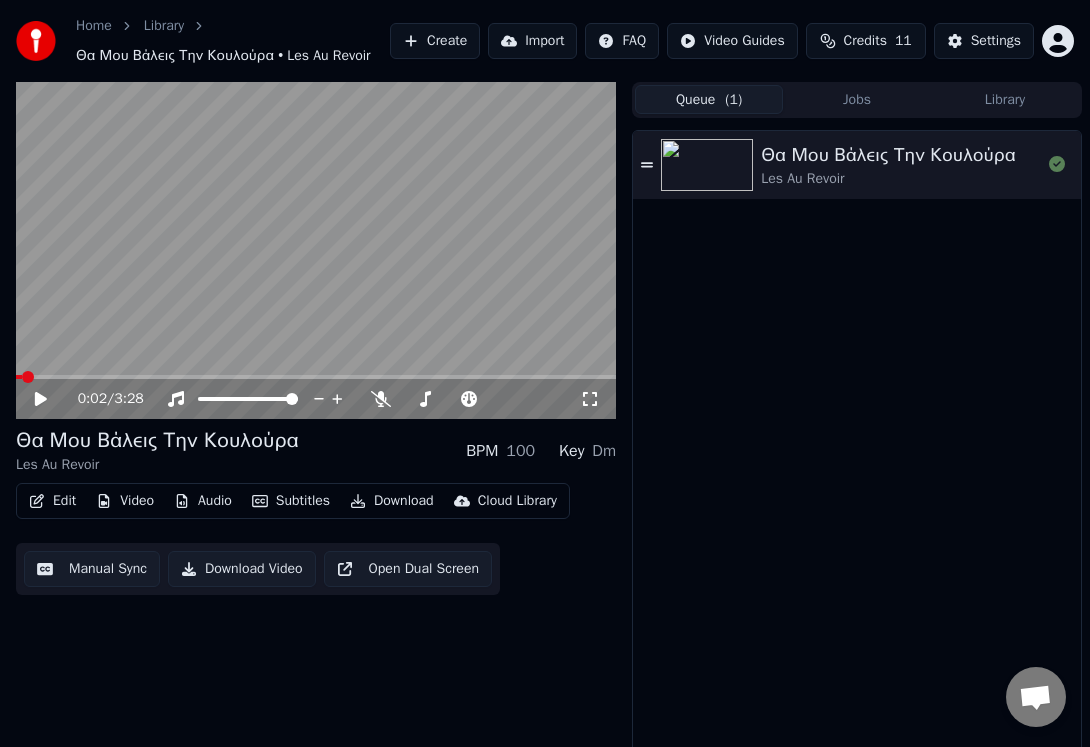 click on "Queue ( 1 )" at bounding box center (709, 99) 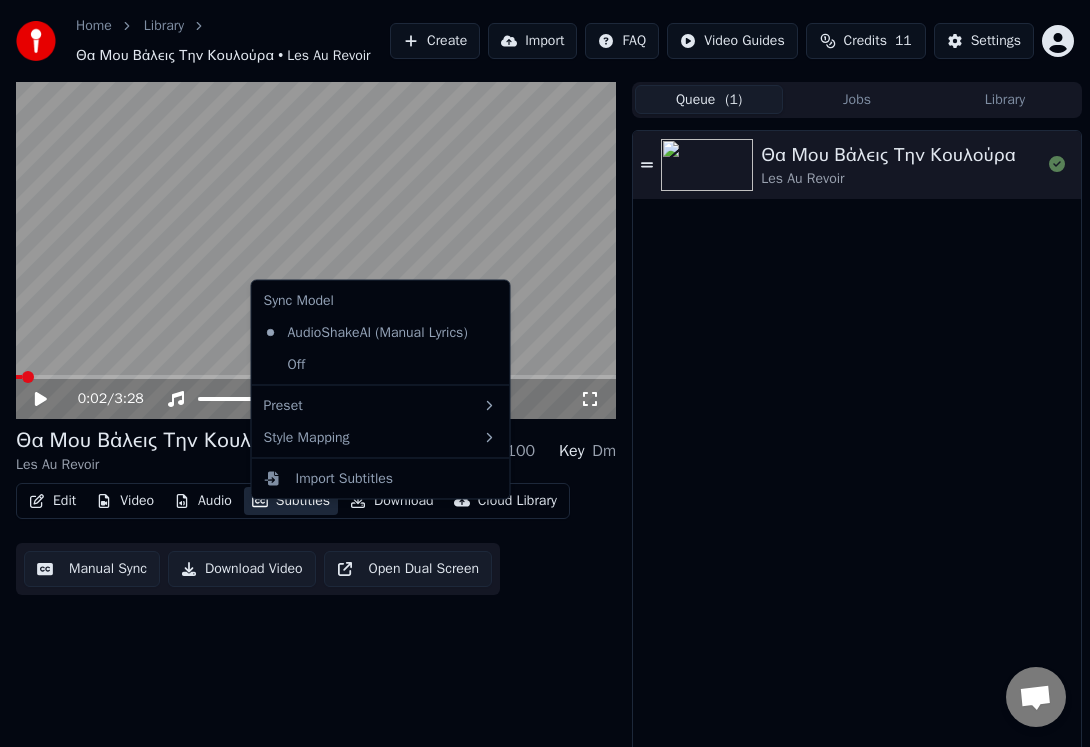 click on "Subtitles" at bounding box center (291, 501) 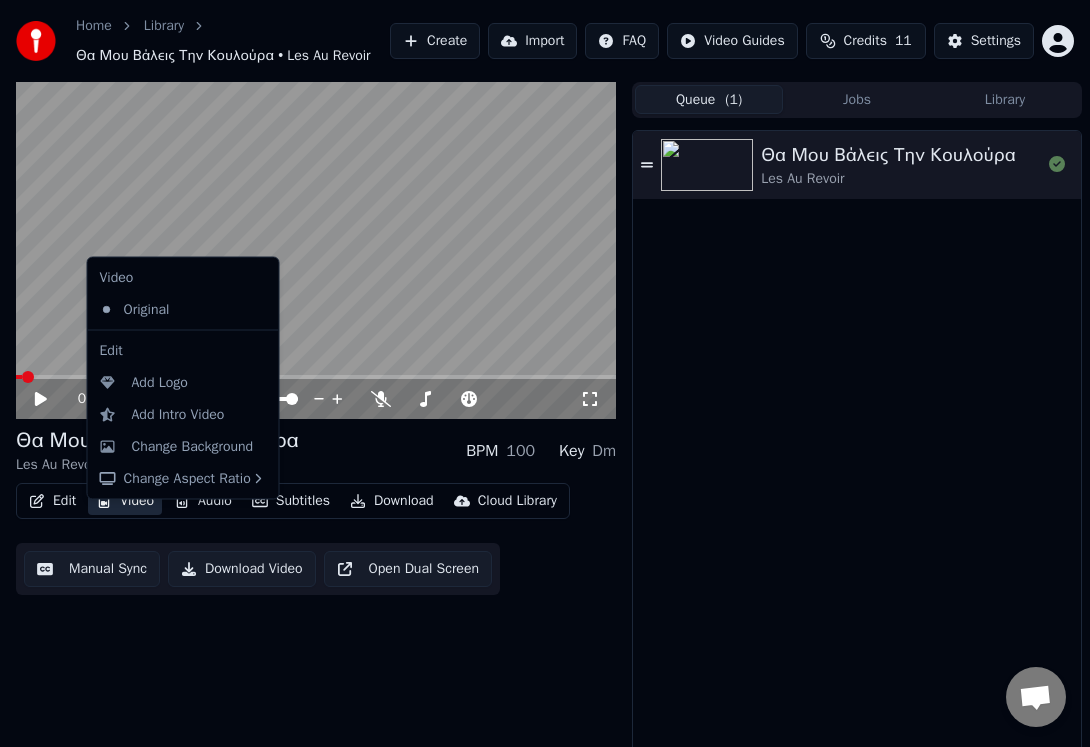 click on "Edit Video Audio Subtitles Download Cloud Library Manual Sync Download Video Open Dual Screen" at bounding box center [316, 539] 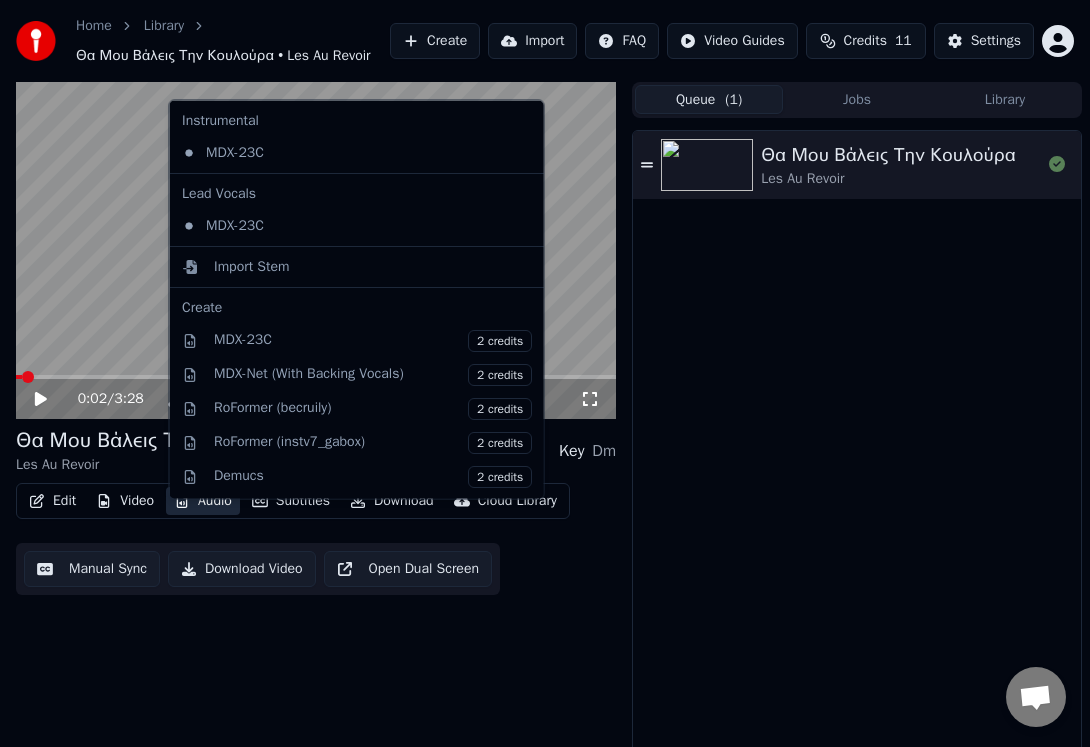 click on "Audio" at bounding box center [203, 501] 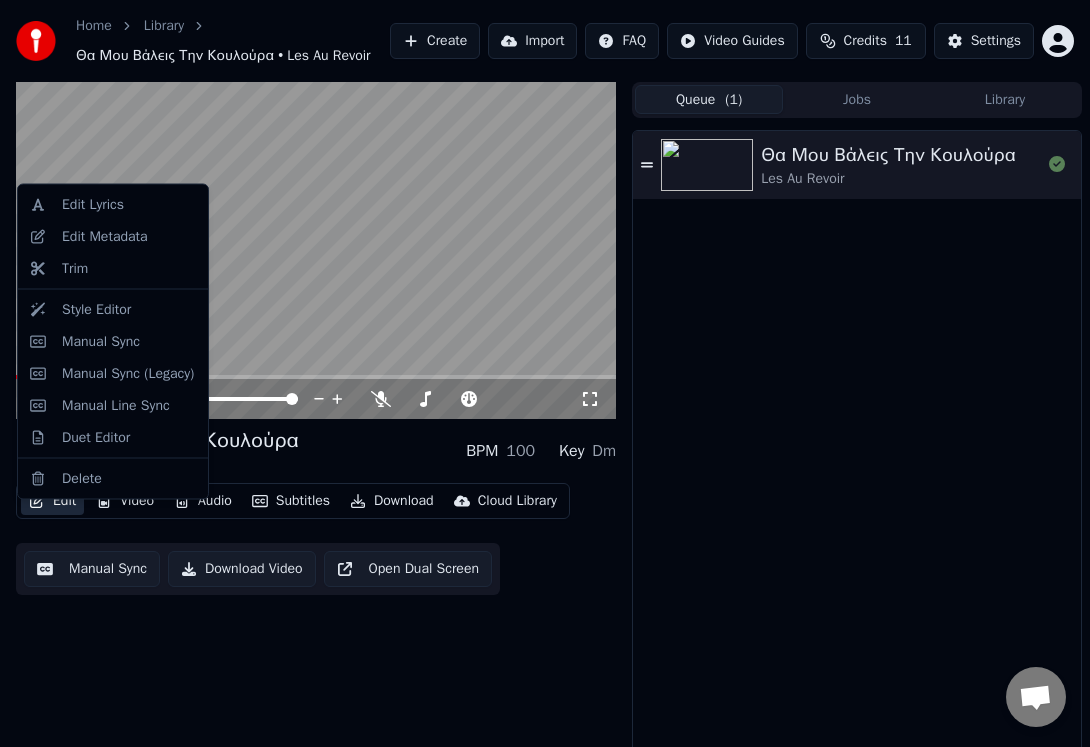 click on "Edit" at bounding box center (52, 501) 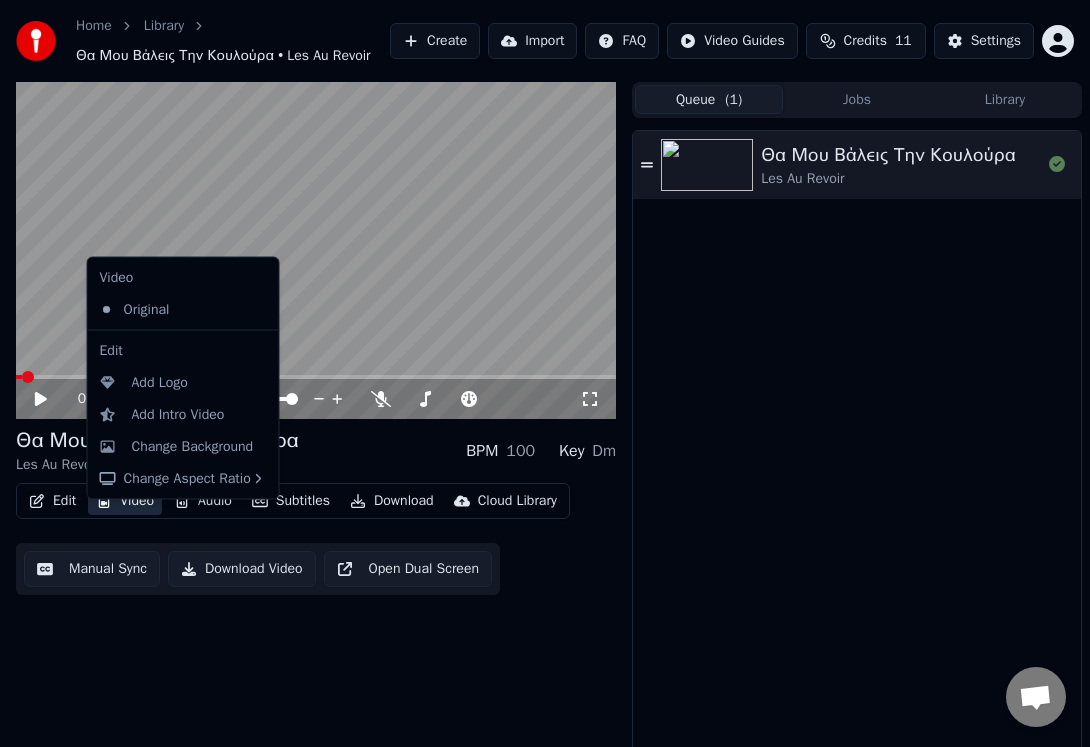 click on "Video" at bounding box center [125, 501] 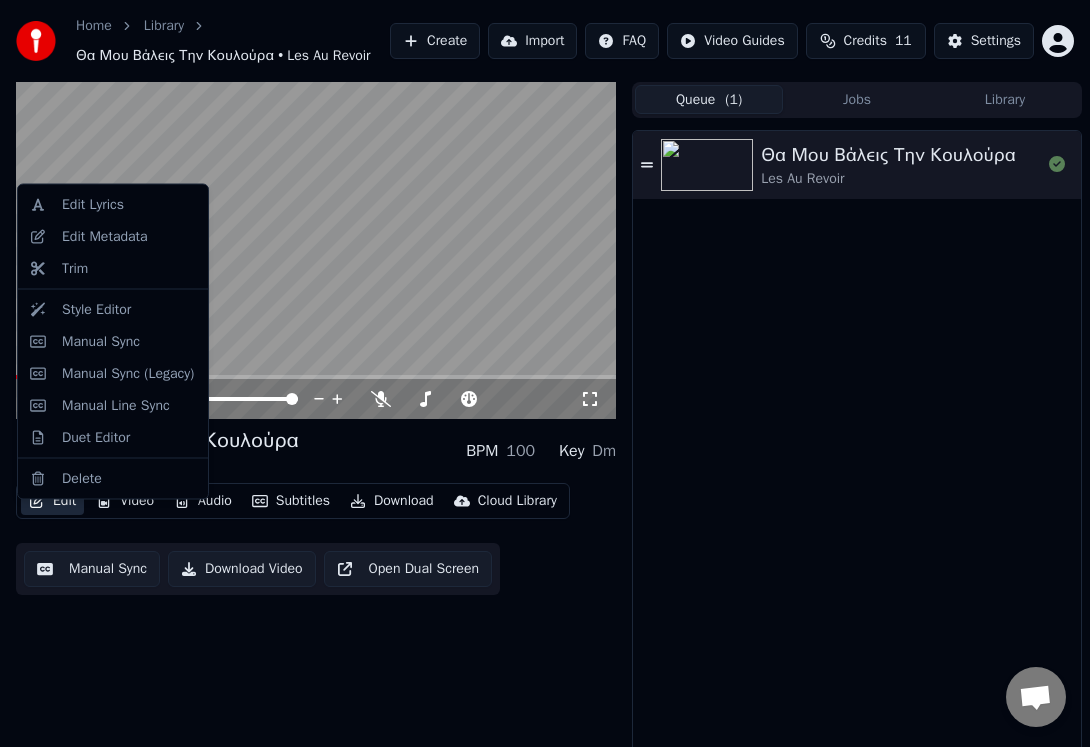 click on "Edit" at bounding box center [52, 501] 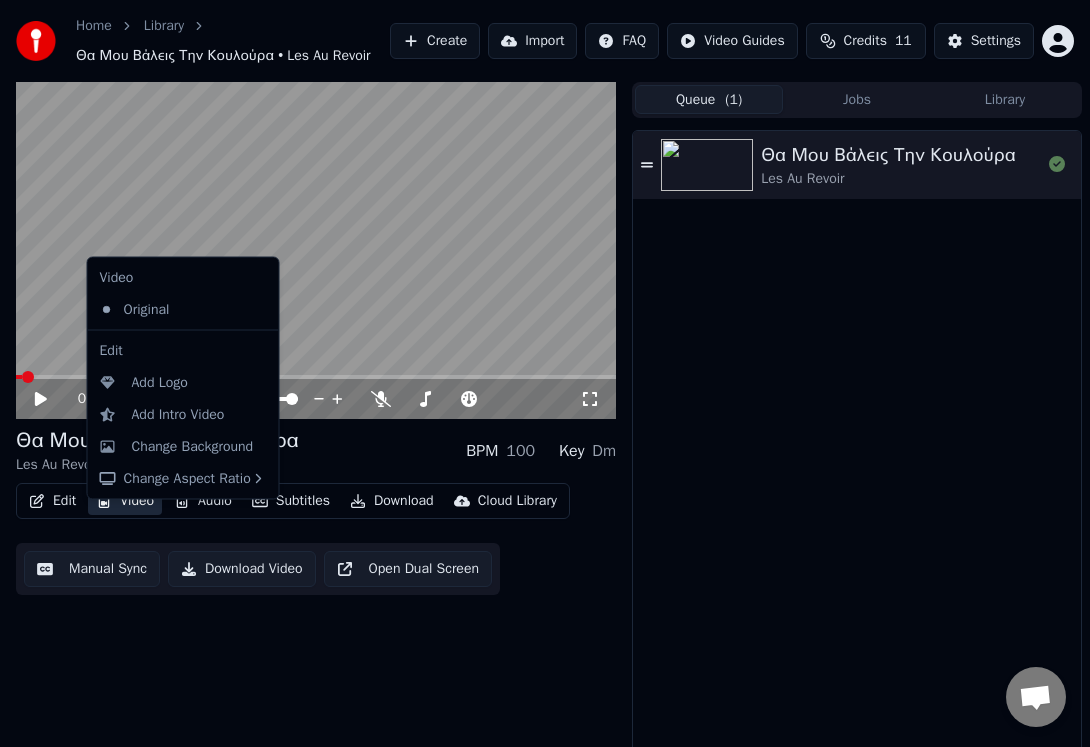 click on "Video" at bounding box center (125, 501) 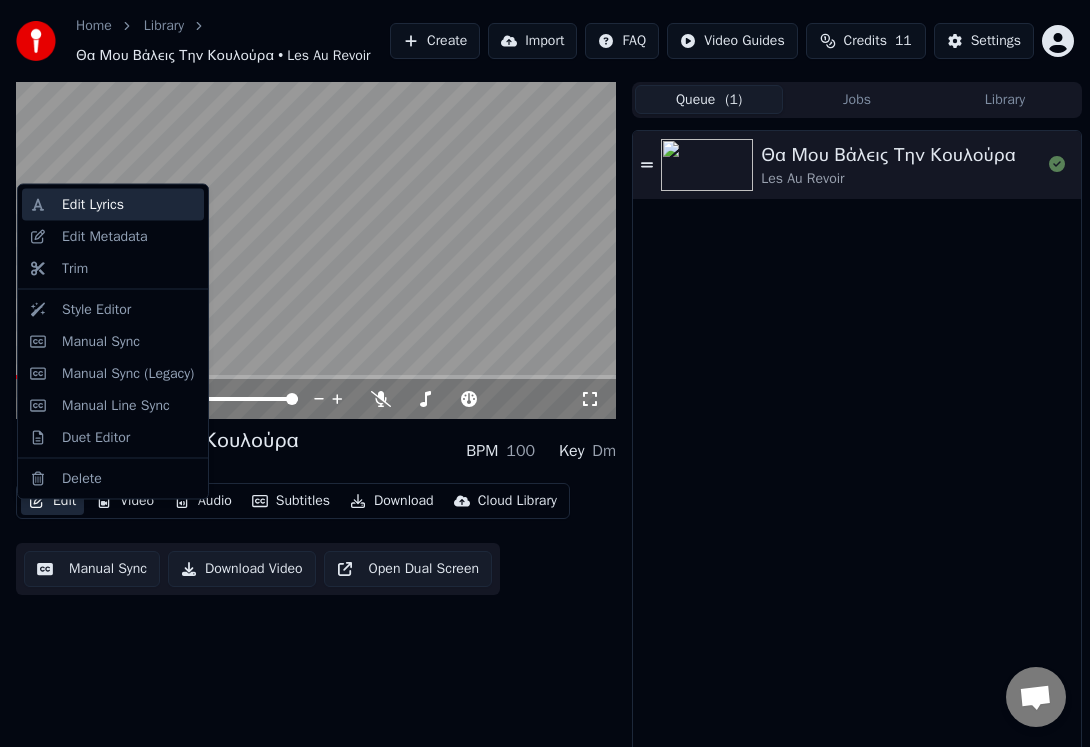 click on "Edit Lyrics" at bounding box center [93, 205] 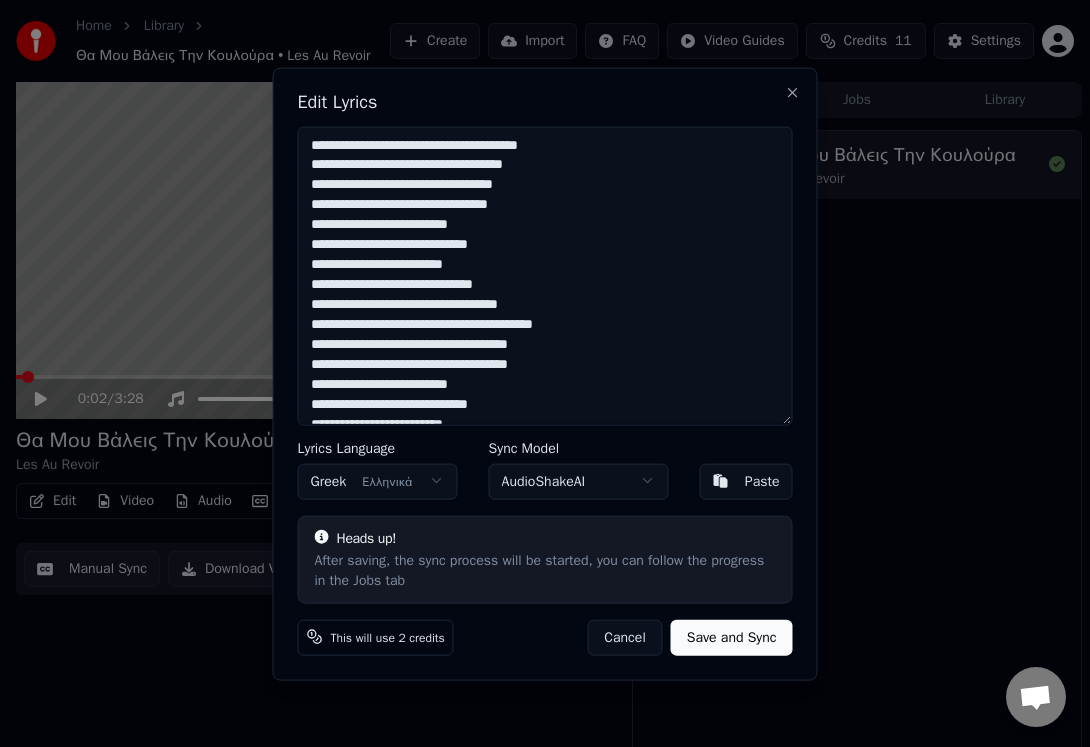 drag, startPoint x: 488, startPoint y: 288, endPoint x: 522, endPoint y: 288, distance: 34 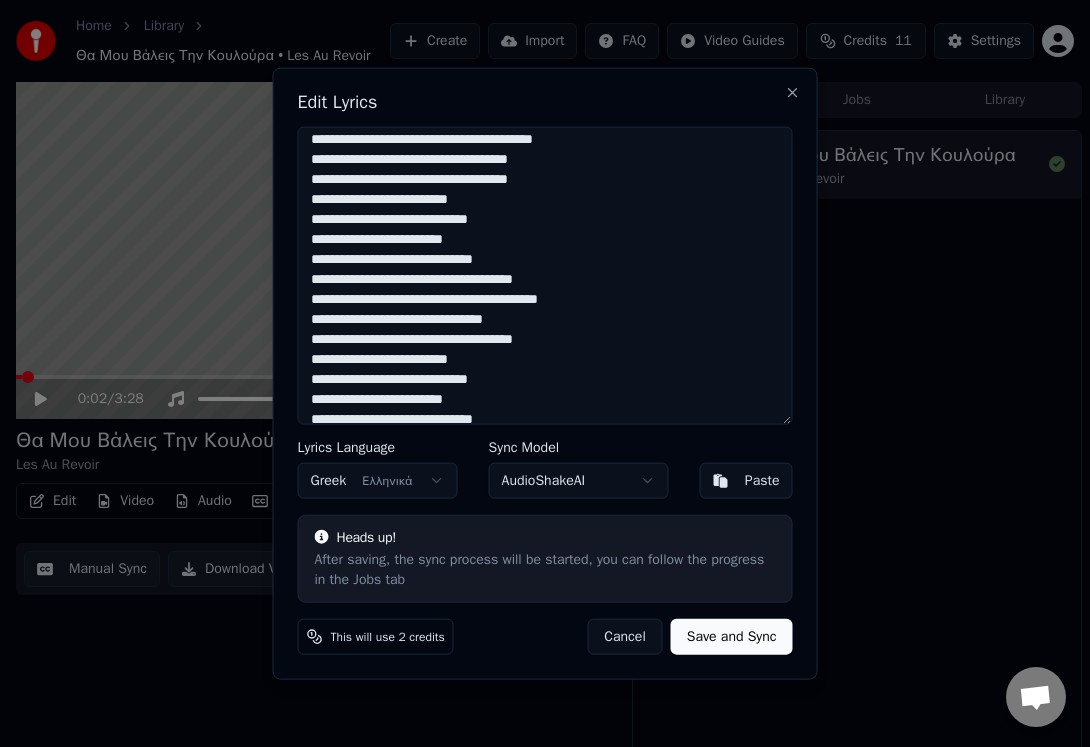 scroll, scrollTop: 186, scrollLeft: 0, axis: vertical 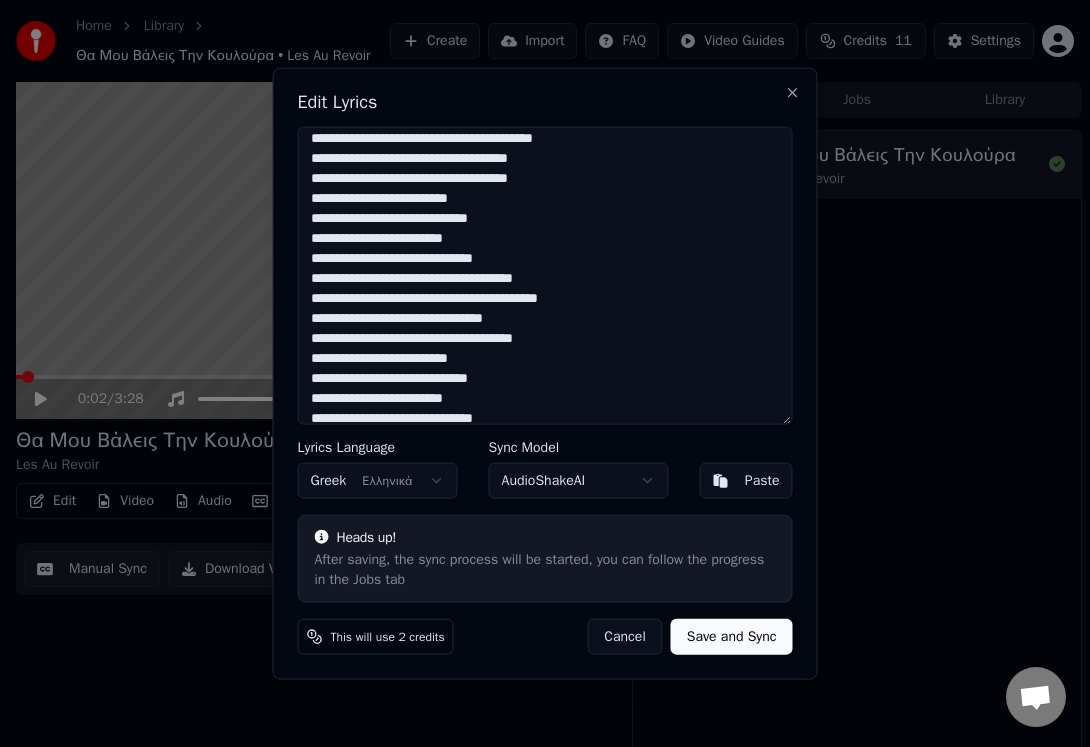 drag, startPoint x: 485, startPoint y: 256, endPoint x: 531, endPoint y: 255, distance: 46.010868 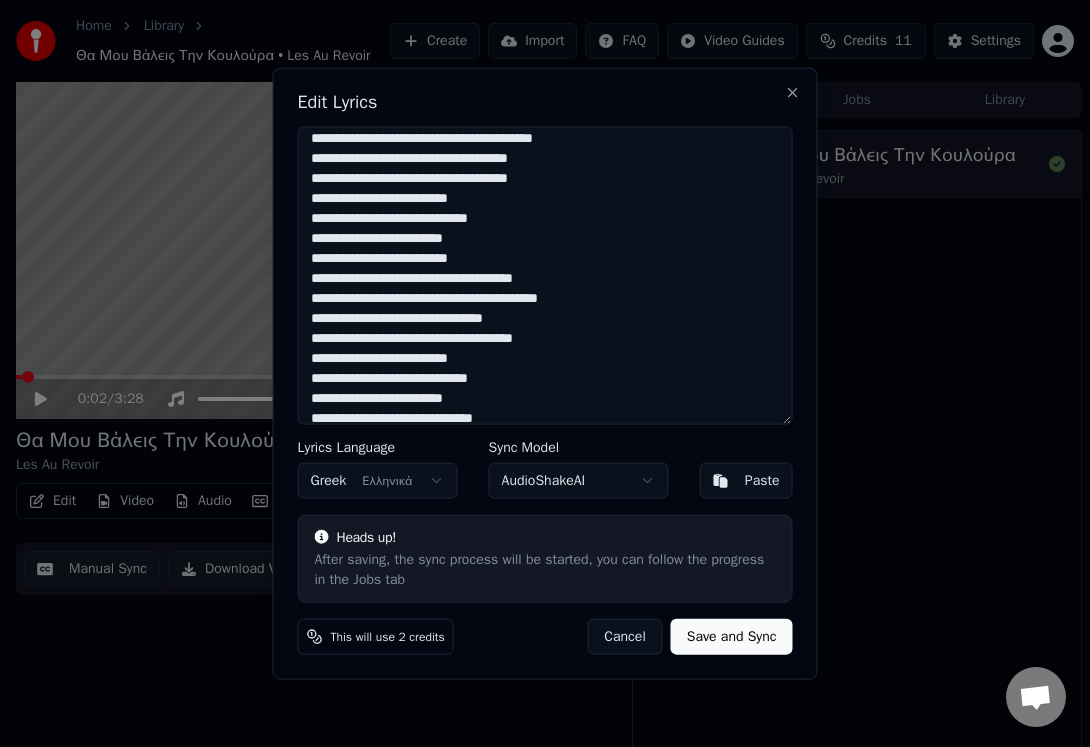 scroll, scrollTop: 199, scrollLeft: 0, axis: vertical 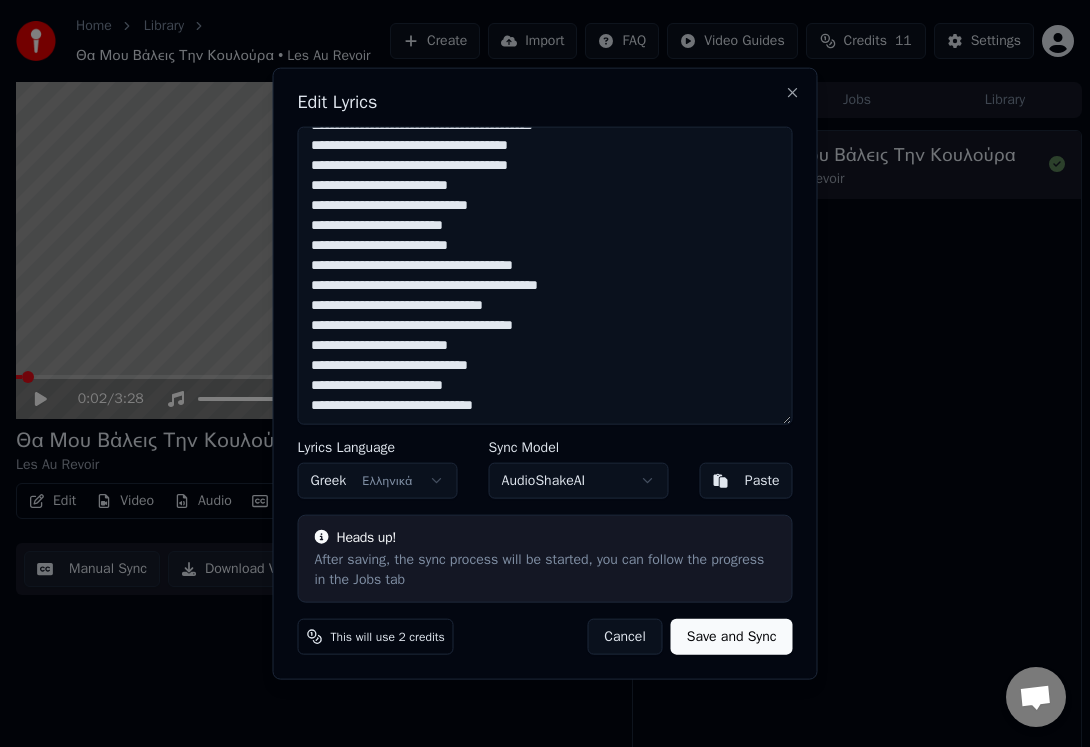 drag, startPoint x: 488, startPoint y: 409, endPoint x: 520, endPoint y: 408, distance: 32.01562 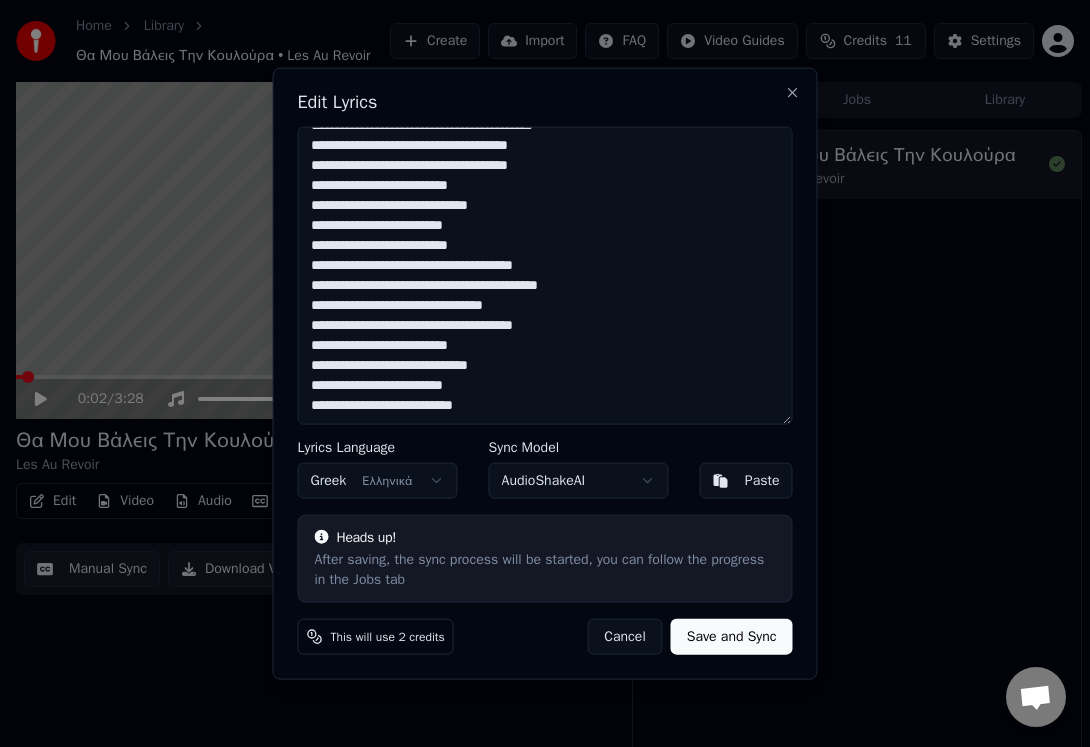 click on "Save and Sync" at bounding box center [732, 637] 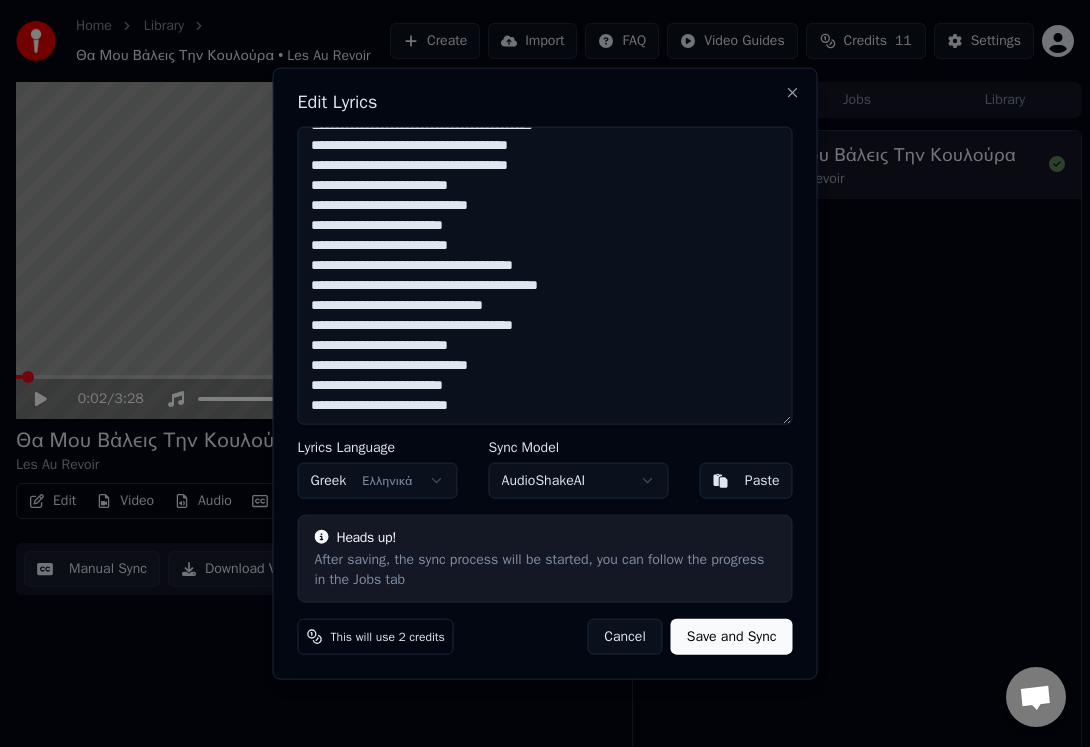 type on "**********" 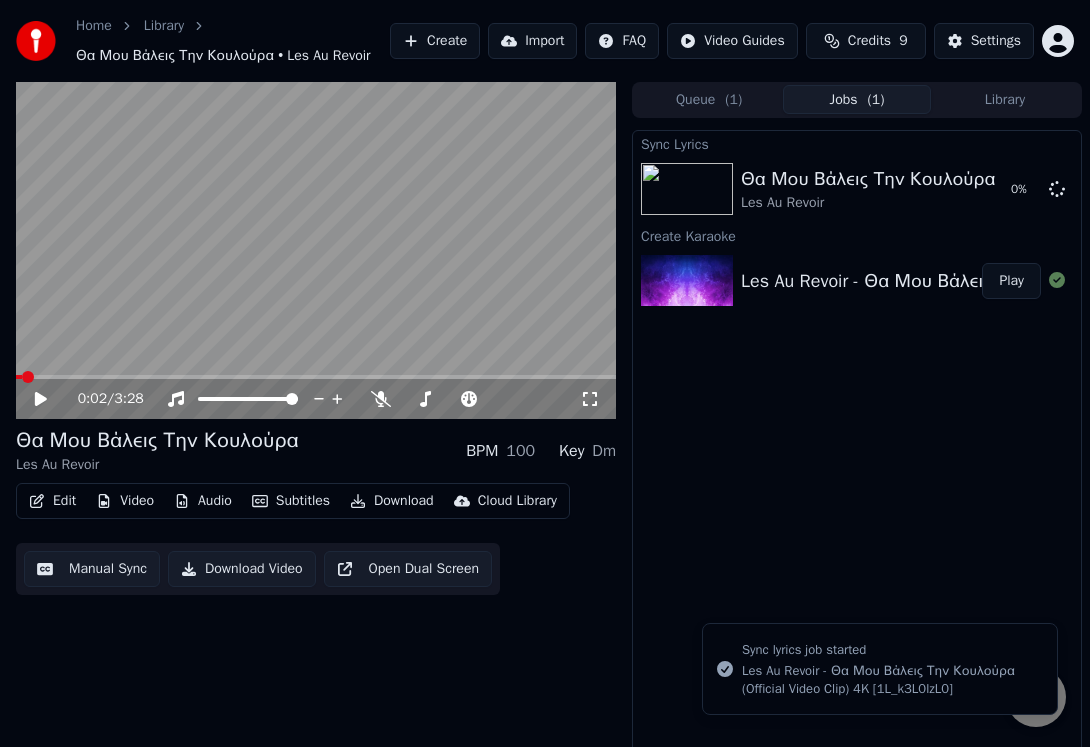 click 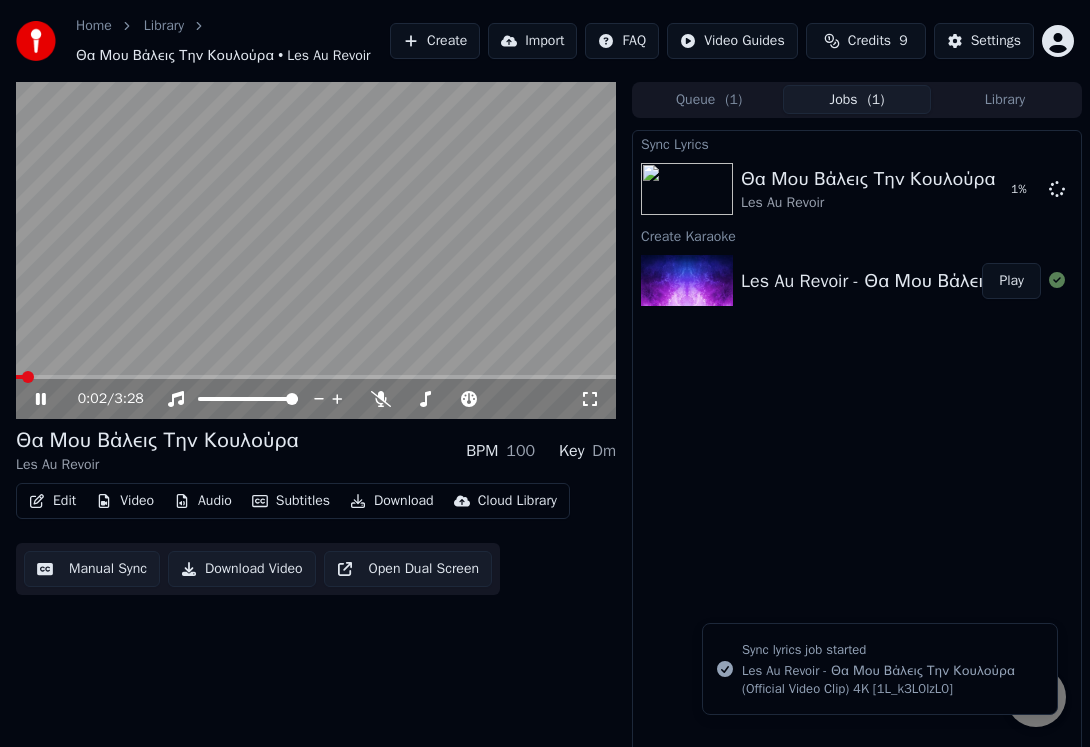click at bounding box center (316, 251) 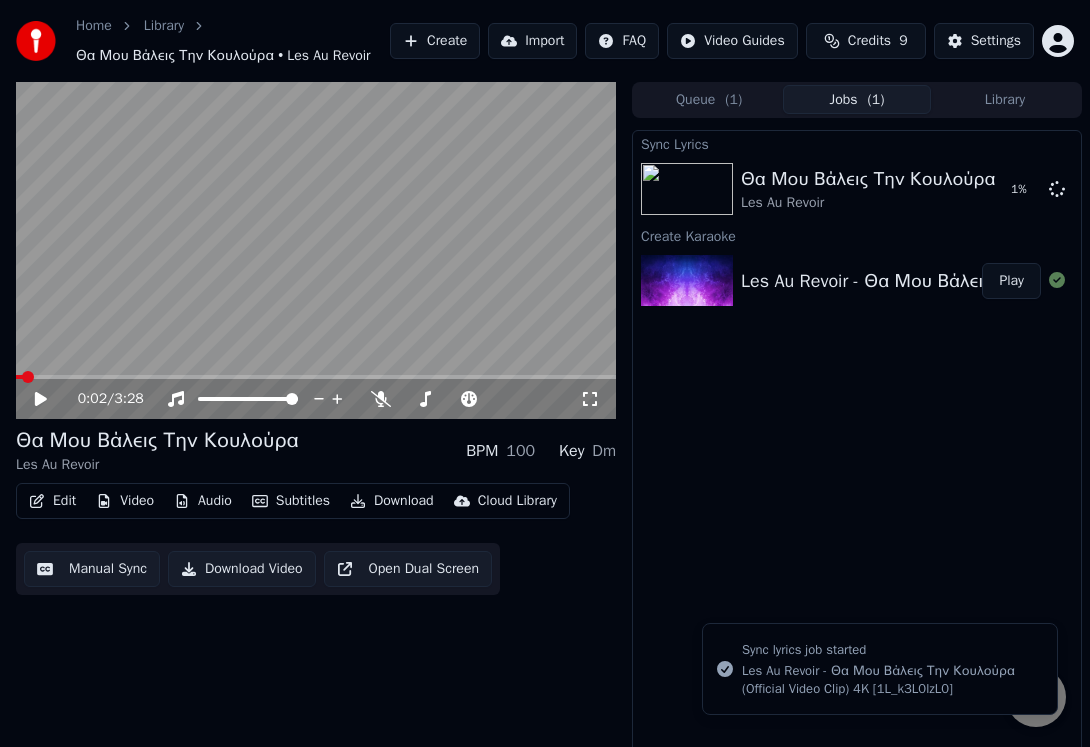 click 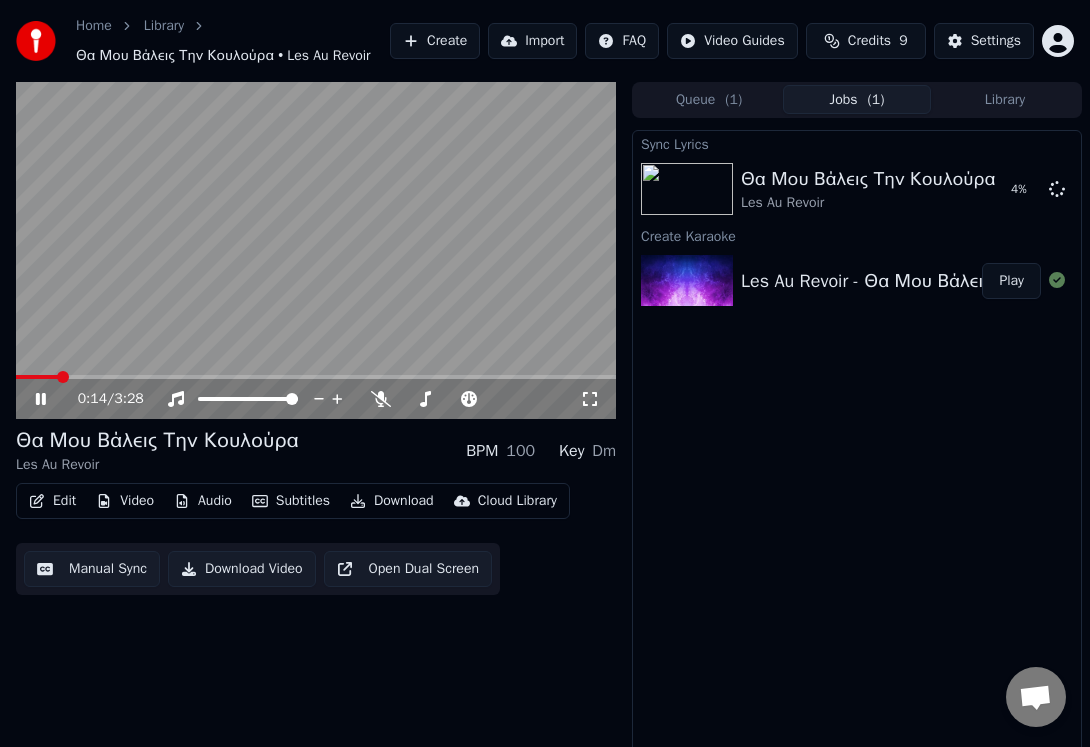 click 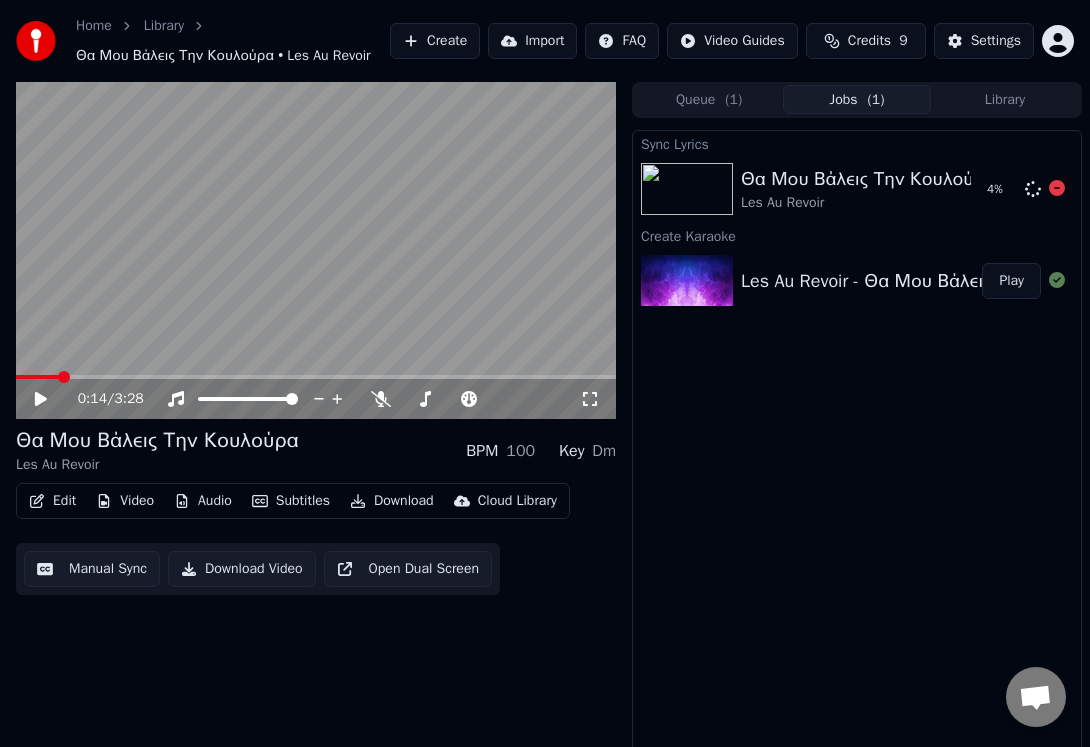 click on "Θα Μου Βάλεις Την Κουλούρα" at bounding box center [868, 179] 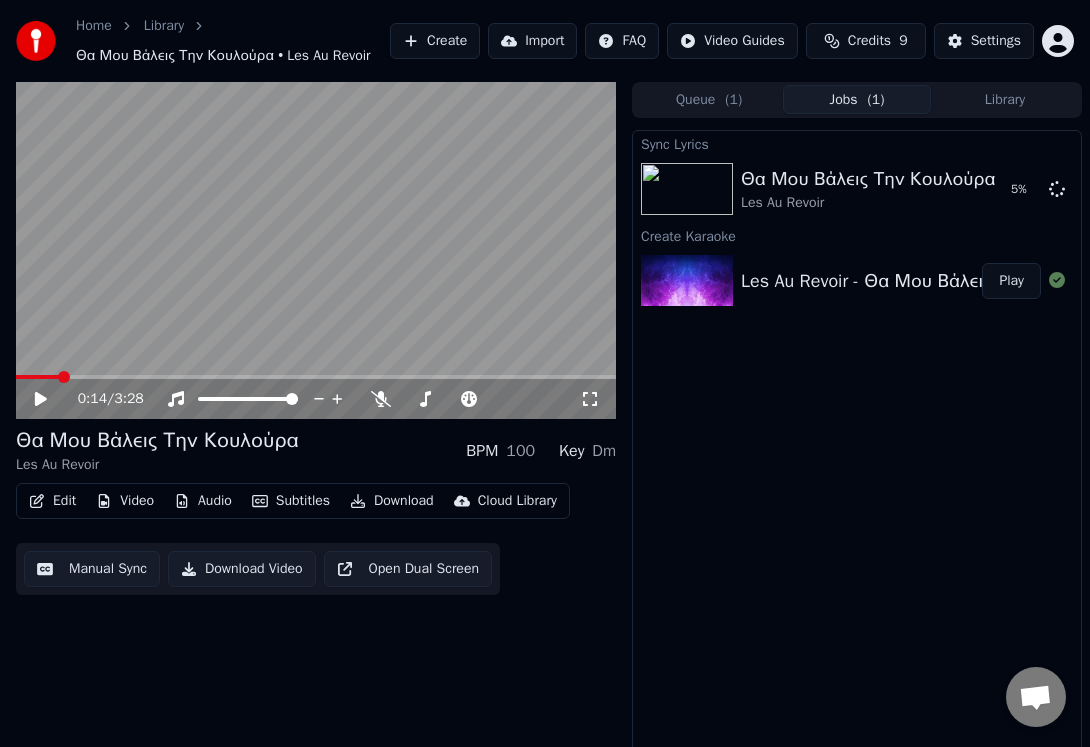 click at bounding box center (316, 251) 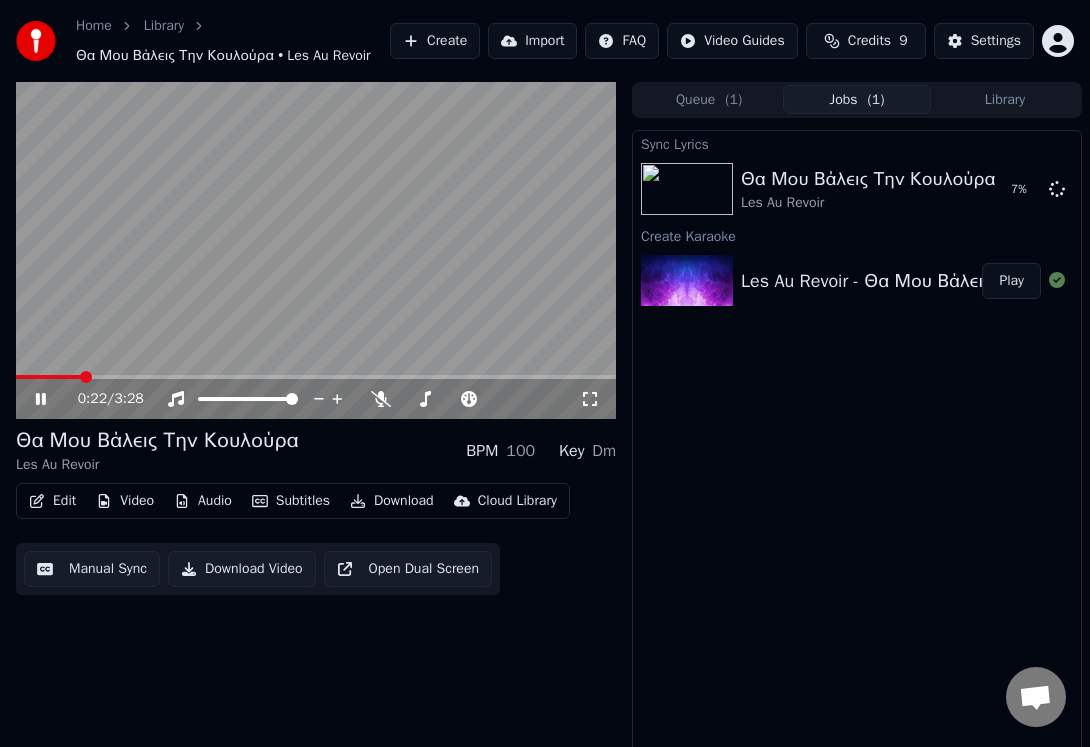 click at bounding box center [316, 251] 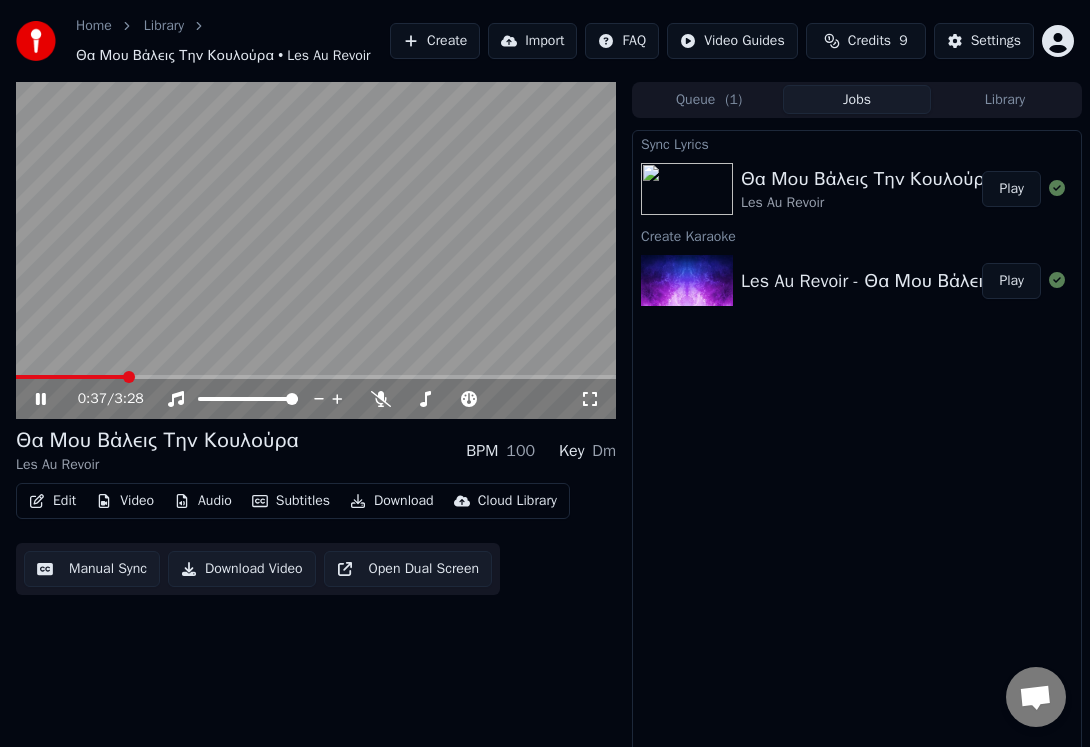 click at bounding box center (316, 251) 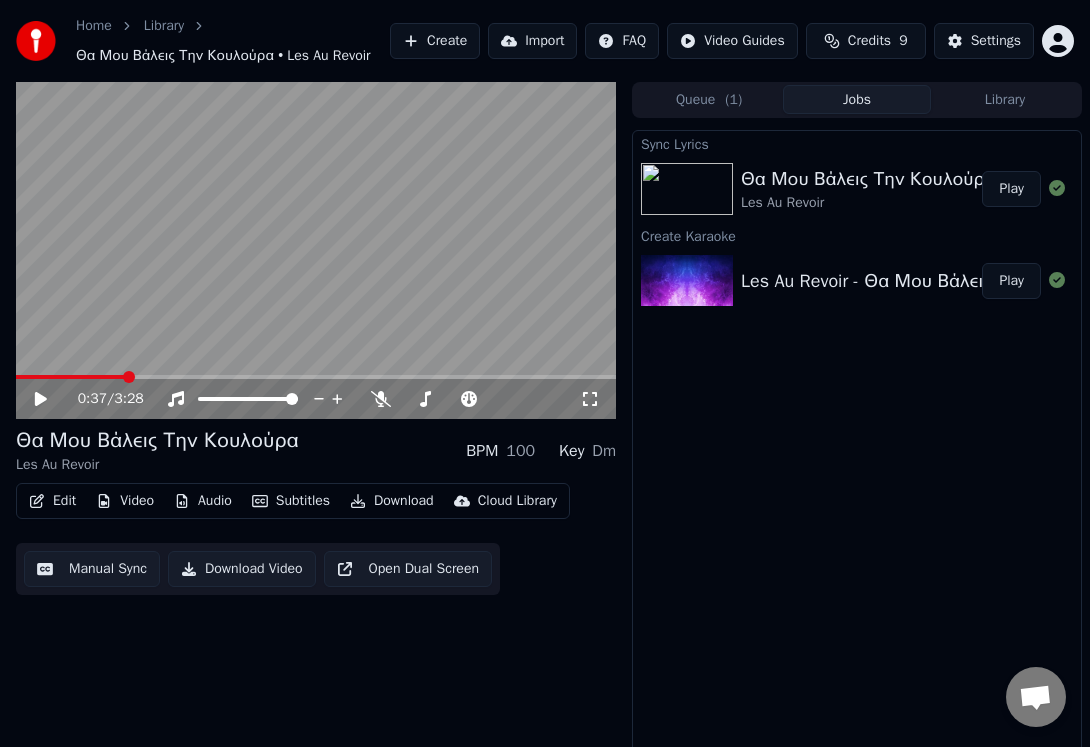 click at bounding box center [316, 251] 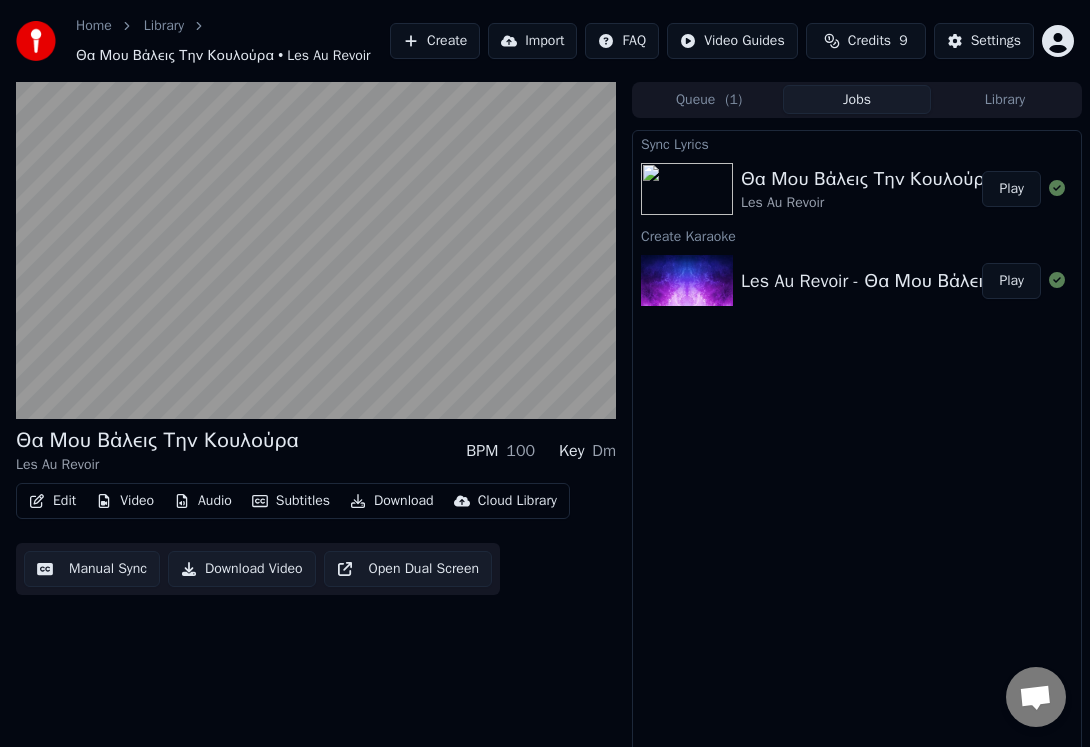 click on "Θα Μου Βάλεις Την Κουλούρα" at bounding box center (868, 179) 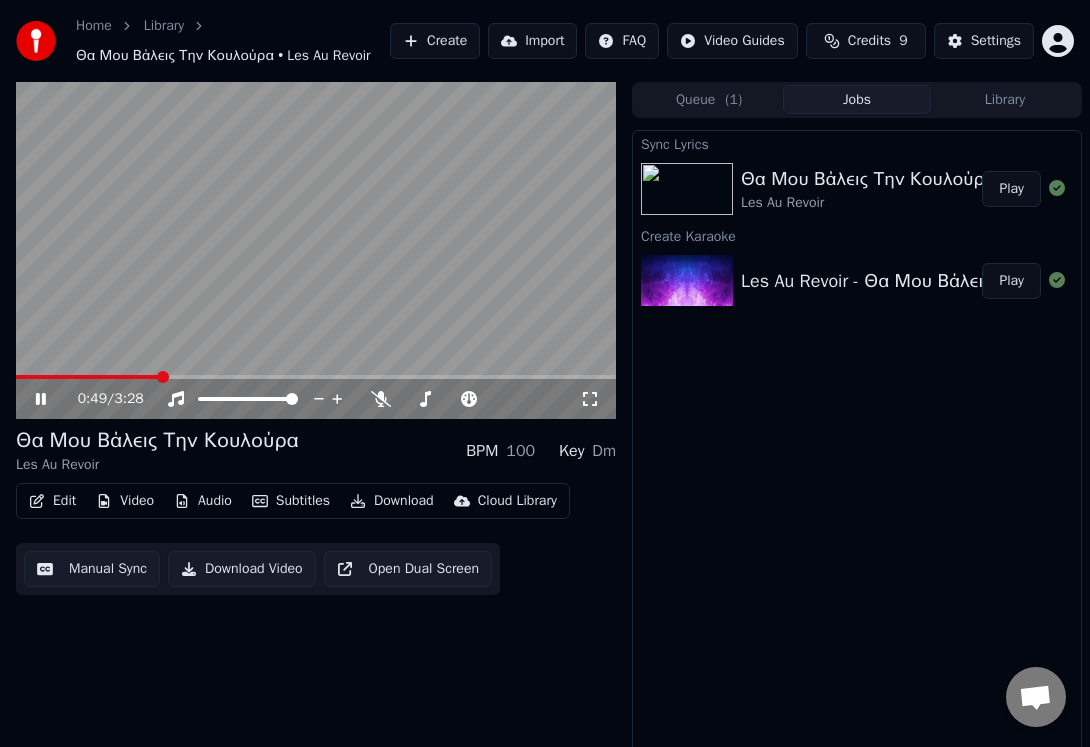 click at bounding box center (687, 189) 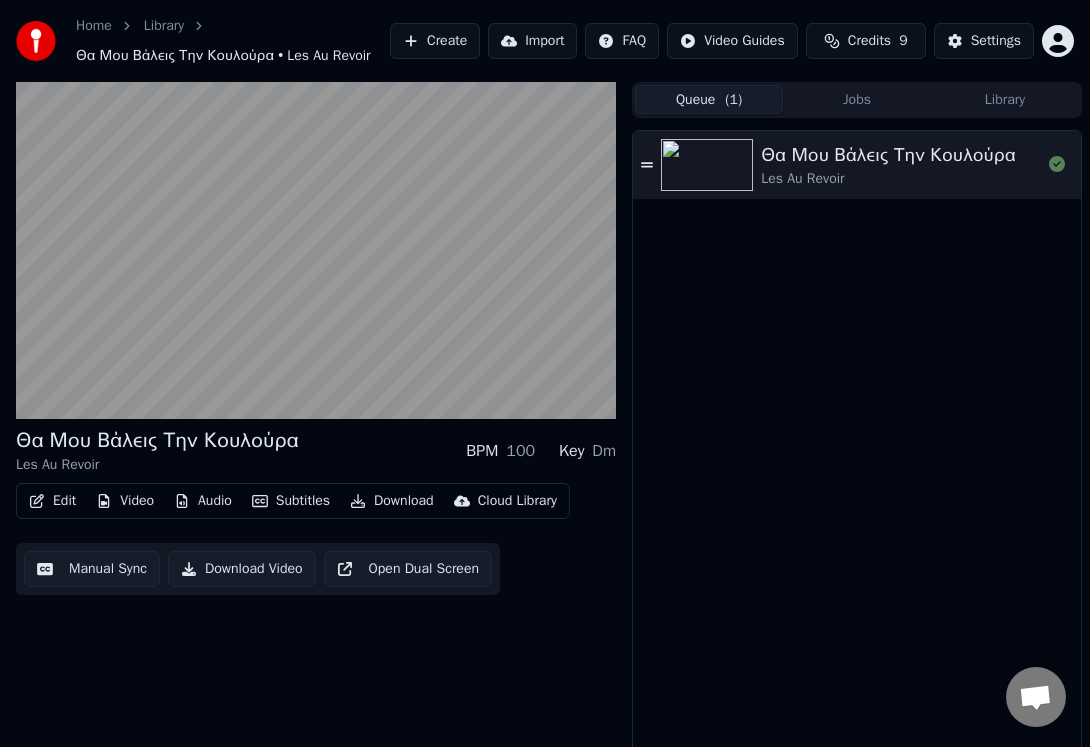 click on "Queue ( 1 )" at bounding box center [709, 99] 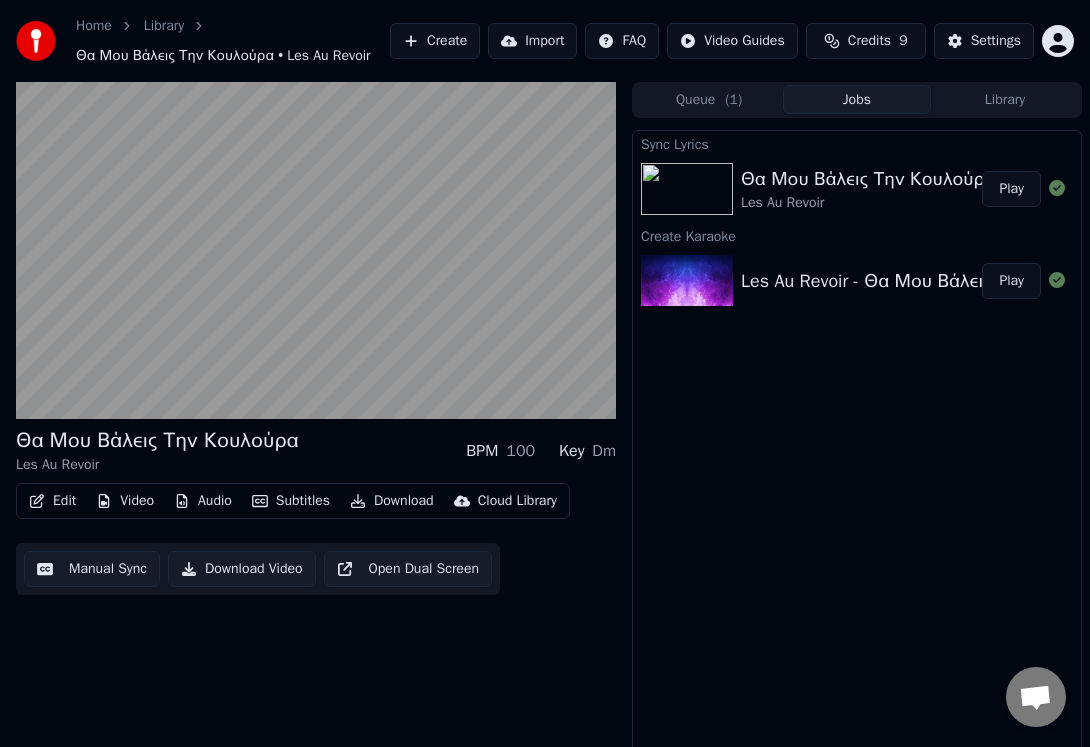 click on "Jobs" at bounding box center (857, 99) 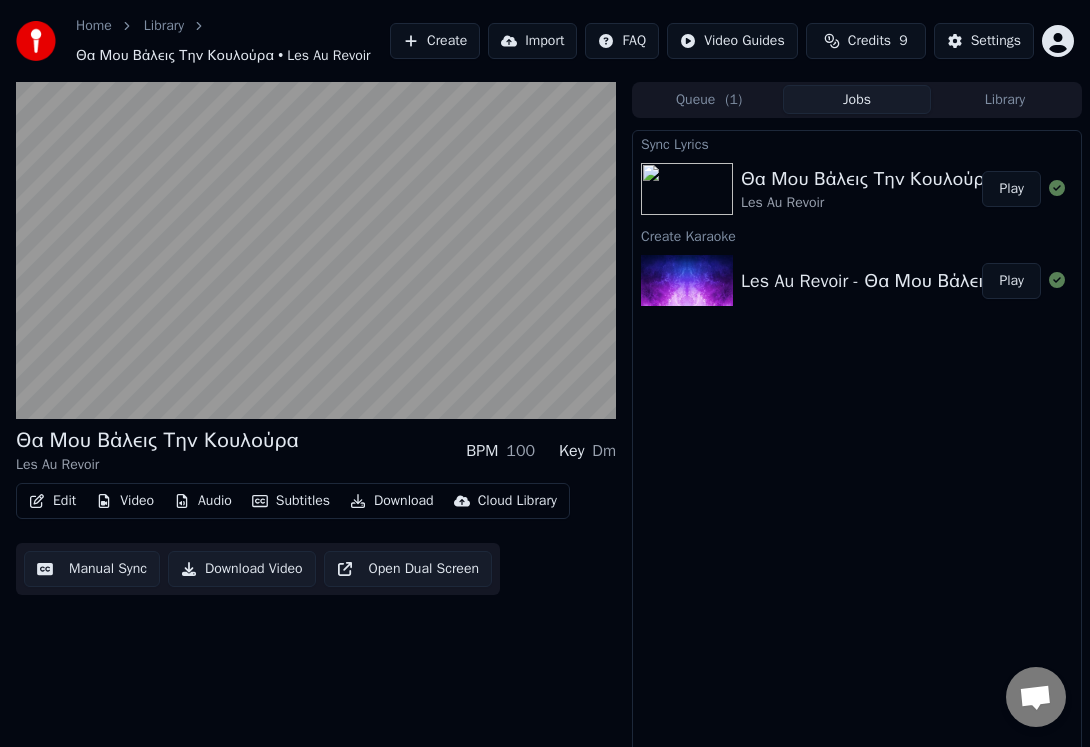 click on "Library" at bounding box center (1005, 99) 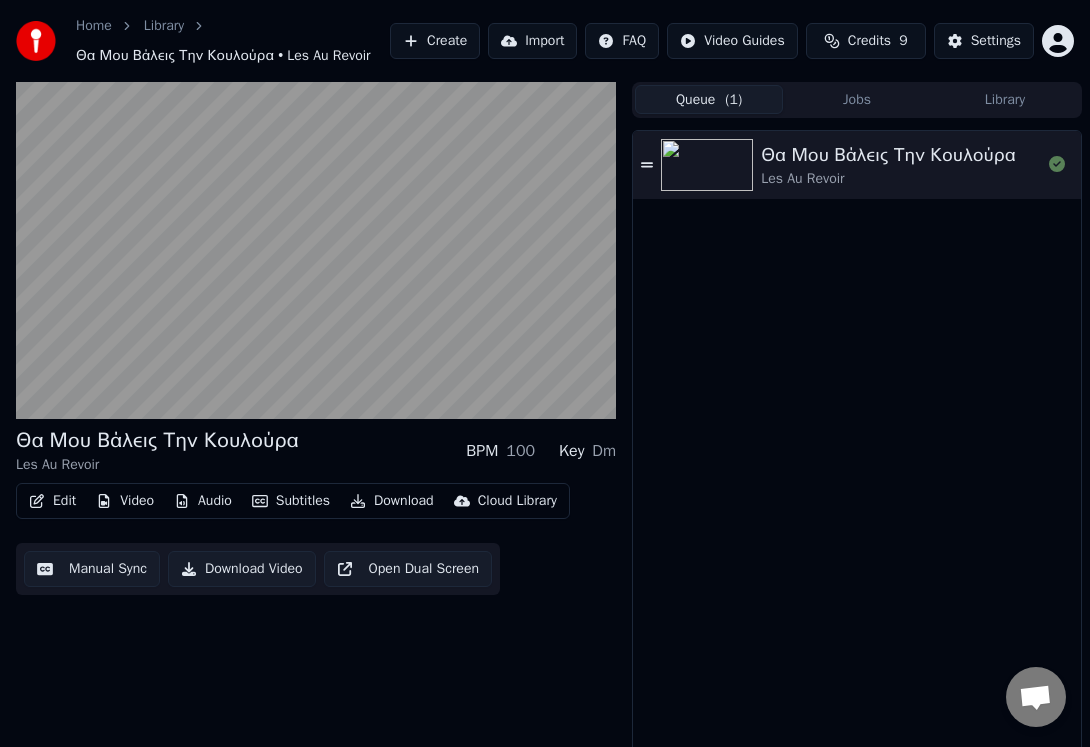 click on "Queue ( 1 )" at bounding box center [709, 99] 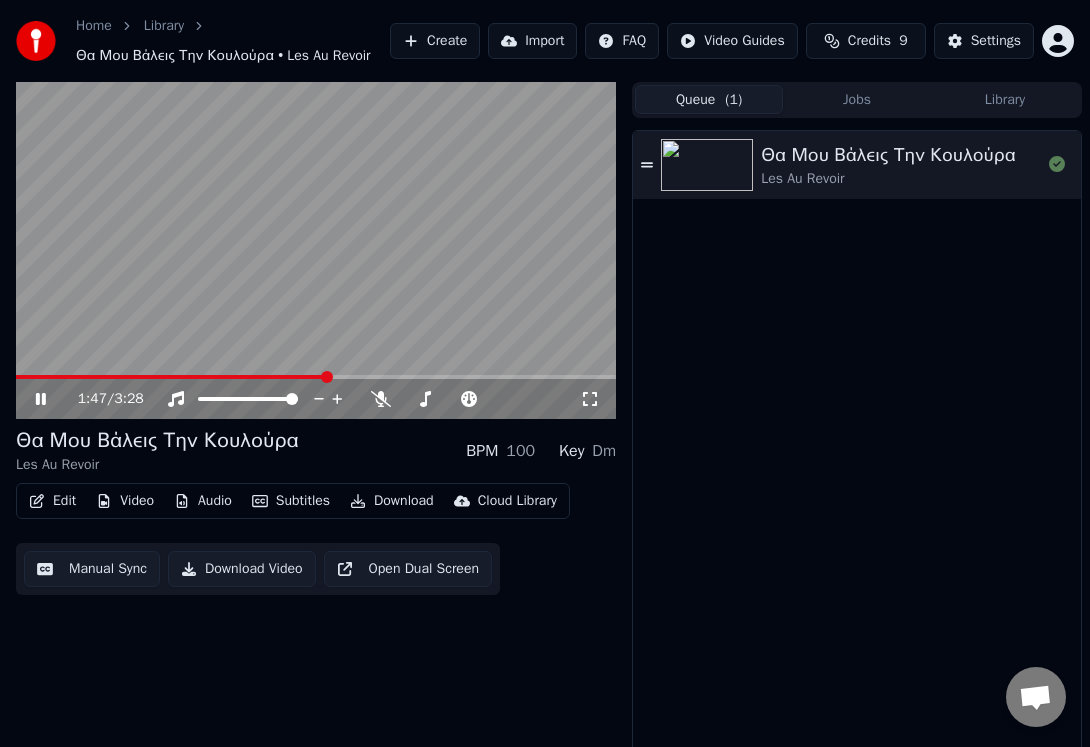 click 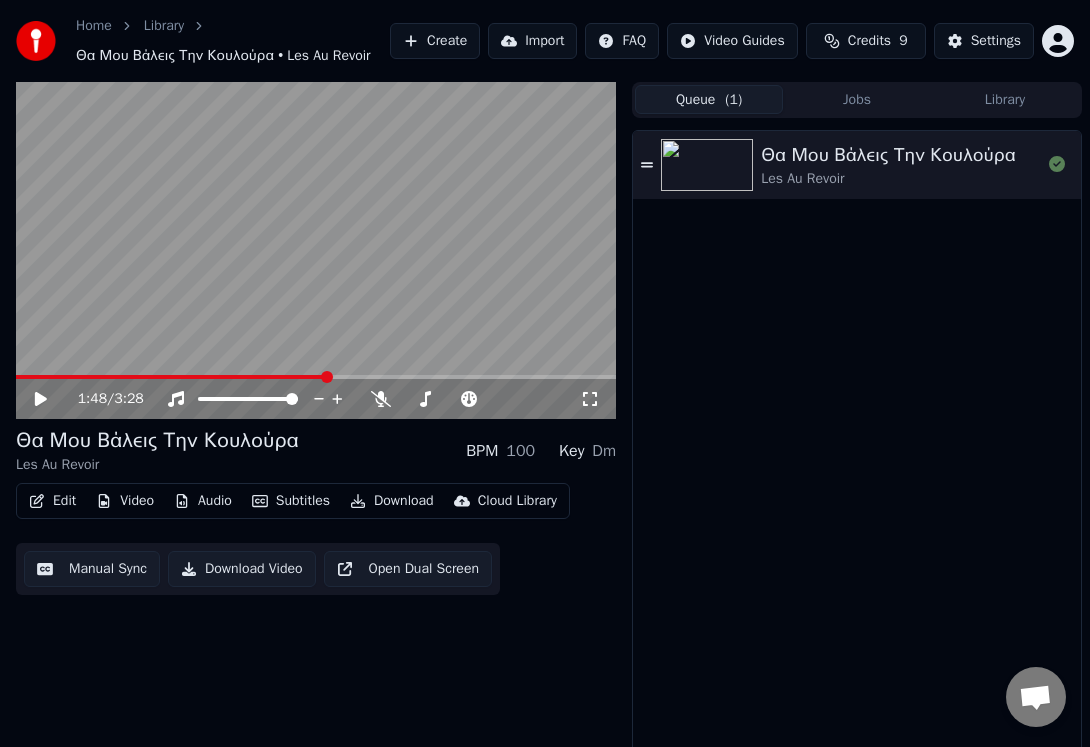 click on "Edit" at bounding box center [52, 501] 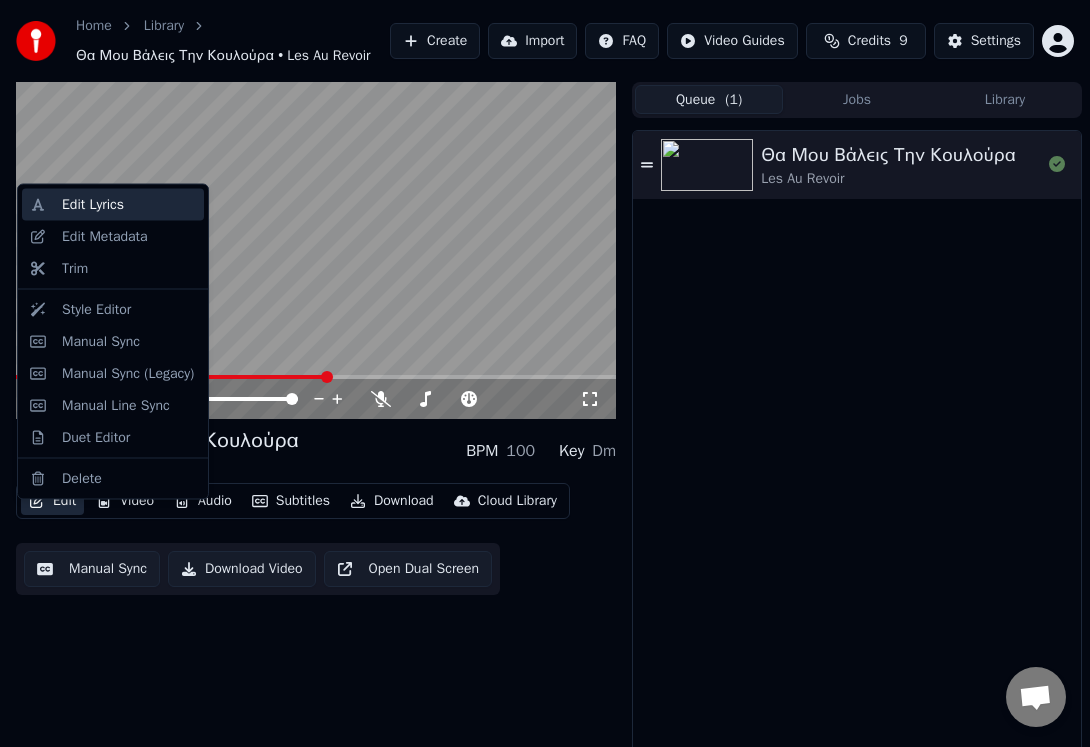 click on "Edit Lyrics" at bounding box center [93, 205] 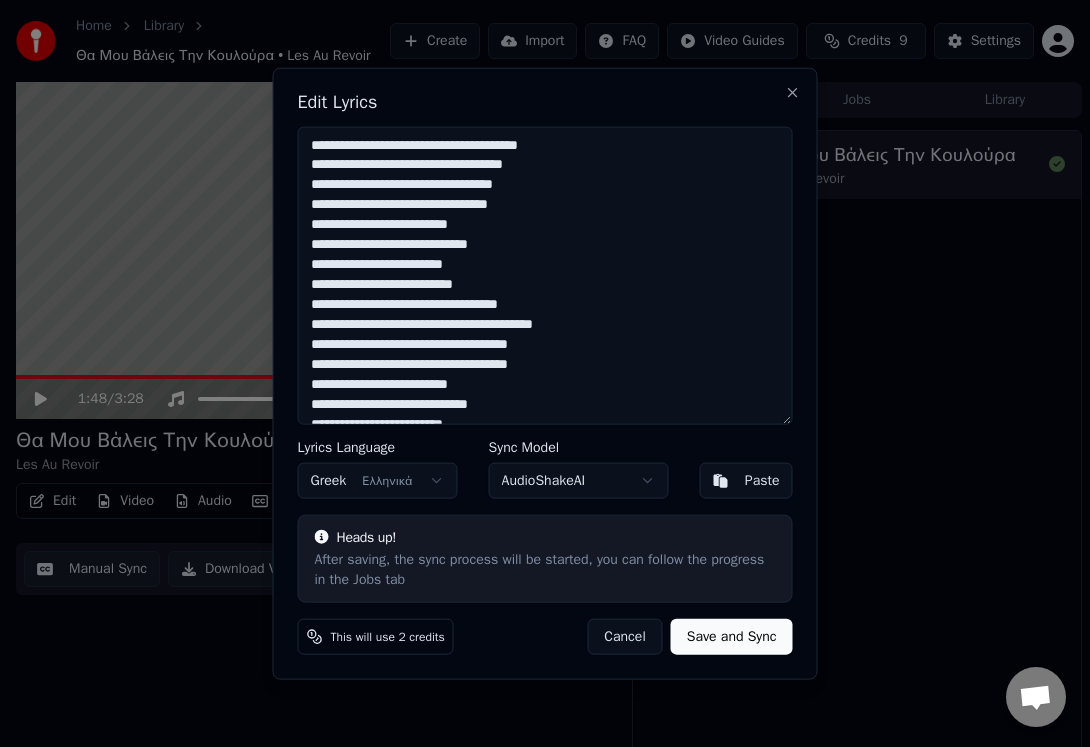 drag, startPoint x: 309, startPoint y: 223, endPoint x: 486, endPoint y: 290, distance: 189.25644 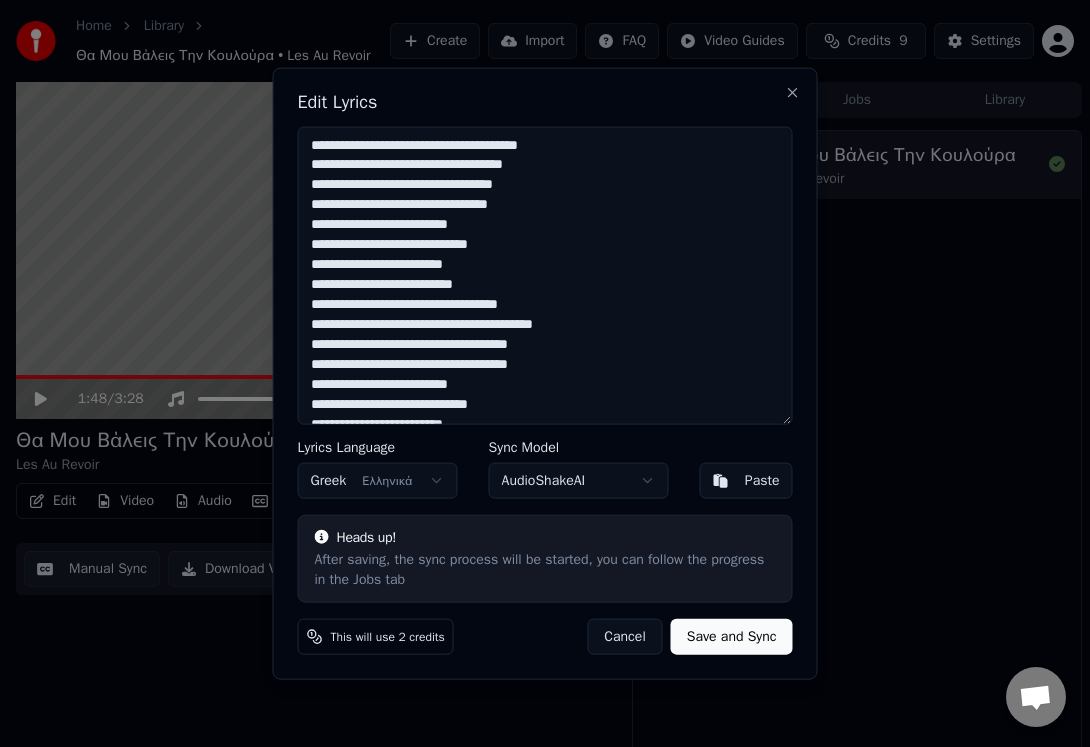 click on "**********" at bounding box center [545, 275] 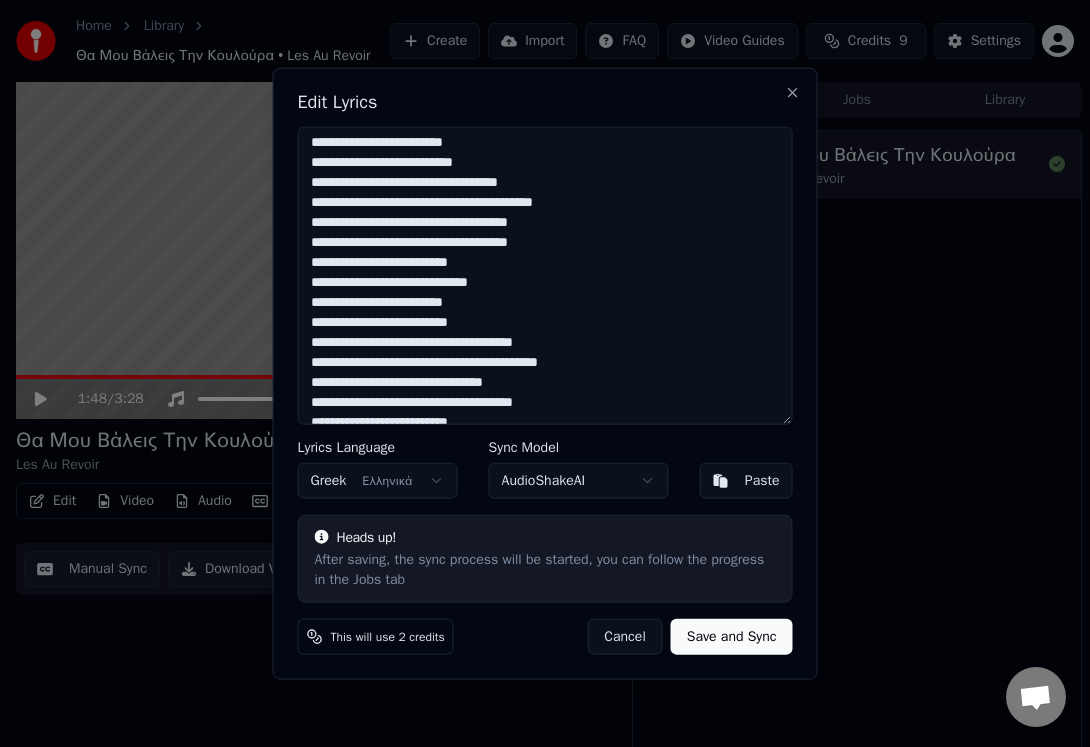 scroll, scrollTop: 204, scrollLeft: 0, axis: vertical 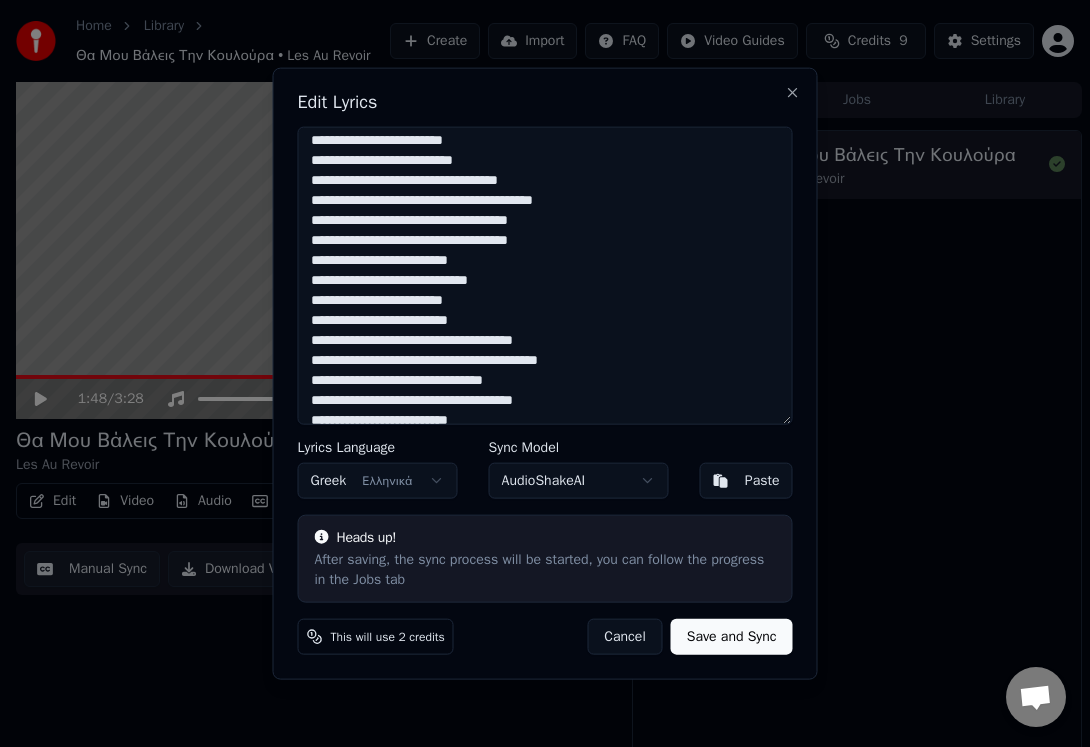 click on "**********" at bounding box center (545, 275) 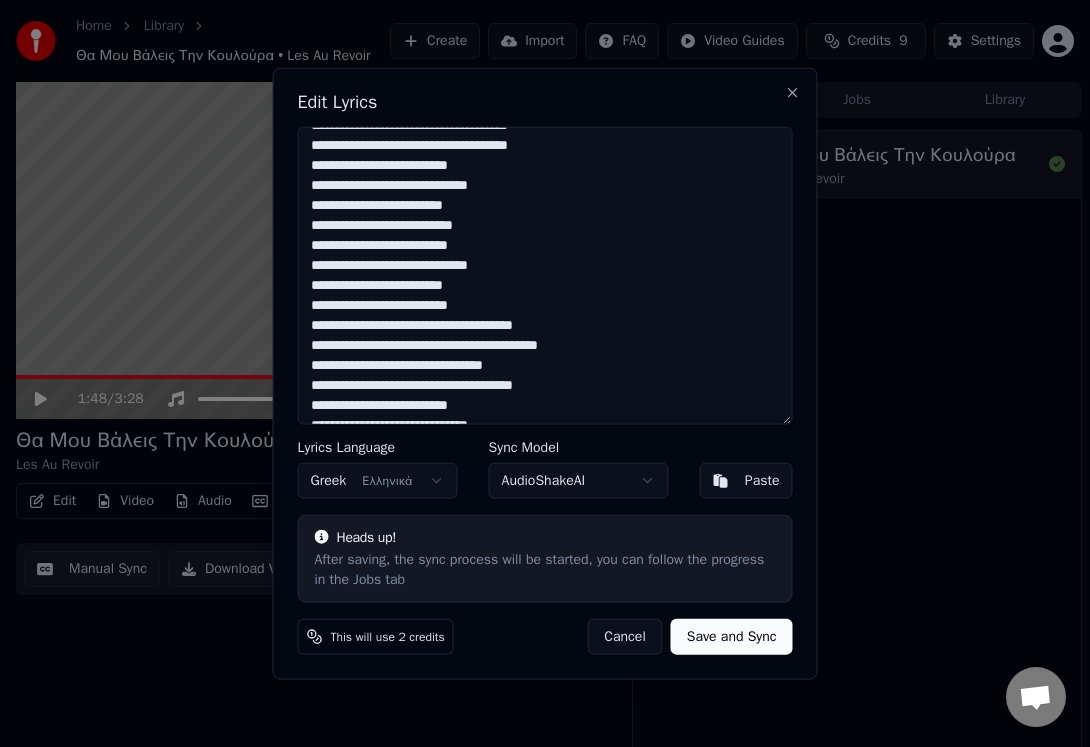 scroll, scrollTop: 359, scrollLeft: 0, axis: vertical 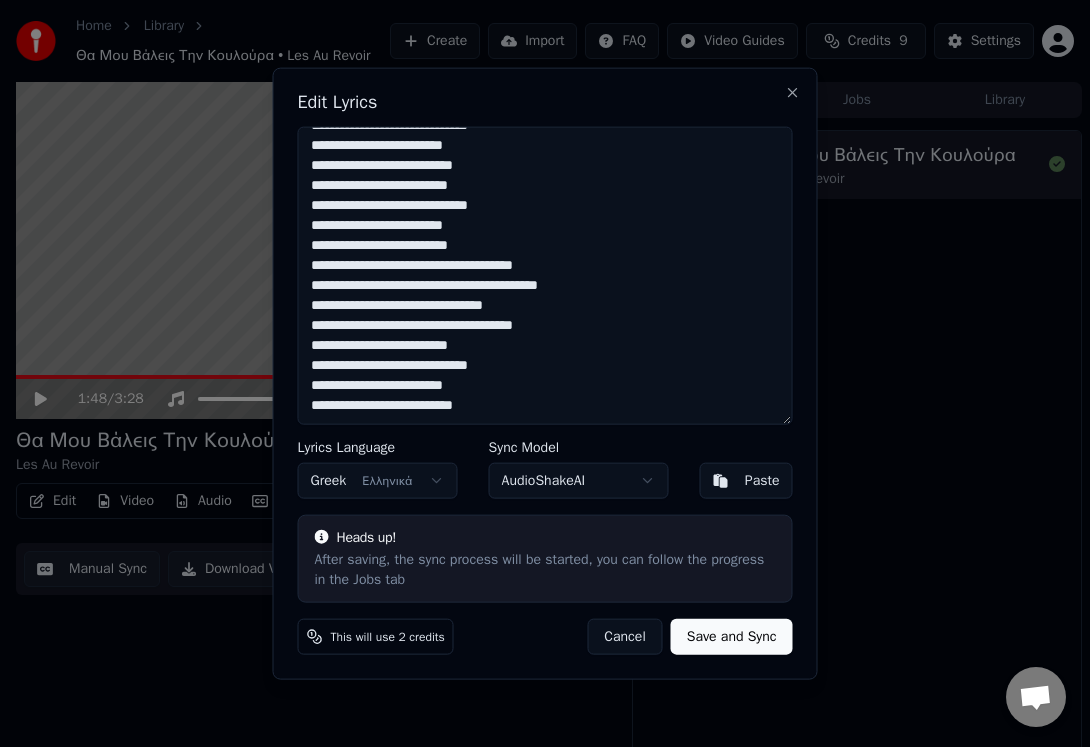 click at bounding box center (545, 275) 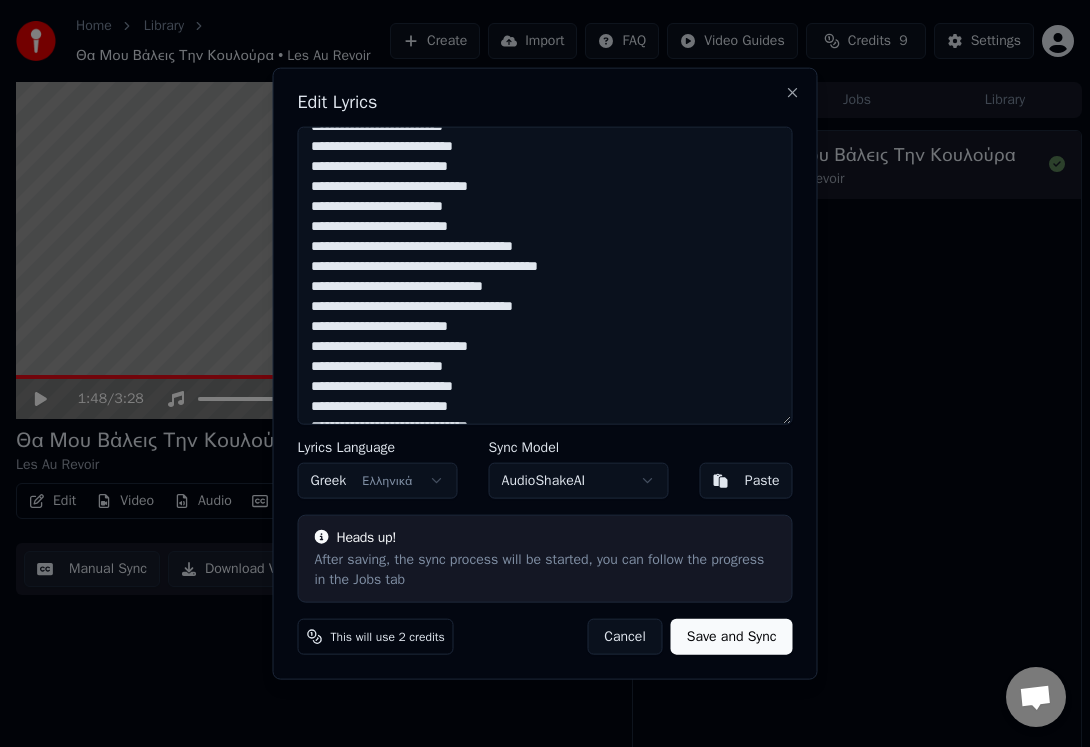 scroll, scrollTop: 438, scrollLeft: 0, axis: vertical 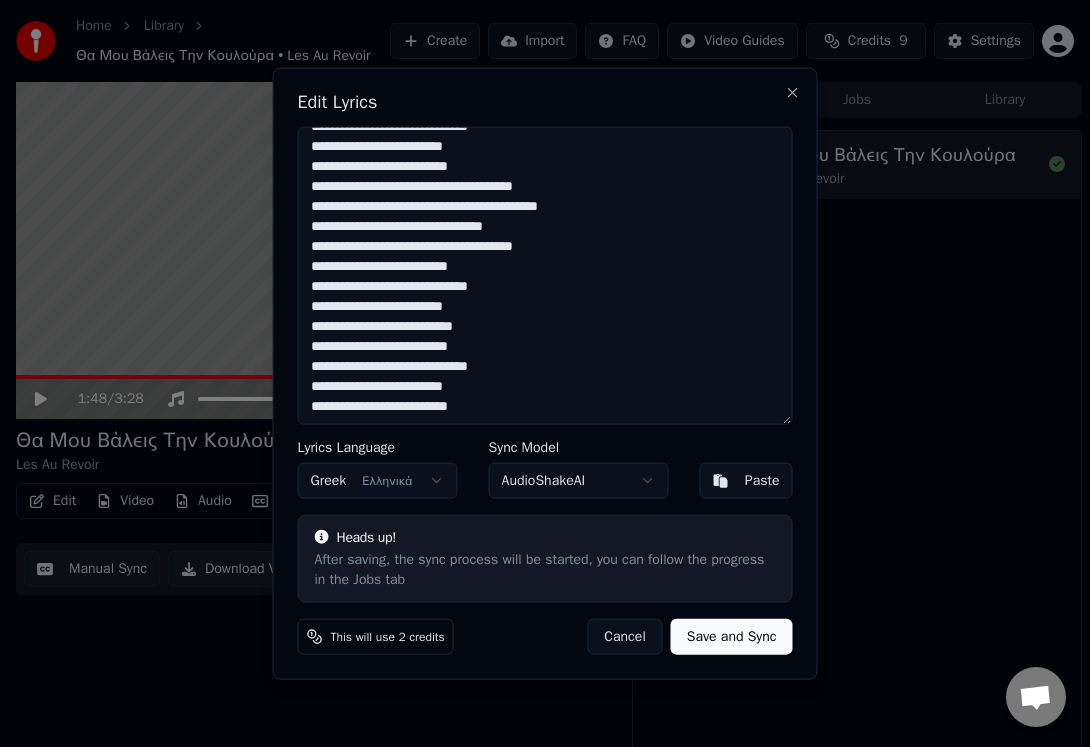 type on "**********" 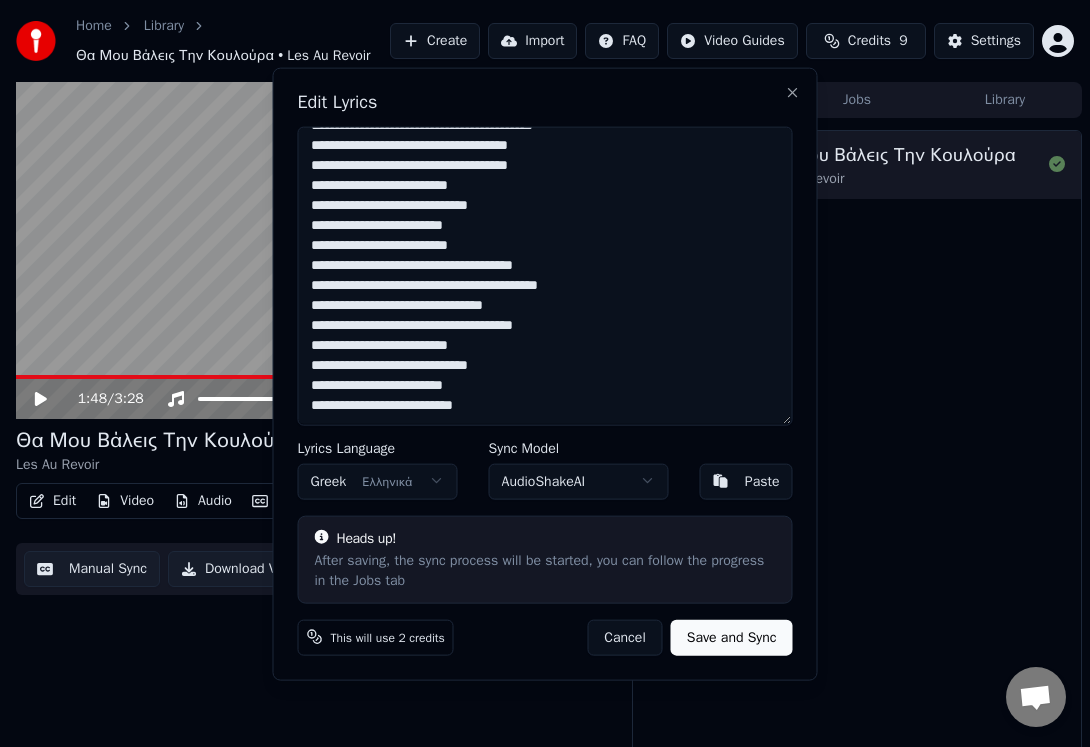 scroll, scrollTop: 199, scrollLeft: 0, axis: vertical 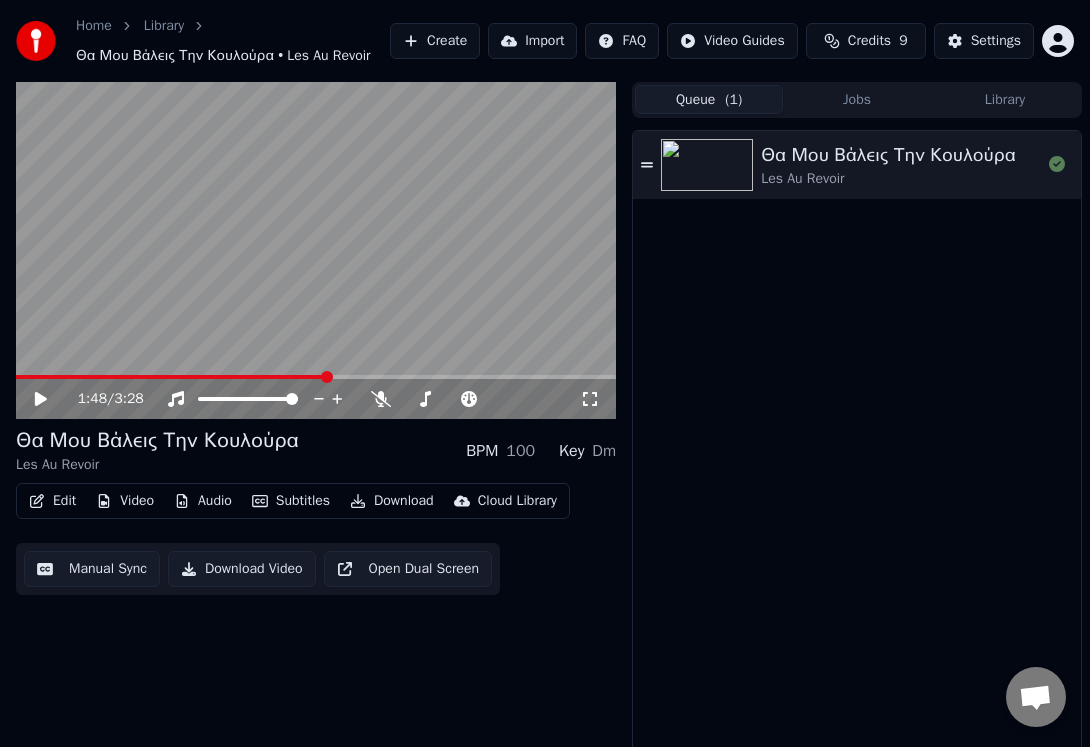 click 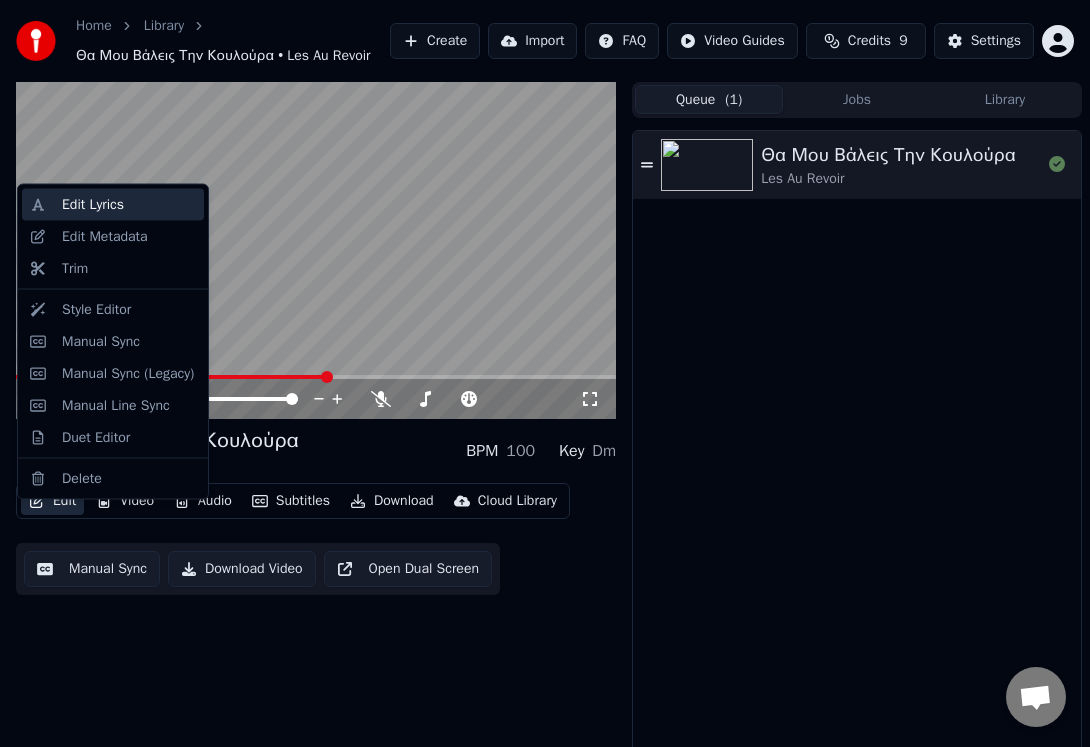 click on "Edit Lyrics" at bounding box center [129, 205] 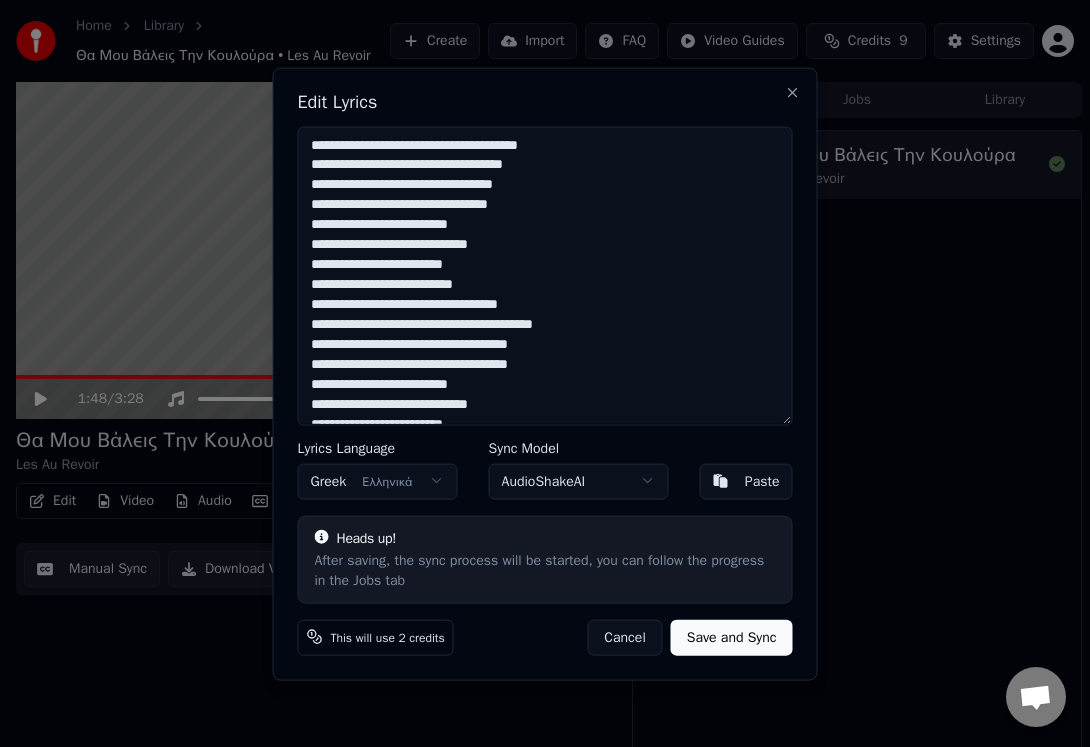 scroll, scrollTop: 199, scrollLeft: 0, axis: vertical 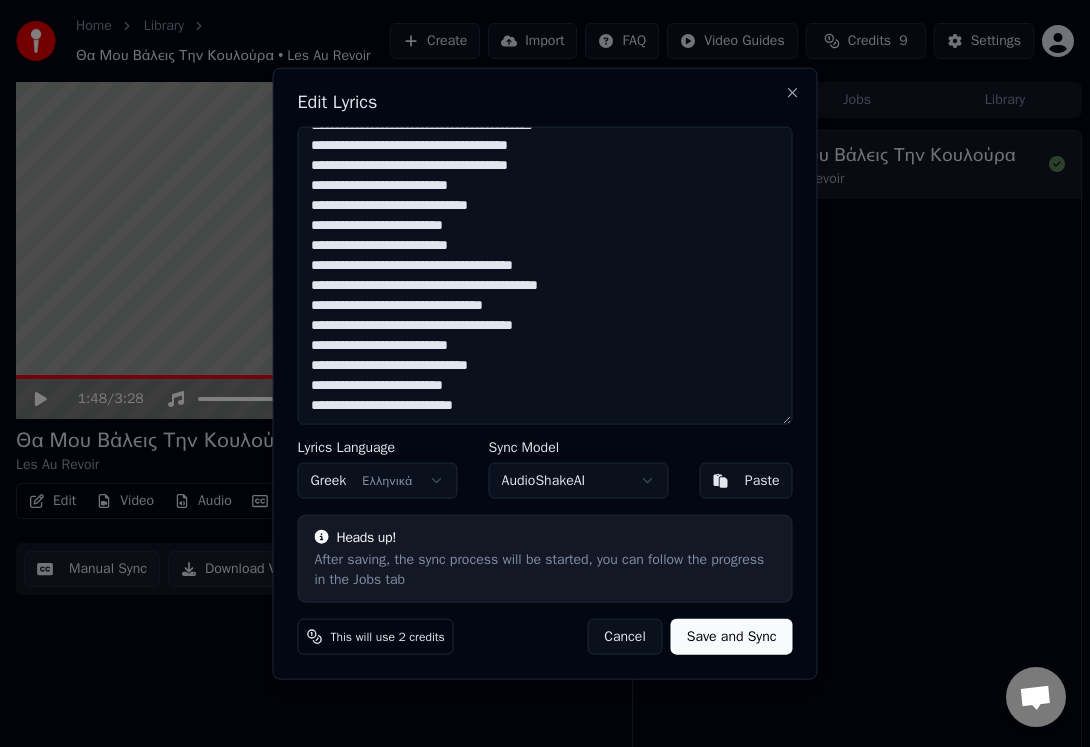 click on "Save and Sync" at bounding box center (732, 637) 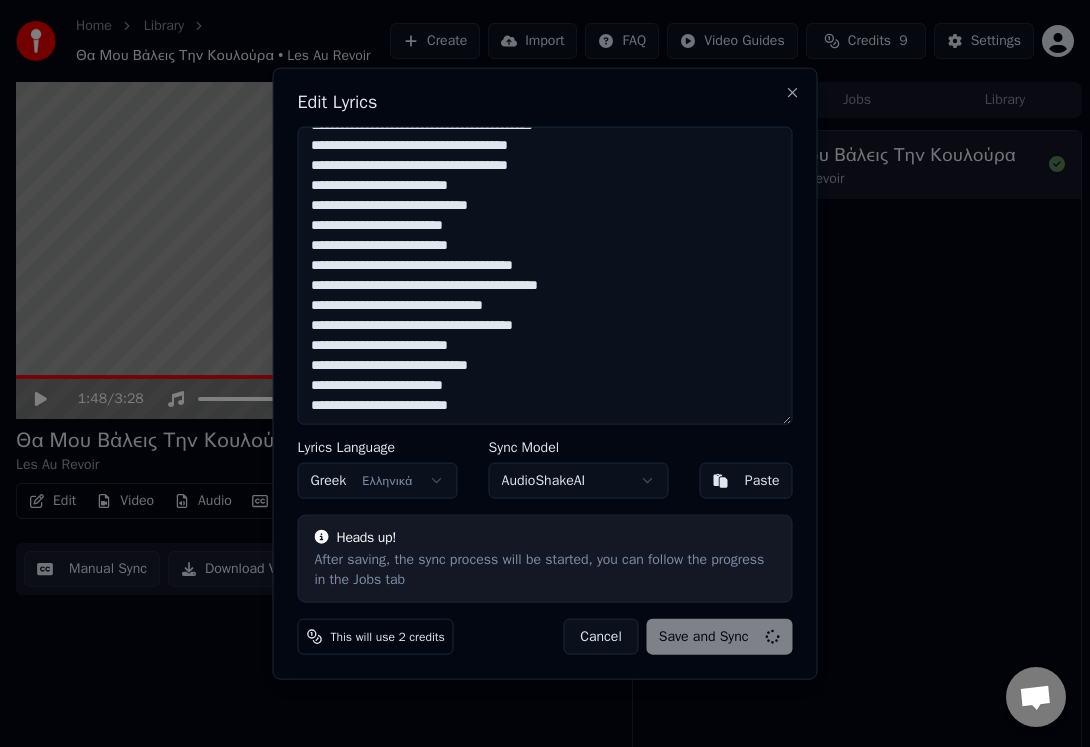 type on "**********" 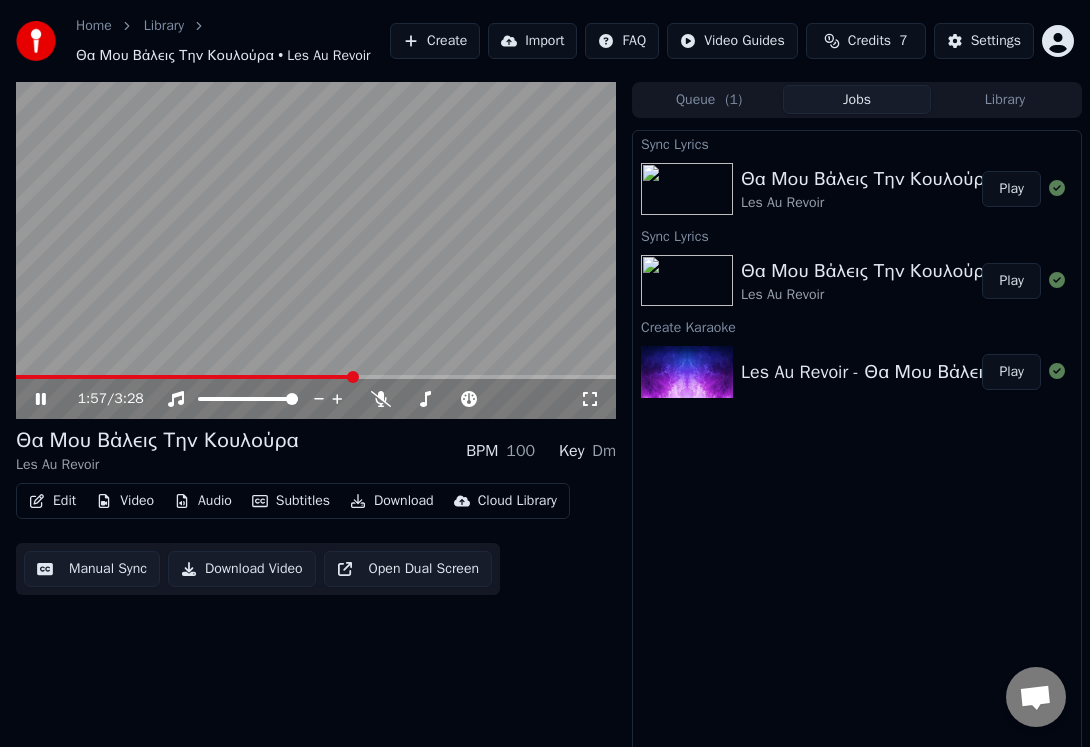 click on "1:57  /  3:28" at bounding box center [316, 399] 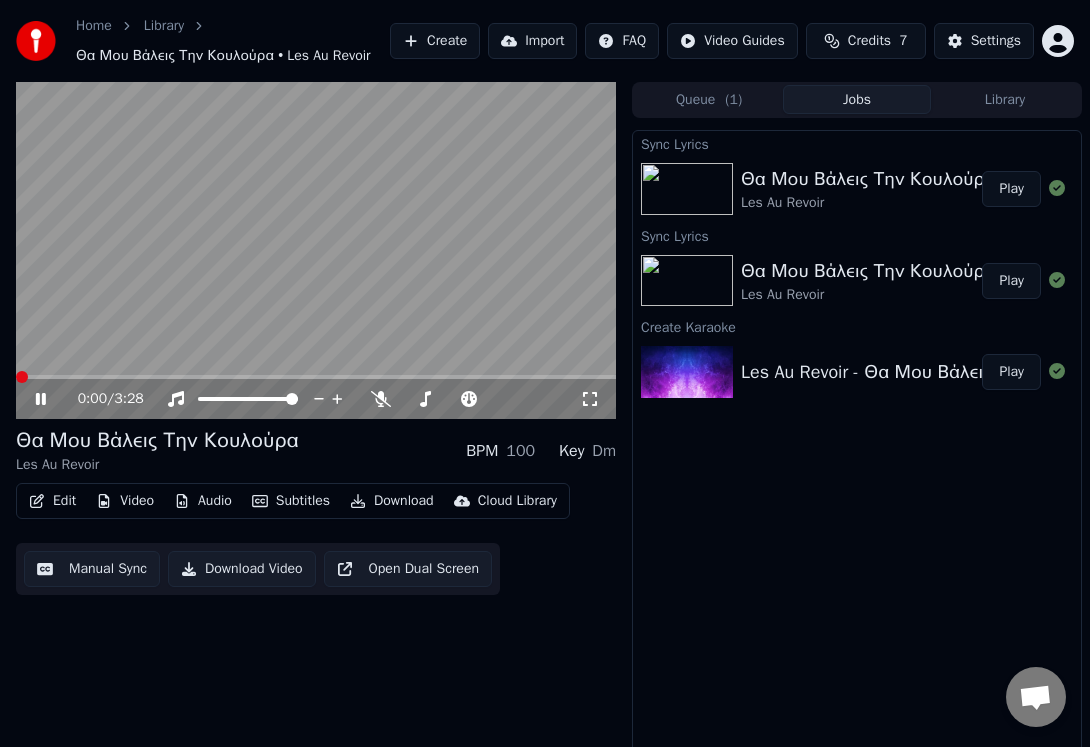 click at bounding box center [22, 377] 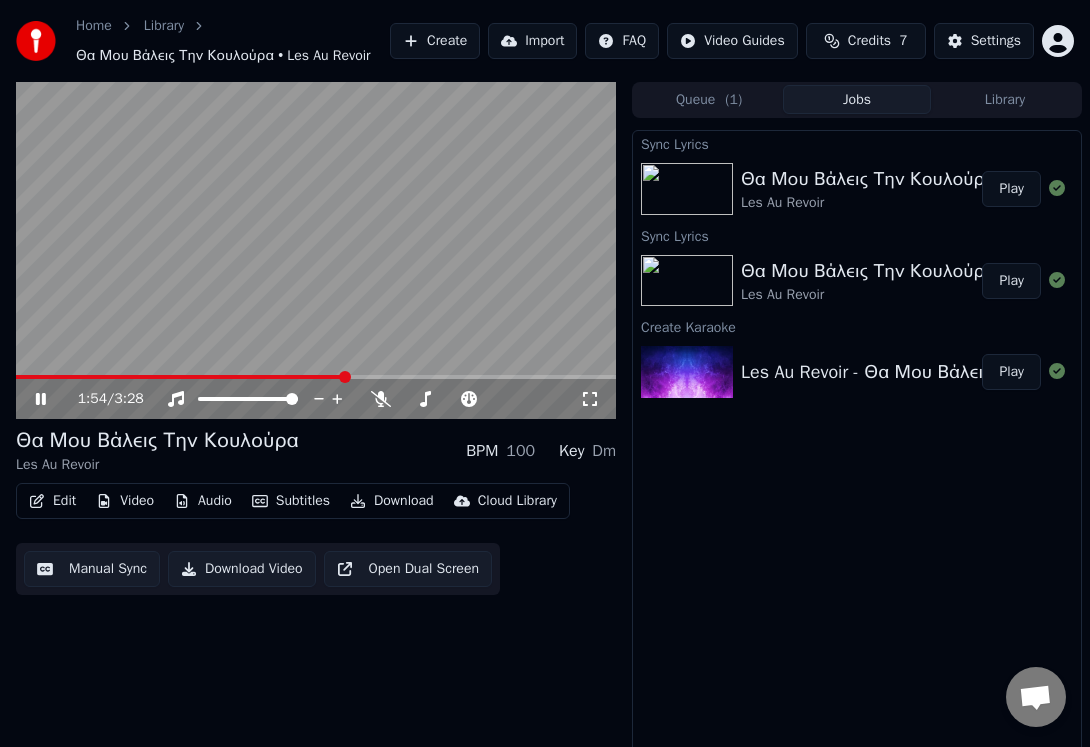 click at bounding box center (316, 251) 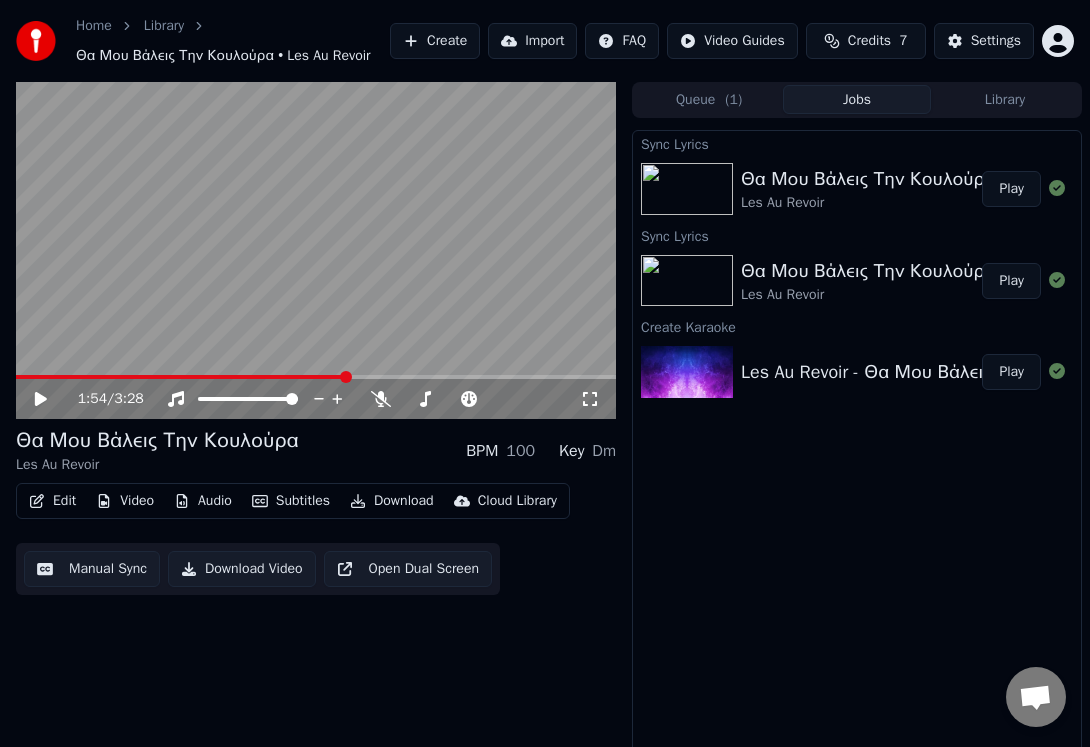 click on "Edit" at bounding box center [52, 501] 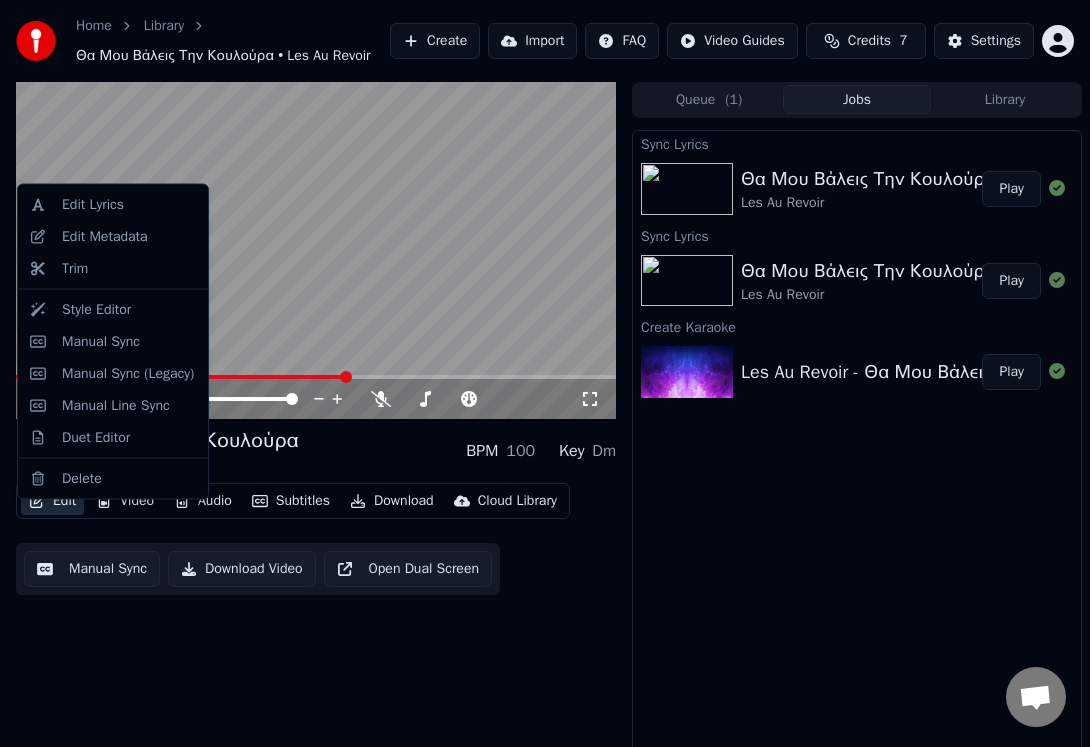 click at bounding box center [316, 251] 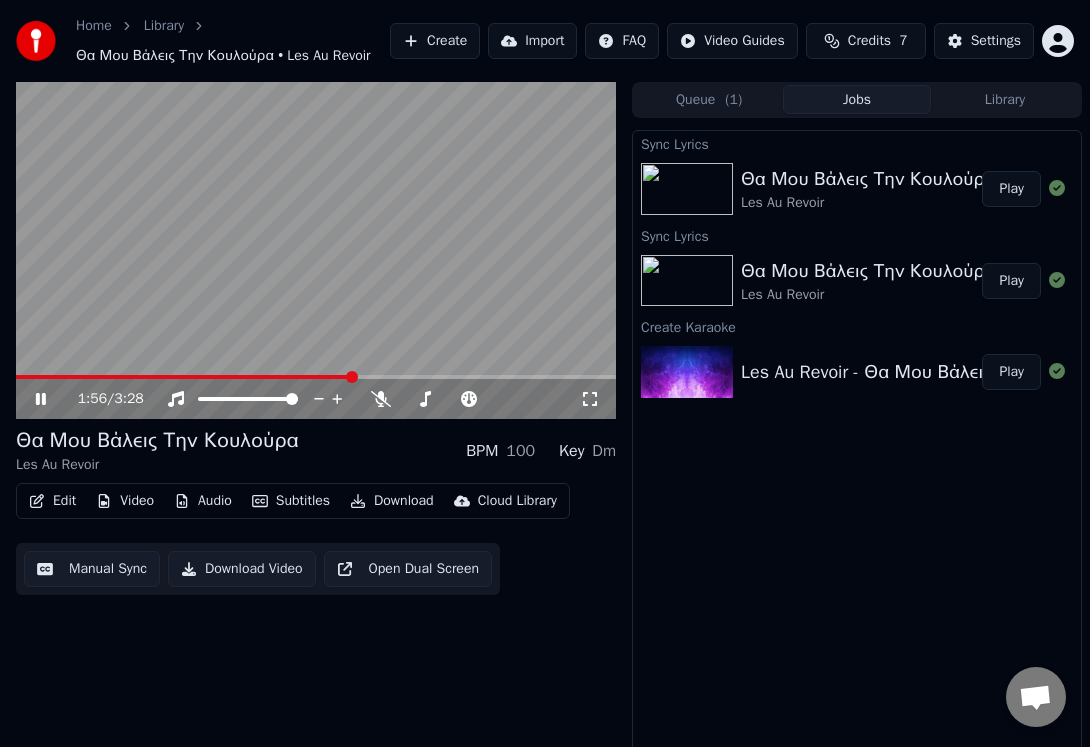 click 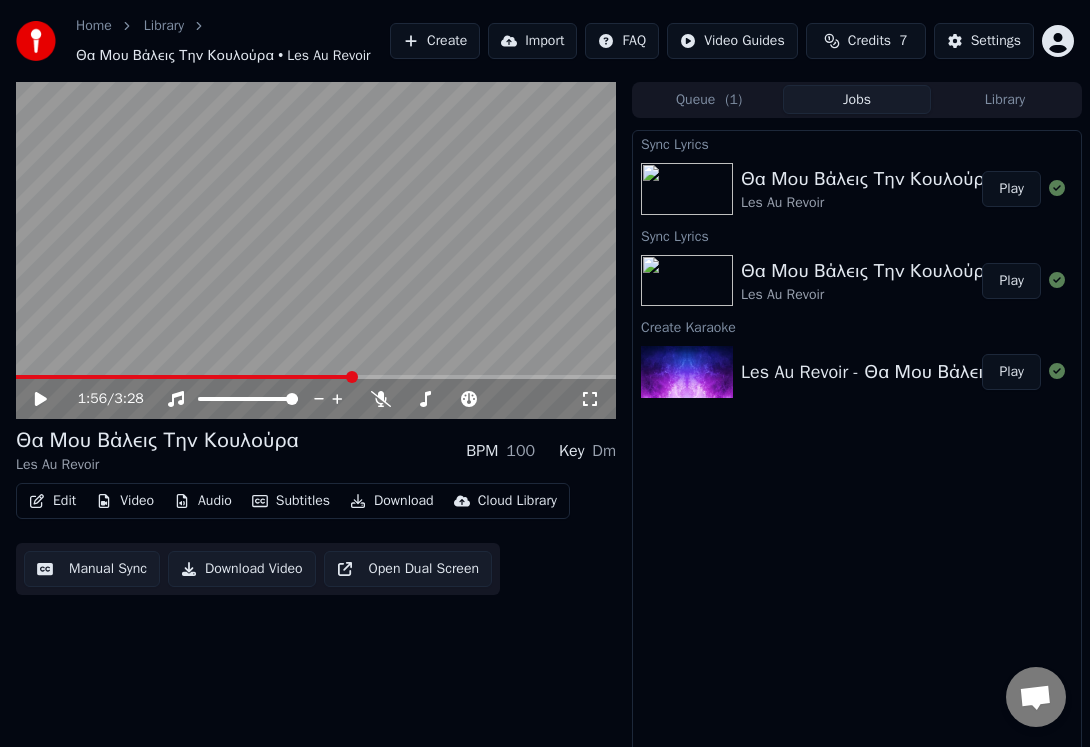 click on "Edit" at bounding box center (52, 501) 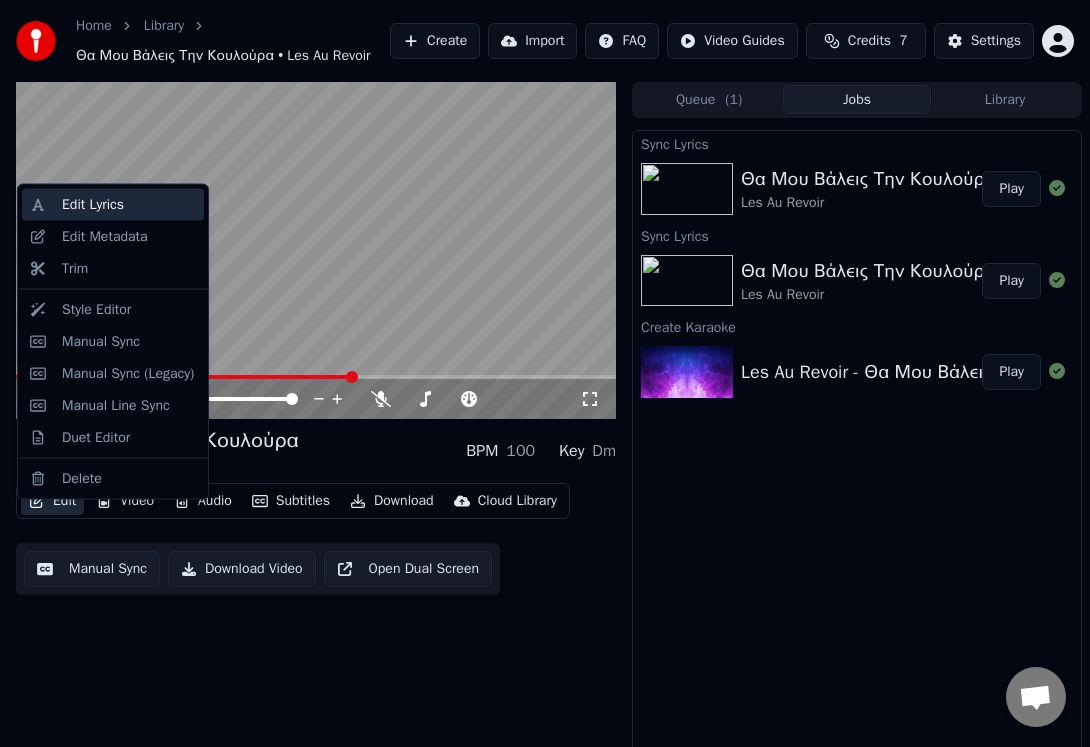 click on "Edit Lyrics" at bounding box center [113, 205] 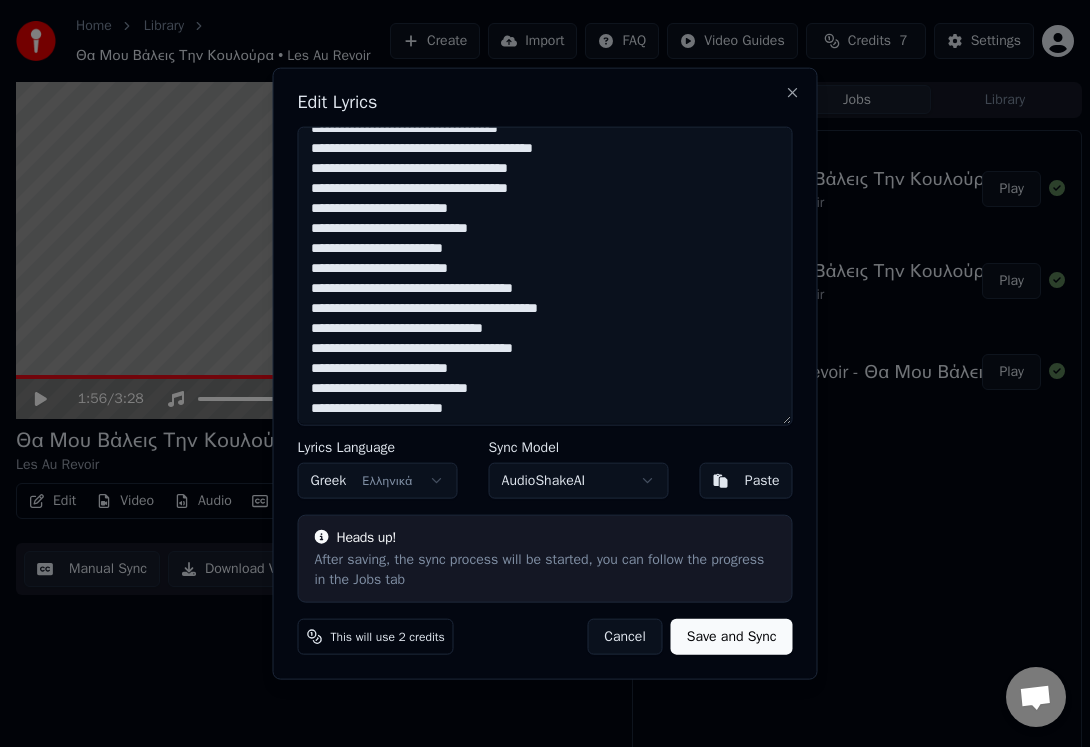 scroll, scrollTop: 180, scrollLeft: 0, axis: vertical 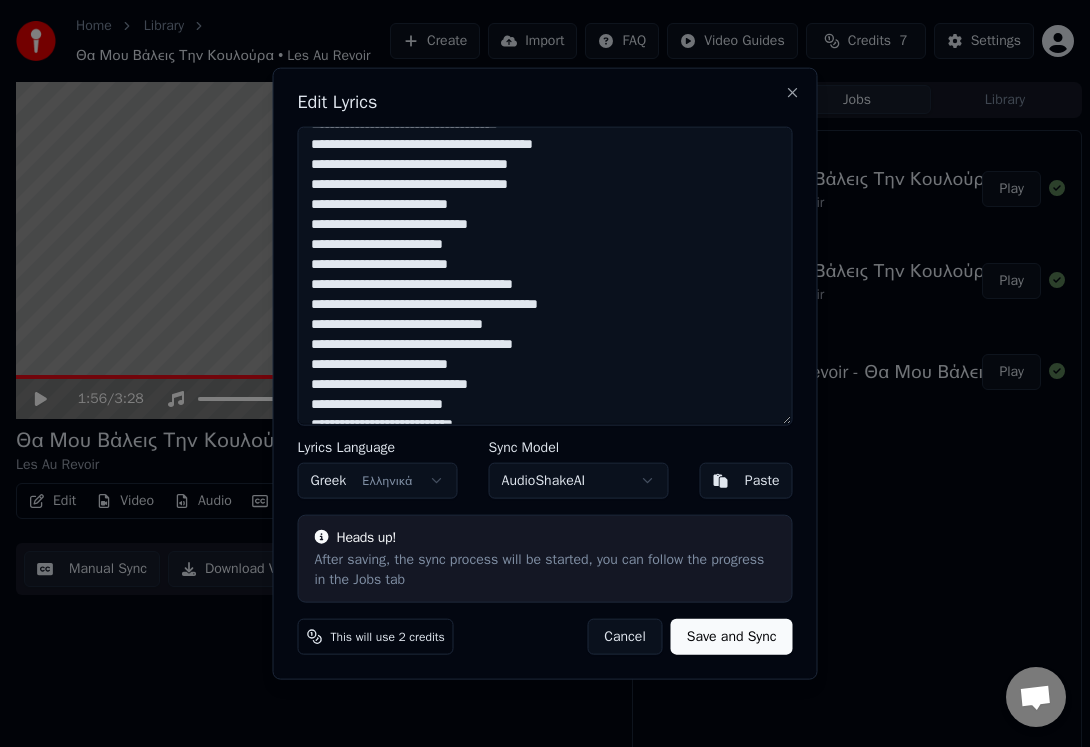 click on "**********" at bounding box center (545, 275) 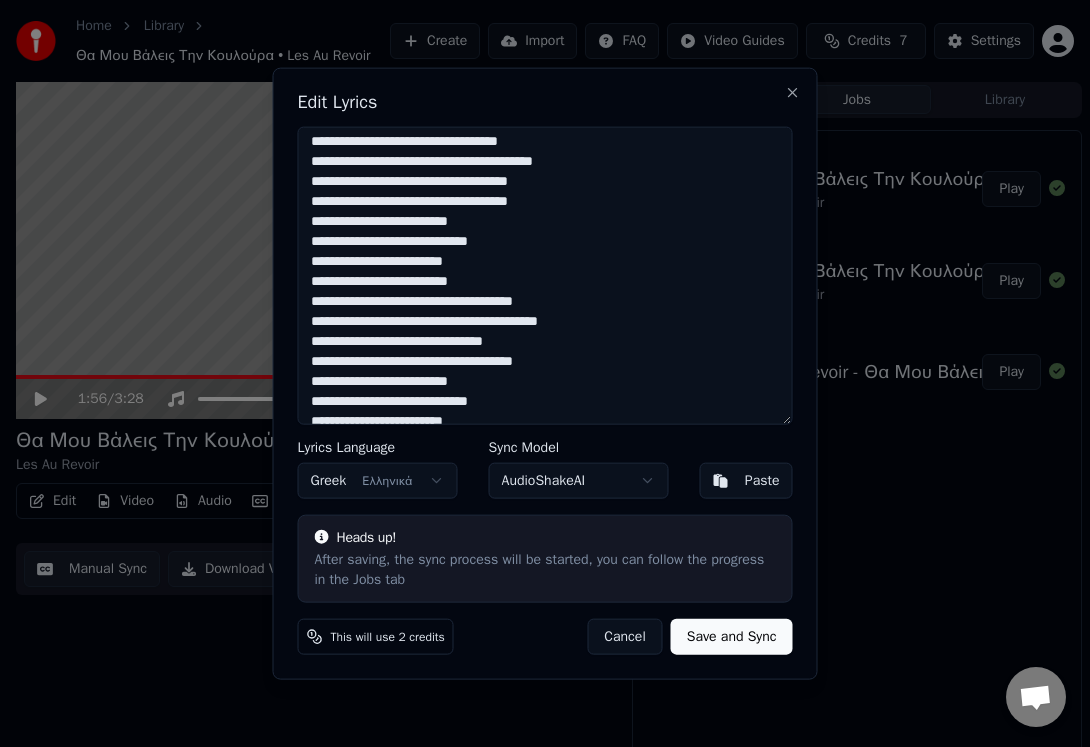 scroll, scrollTop: 151, scrollLeft: 0, axis: vertical 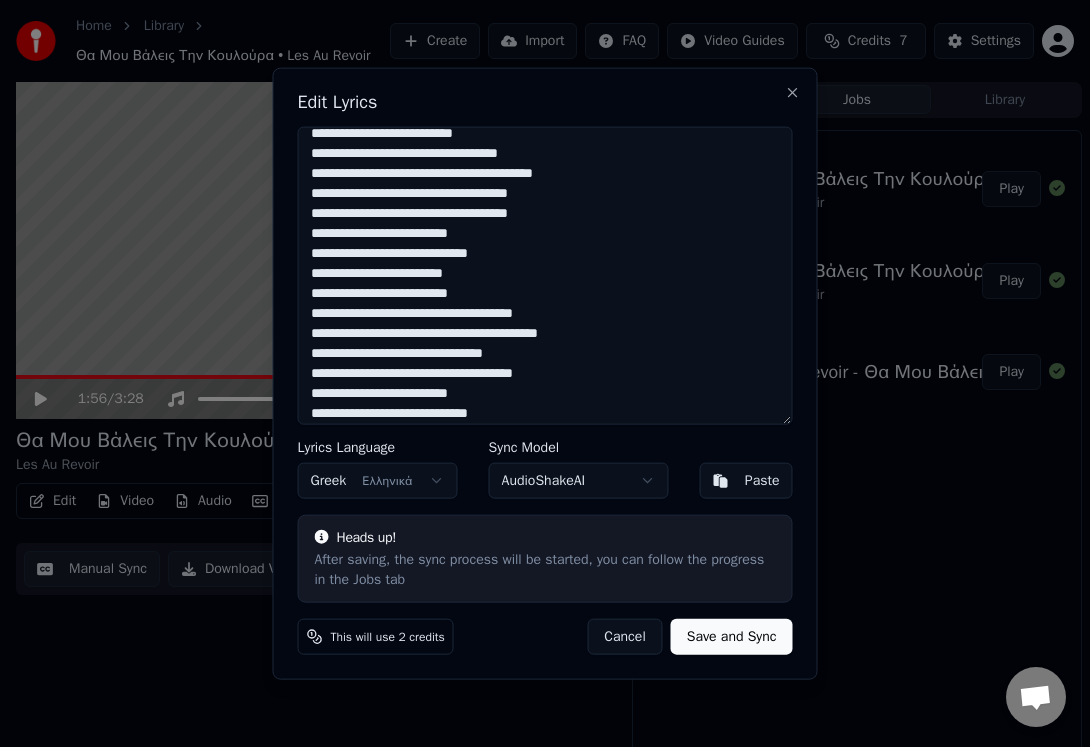 click on "**********" at bounding box center (545, 275) 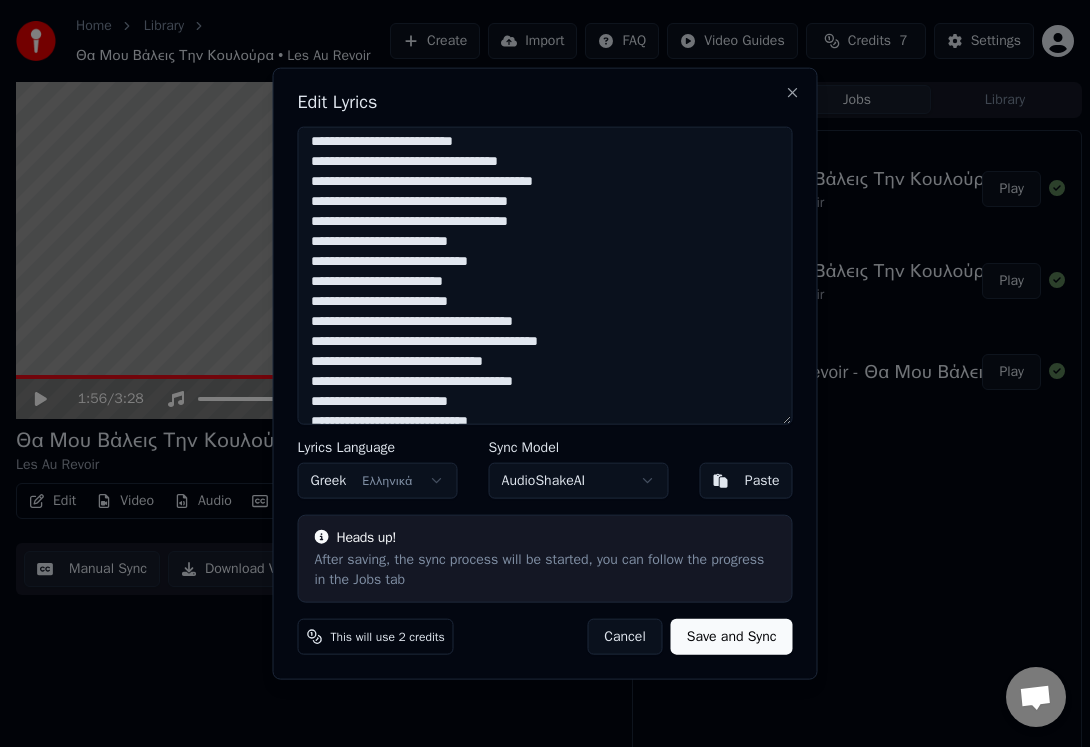 scroll, scrollTop: 144, scrollLeft: 0, axis: vertical 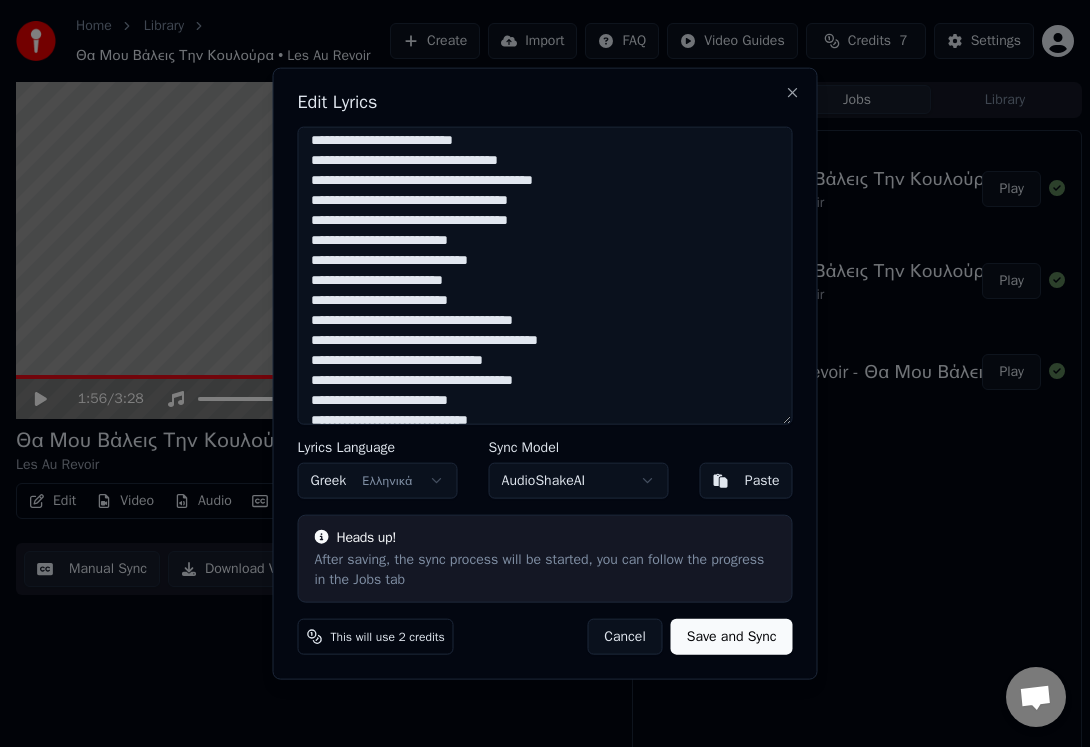 drag, startPoint x: 304, startPoint y: 241, endPoint x: 499, endPoint y: 292, distance: 201.55893 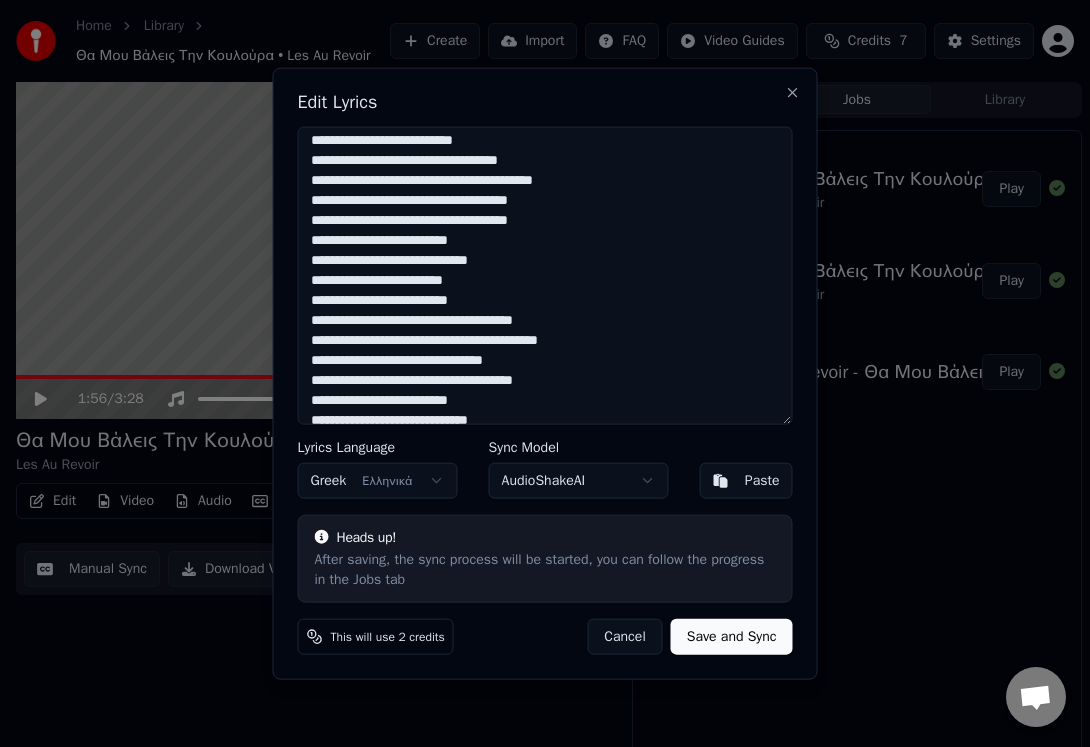 click on "**********" at bounding box center (545, 275) 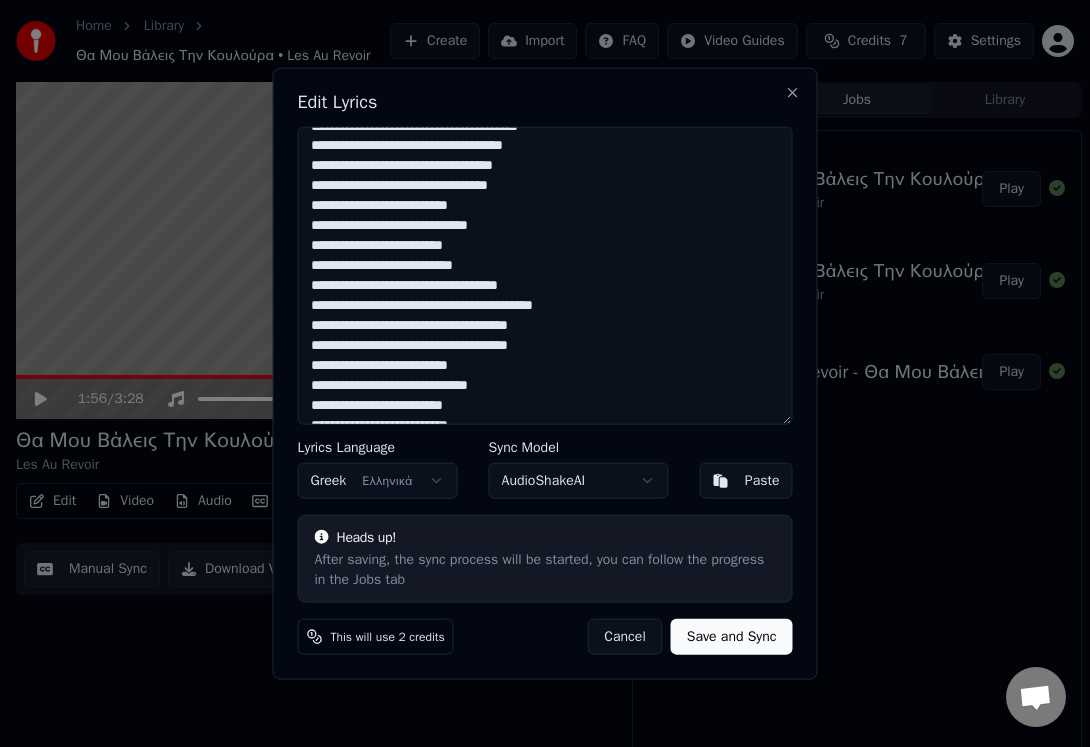 scroll, scrollTop: 17, scrollLeft: 0, axis: vertical 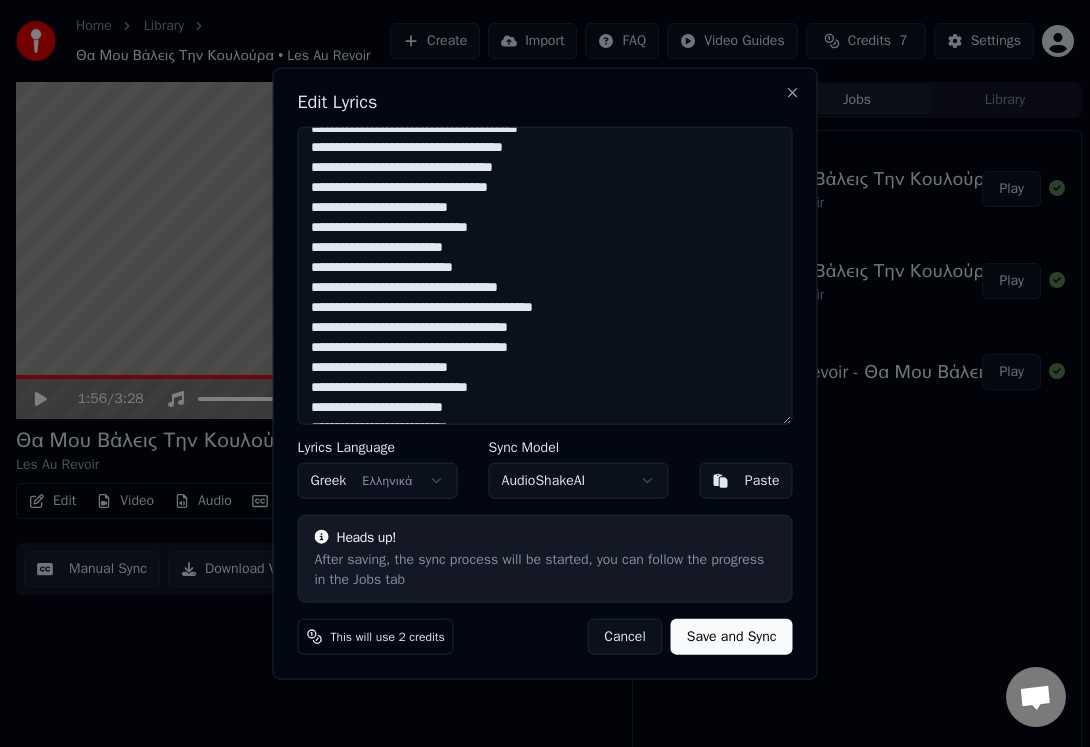 drag, startPoint x: 307, startPoint y: 212, endPoint x: 493, endPoint y: 260, distance: 192.09373 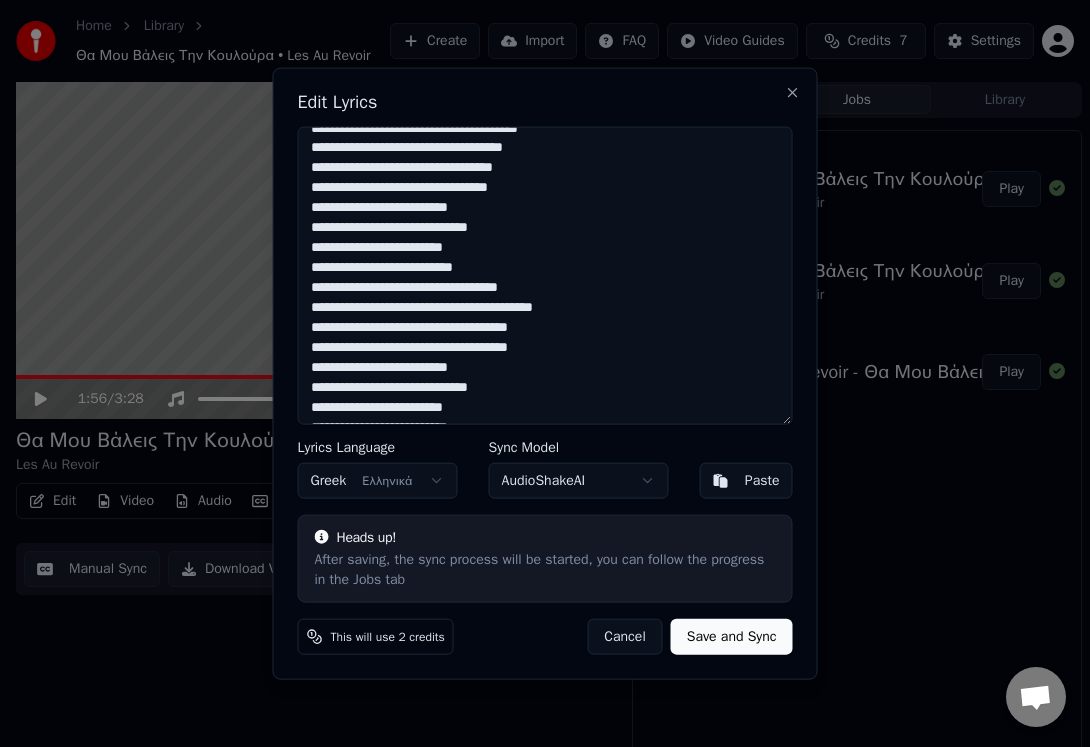 click on "**********" at bounding box center (545, 275) 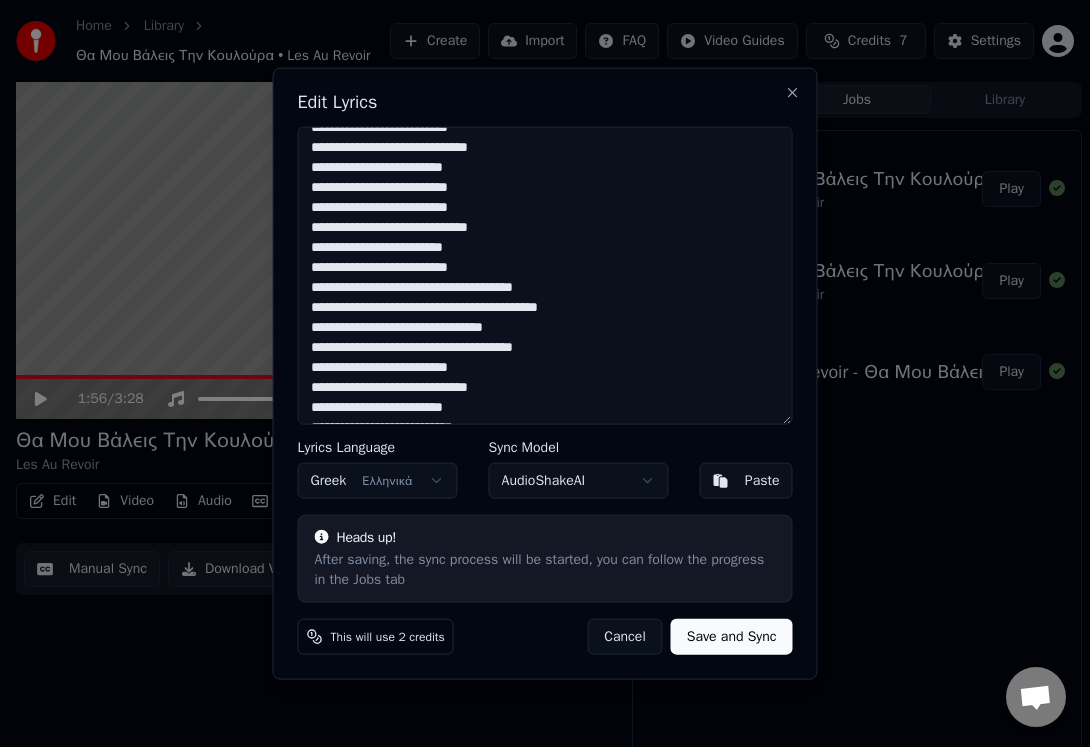 scroll, scrollTop: 359, scrollLeft: 0, axis: vertical 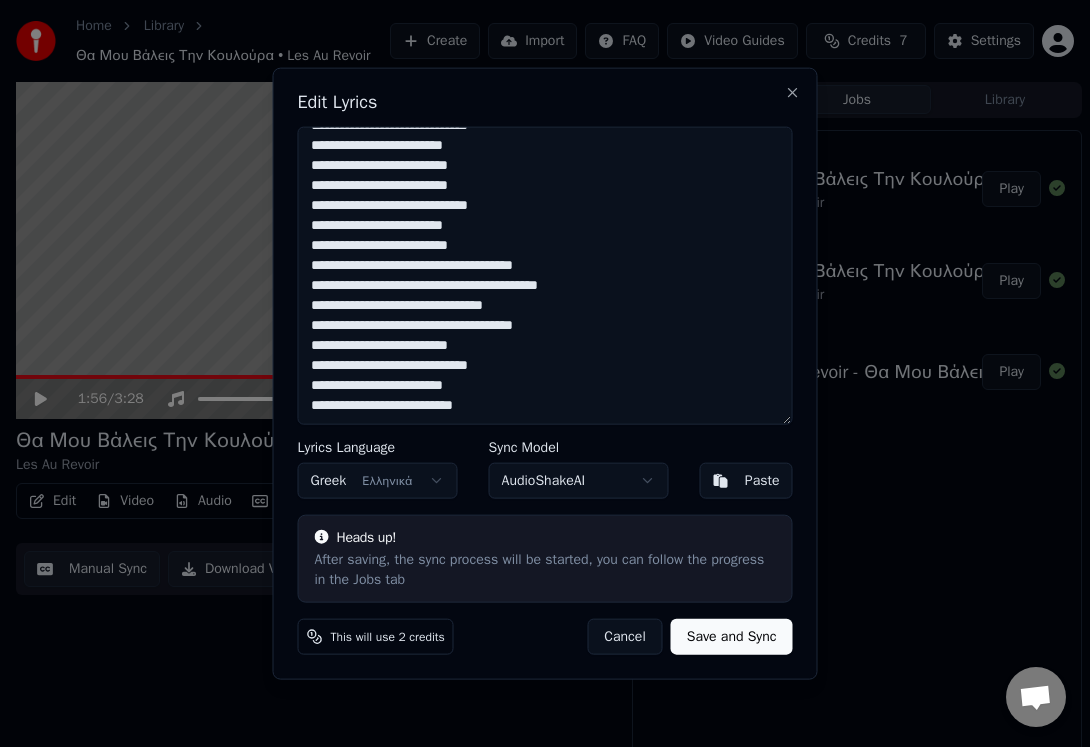 click at bounding box center [545, 275] 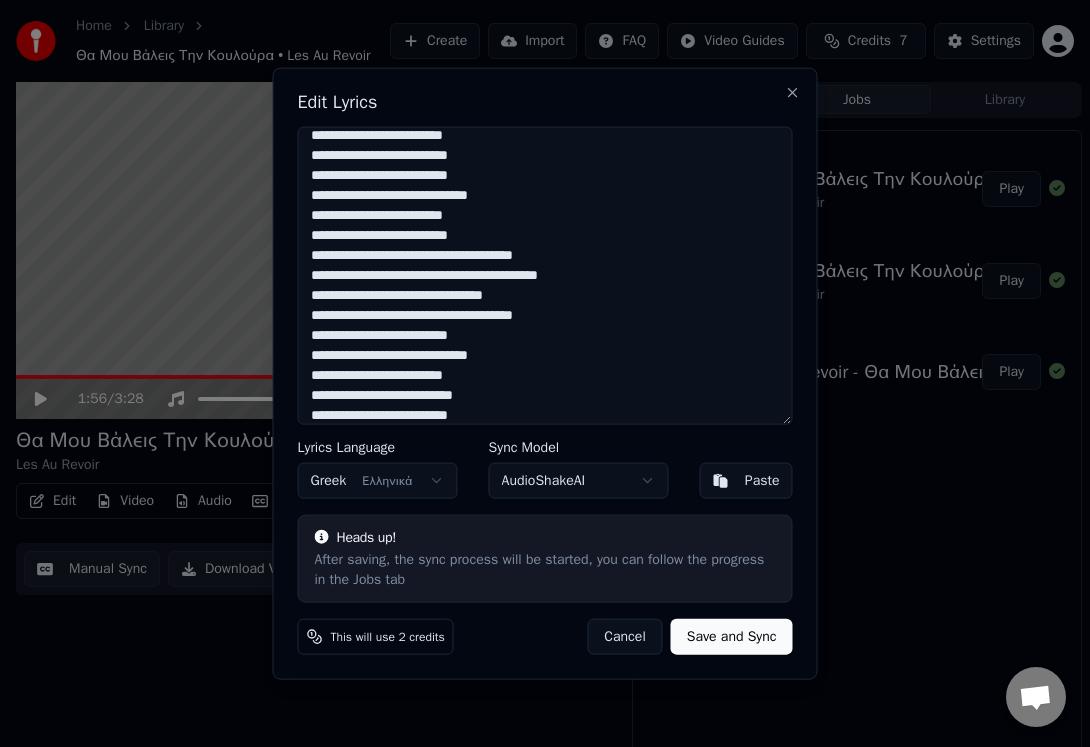 scroll, scrollTop: 429, scrollLeft: 0, axis: vertical 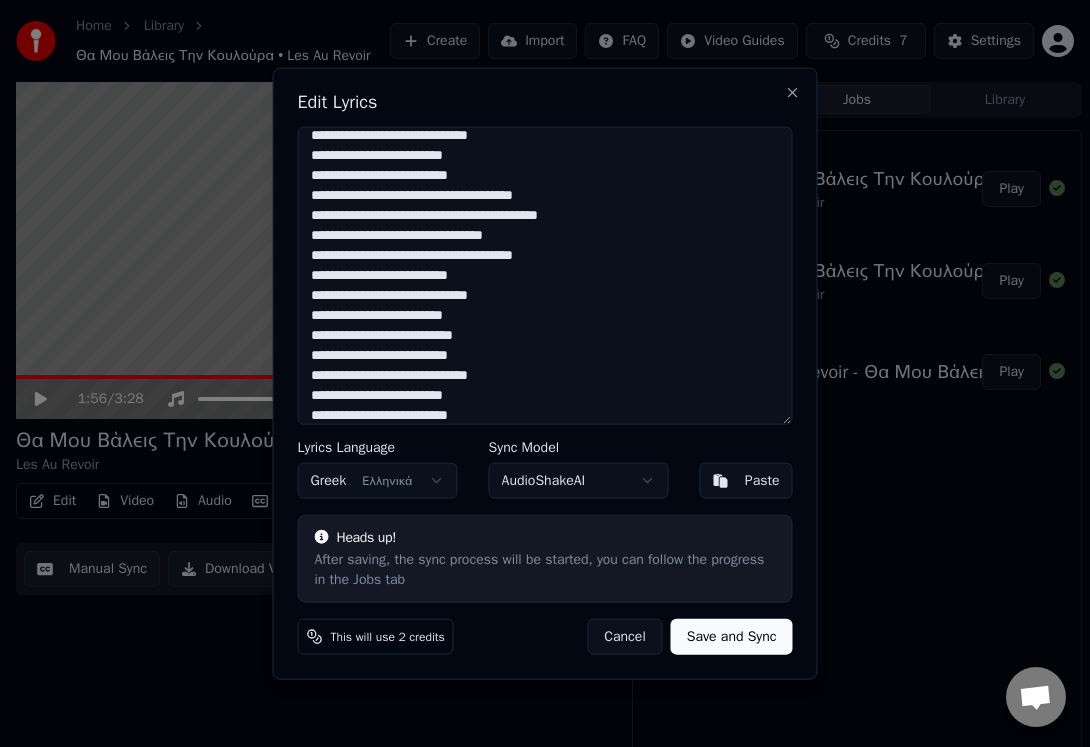 type on "**********" 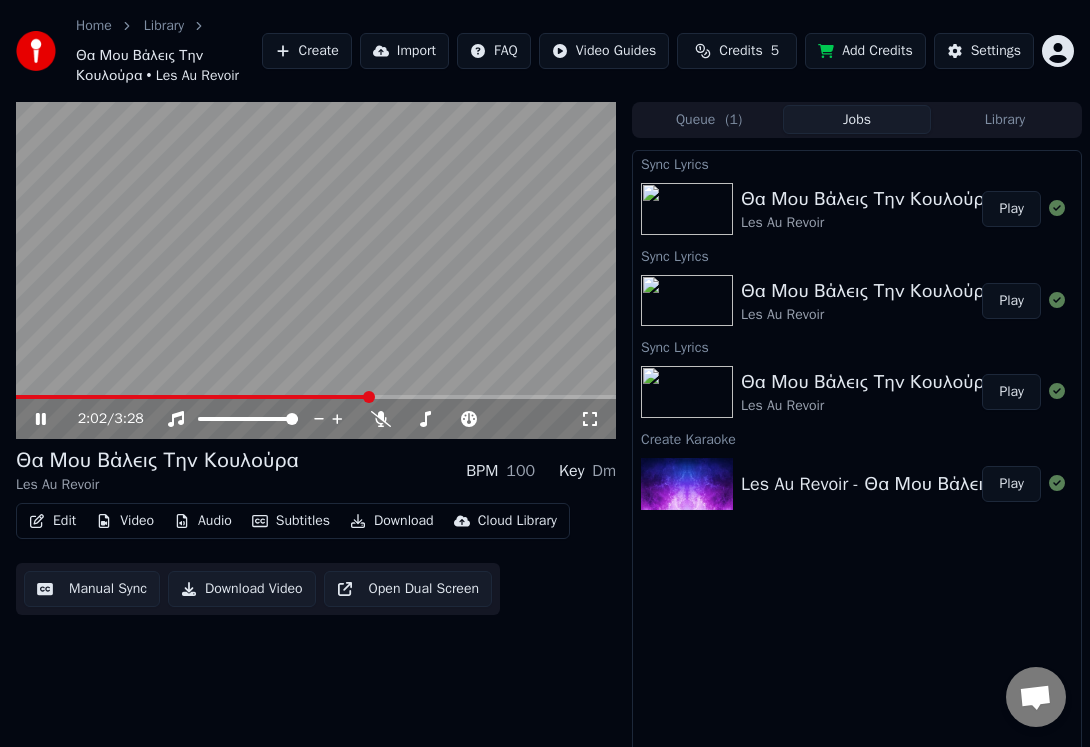 click at bounding box center [193, 397] 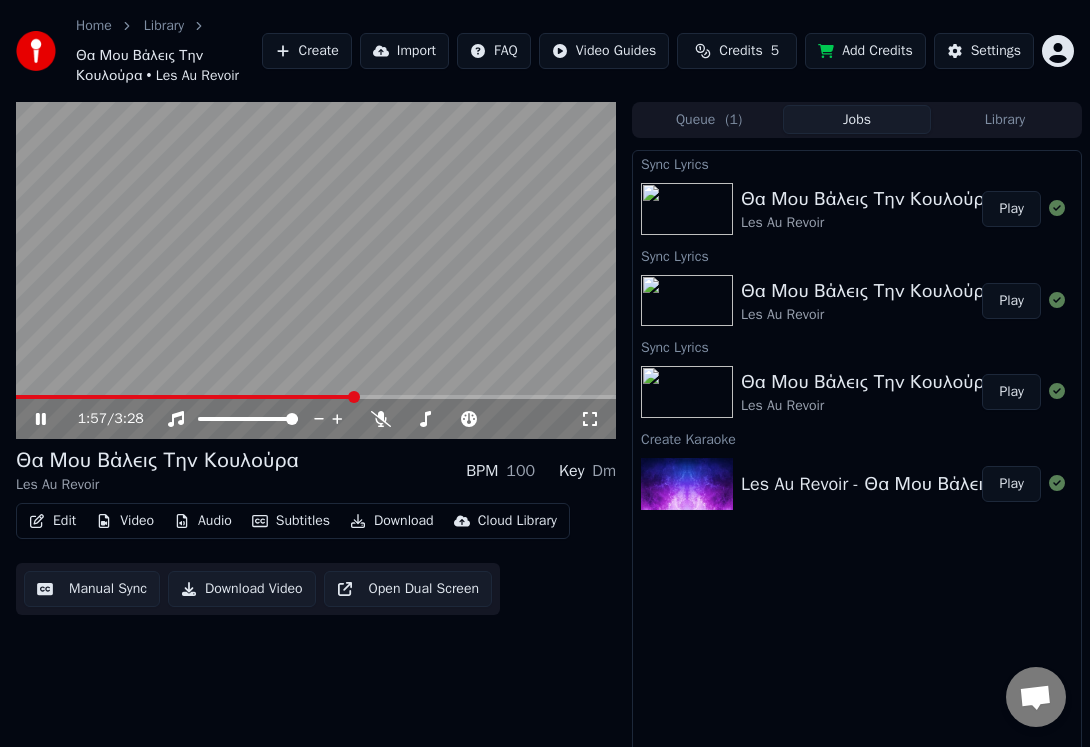click on "1:57  /  3:28" at bounding box center (316, 419) 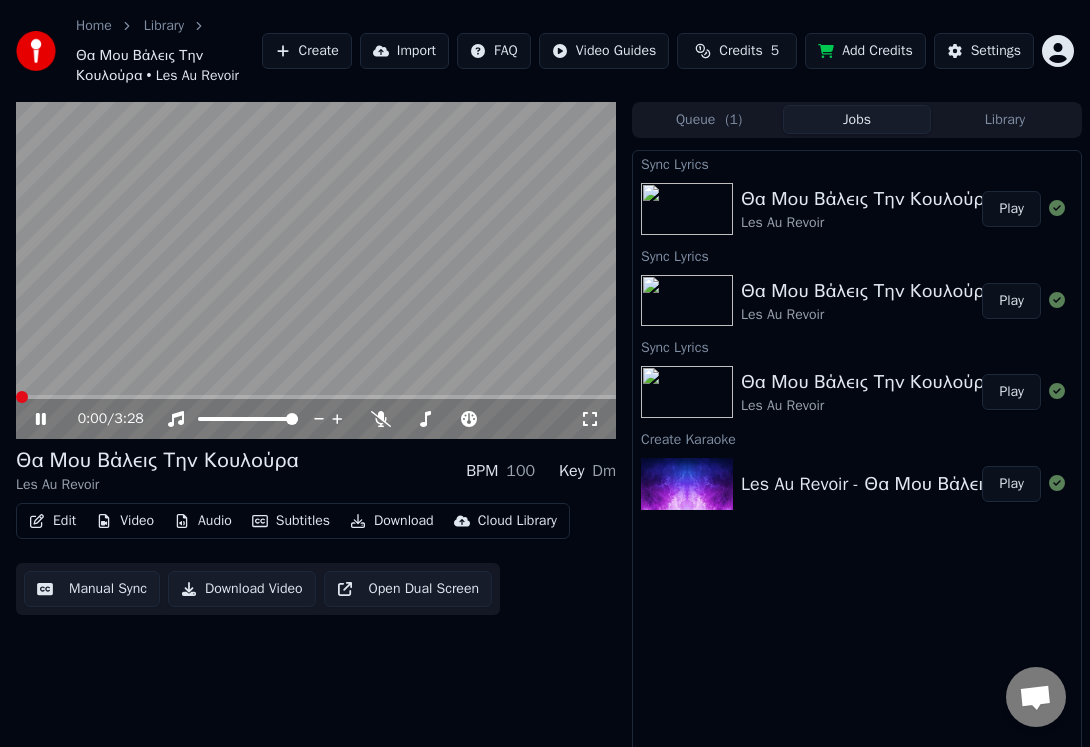 click on "Home Library Θα Μου Βάλεις Την Κουλούρα • Les Au Revoir Create Import FAQ Video Guides Credits 5 Add Credits Settings 0:00  /  3:28 Θα Μου Βάλεις Την Κουλούρα Les Au Revoir BPM 100 Key Dm Edit Video Audio Subtitles Download Cloud Library Manual Sync Download Video Open Dual Screen Queue ( 1 ) Jobs Library Sync Lyrics Θα Μου Βάλεις Την Κουλούρα Les Au Revoir Play Sync Lyrics Θα Μου Βάλεις Την Κουλούρα Les Au Revoir Play Sync Lyrics Θα Μου Βάλεις Την Κουλούρα Les Au Revoir Play Create Karaoke Les Au Revoir - Θα Μου Βάλεις Την Κουλούρα (Official Video Clip) 4K [1L_k3L0lzL0] Play" at bounding box center (545, 373) 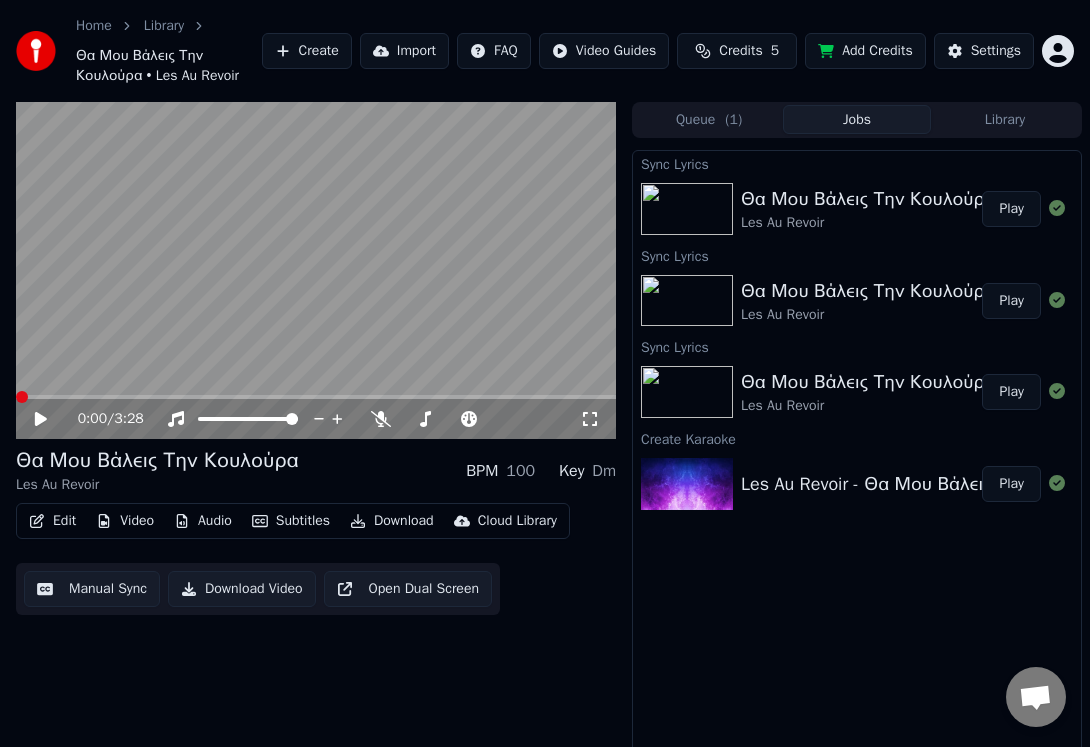click 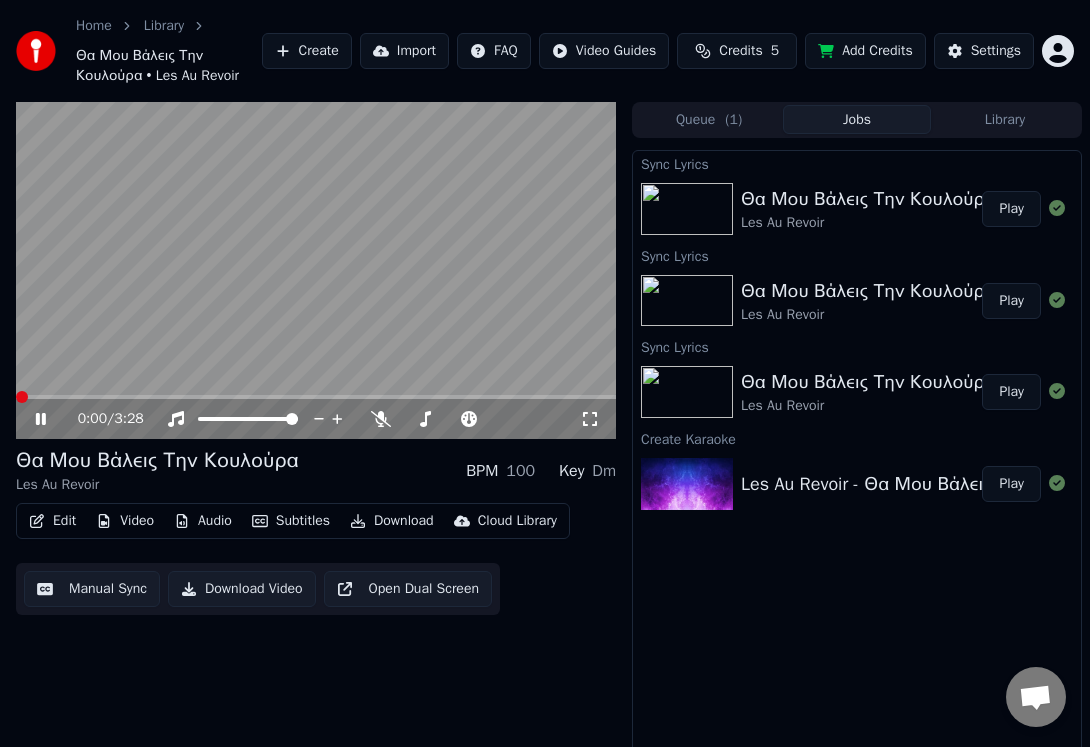 click at bounding box center (316, 397) 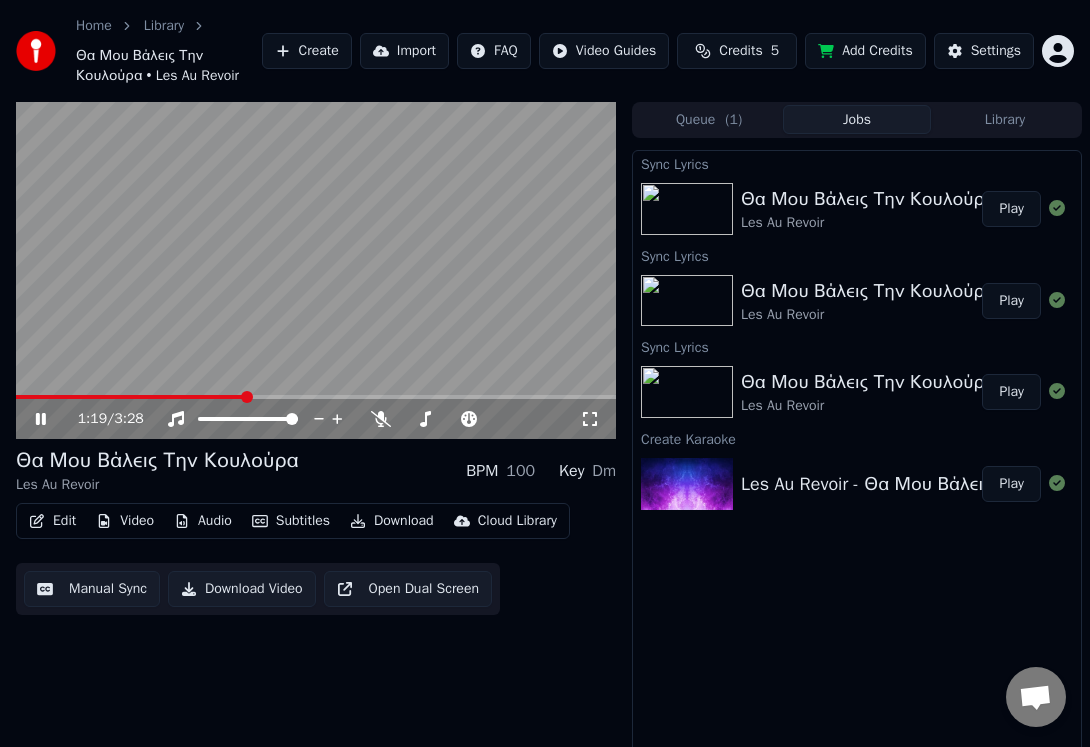 click at bounding box center (316, 397) 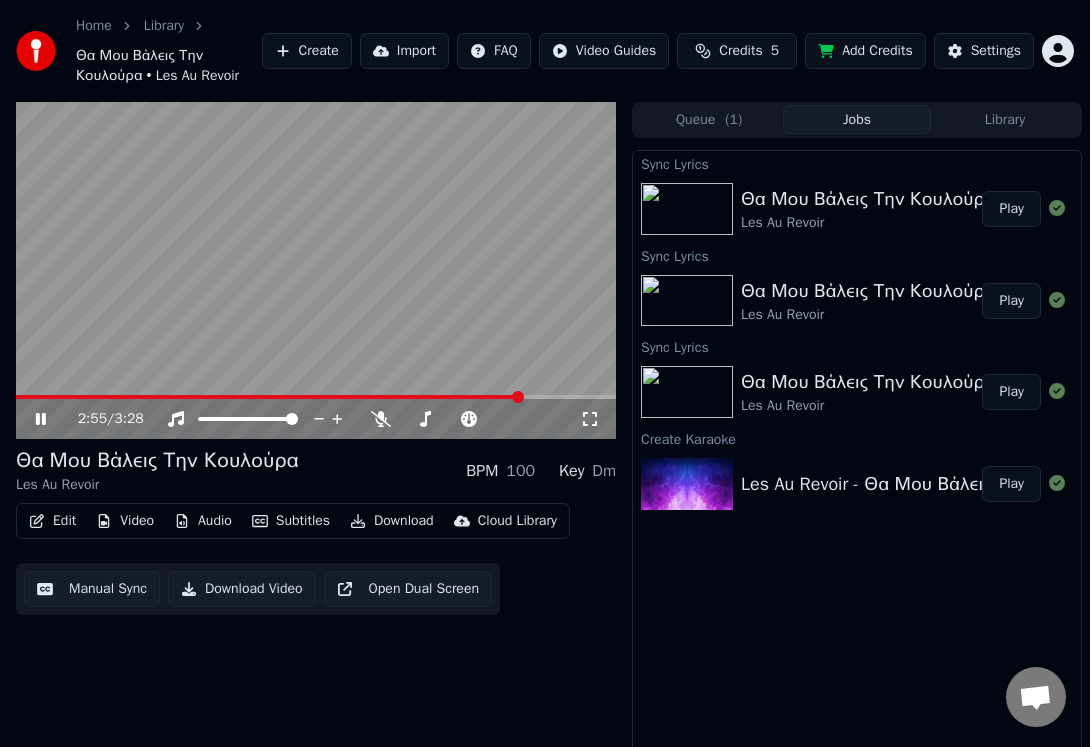 click at bounding box center (316, 397) 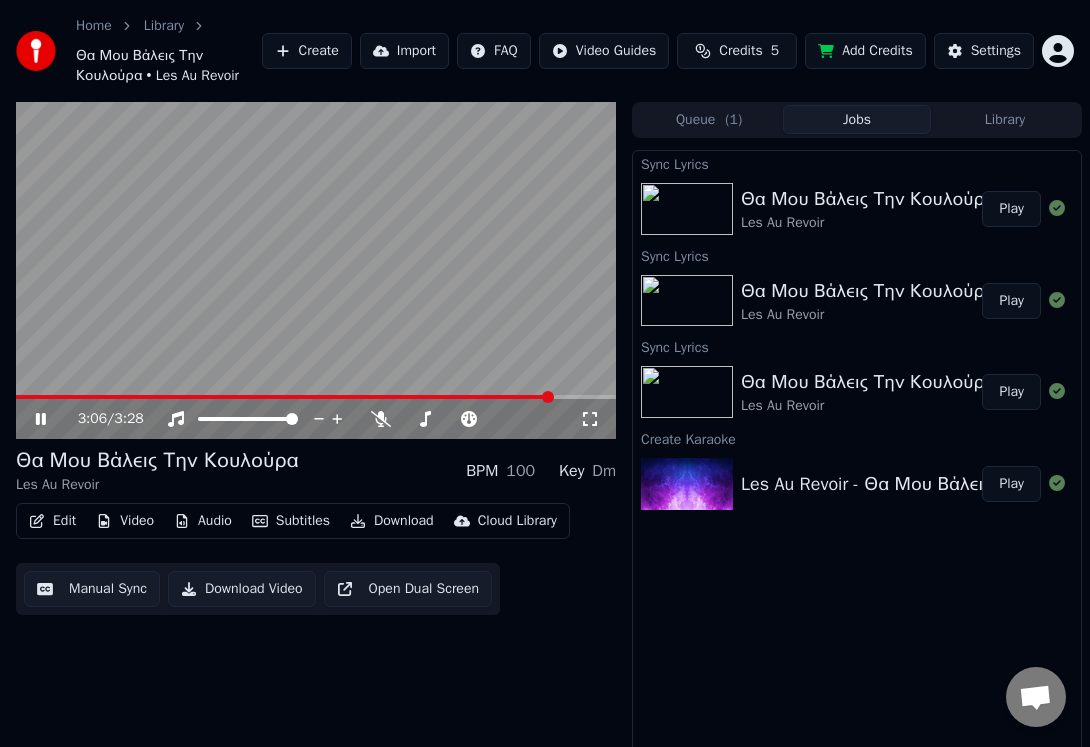 click on "3:06  /  3:28" at bounding box center (316, 419) 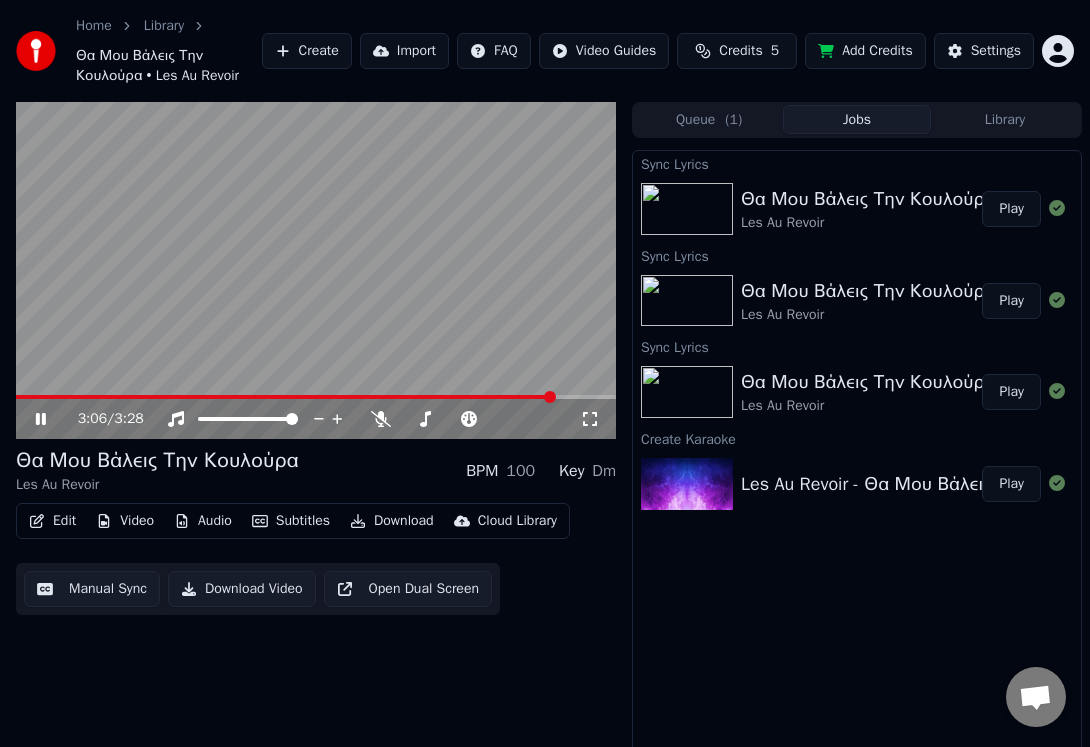 click at bounding box center (285, 397) 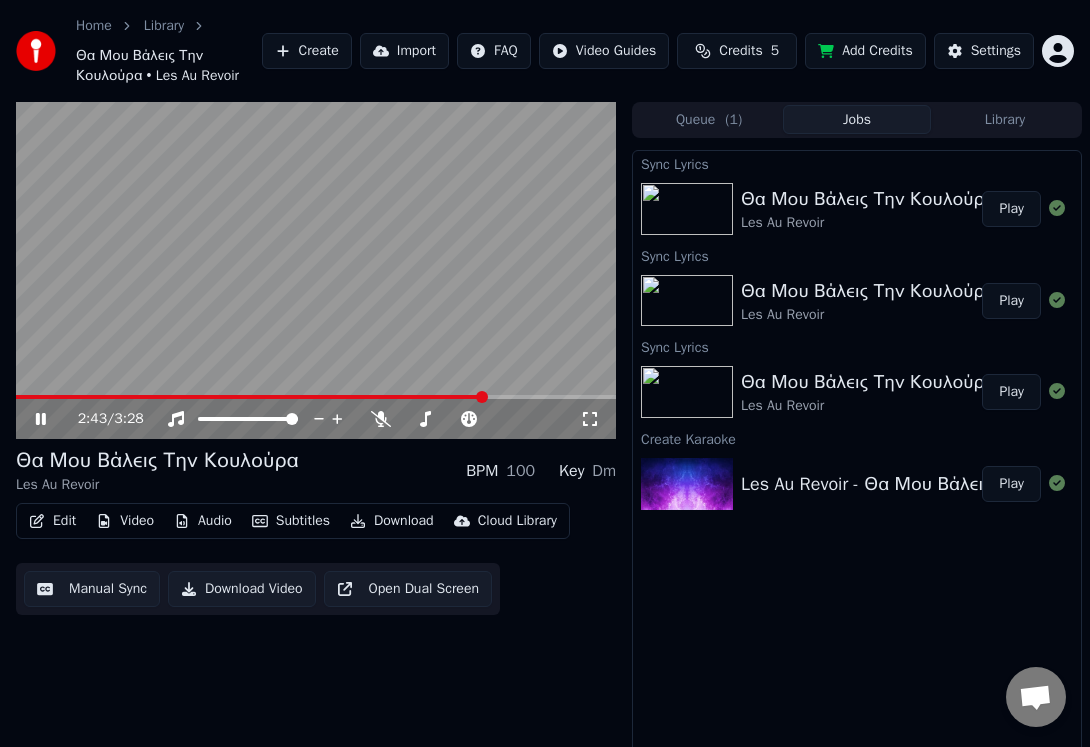 click at bounding box center (251, 397) 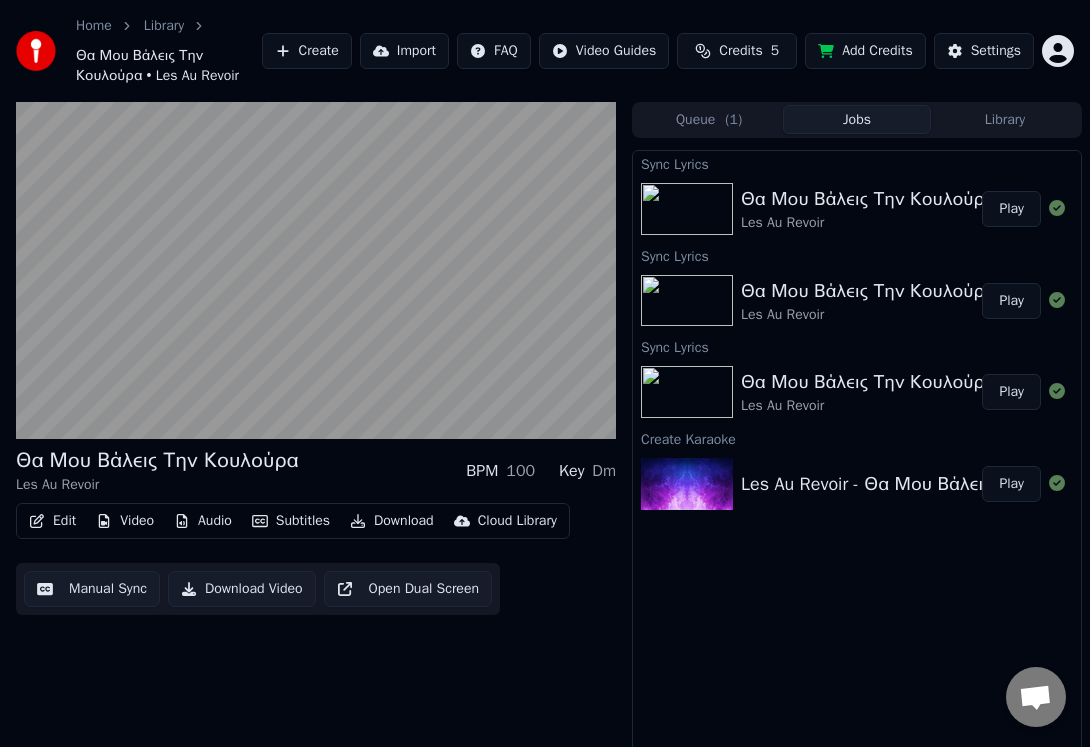 click on "Video" at bounding box center [125, 521] 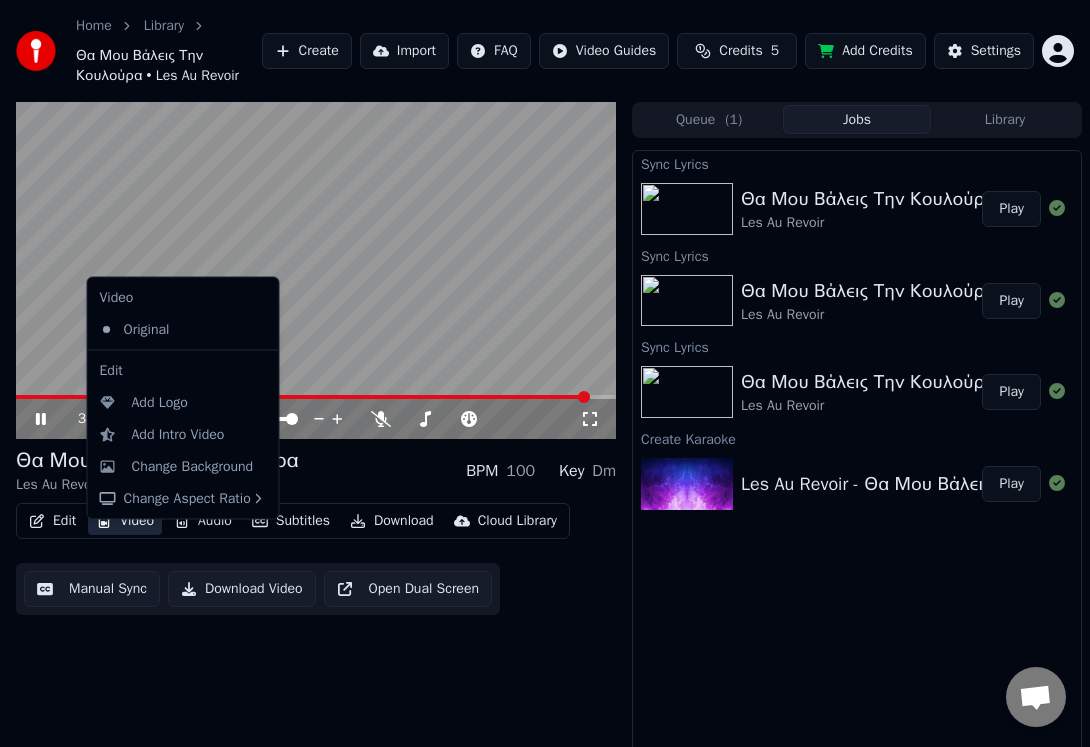 click at bounding box center (316, 271) 